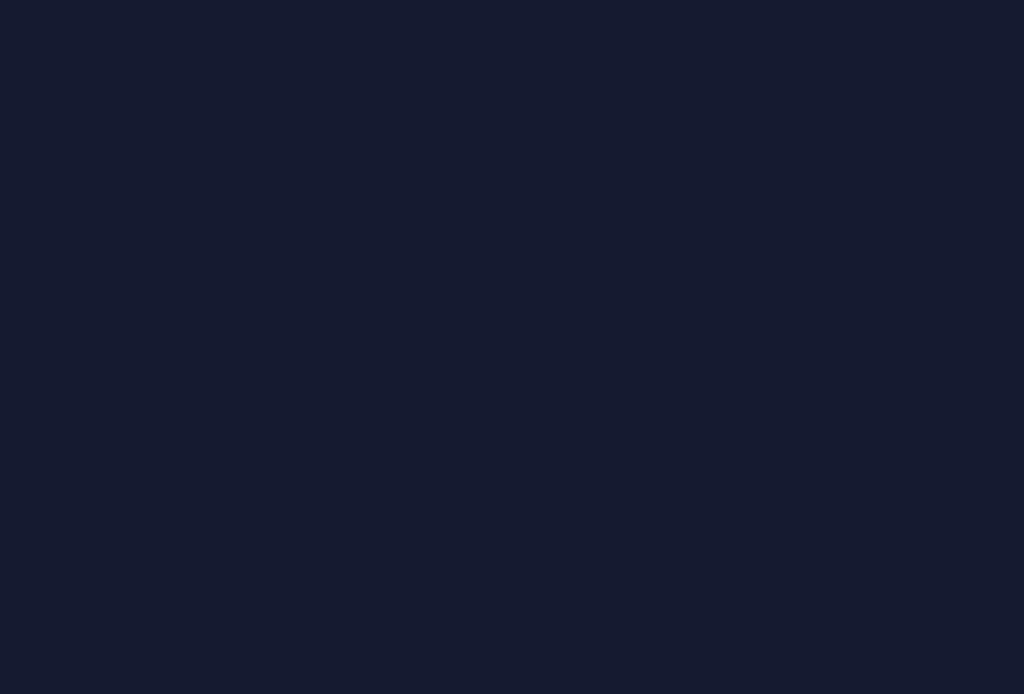 scroll, scrollTop: 0, scrollLeft: 0, axis: both 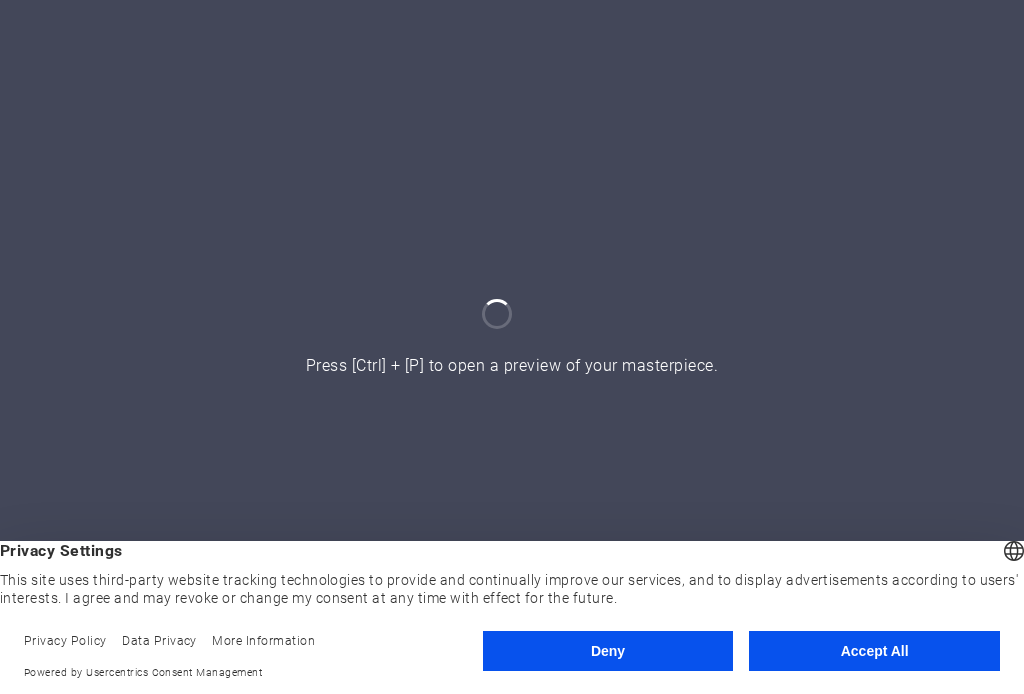 click on "Accept All" at bounding box center (874, 651) 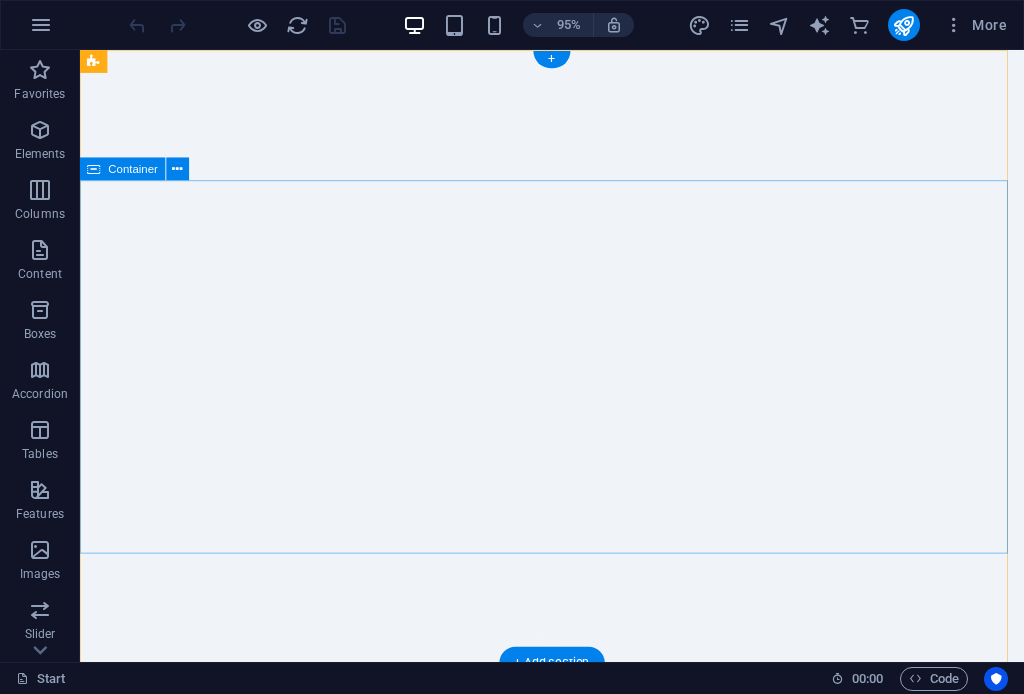 scroll, scrollTop: 0, scrollLeft: 0, axis: both 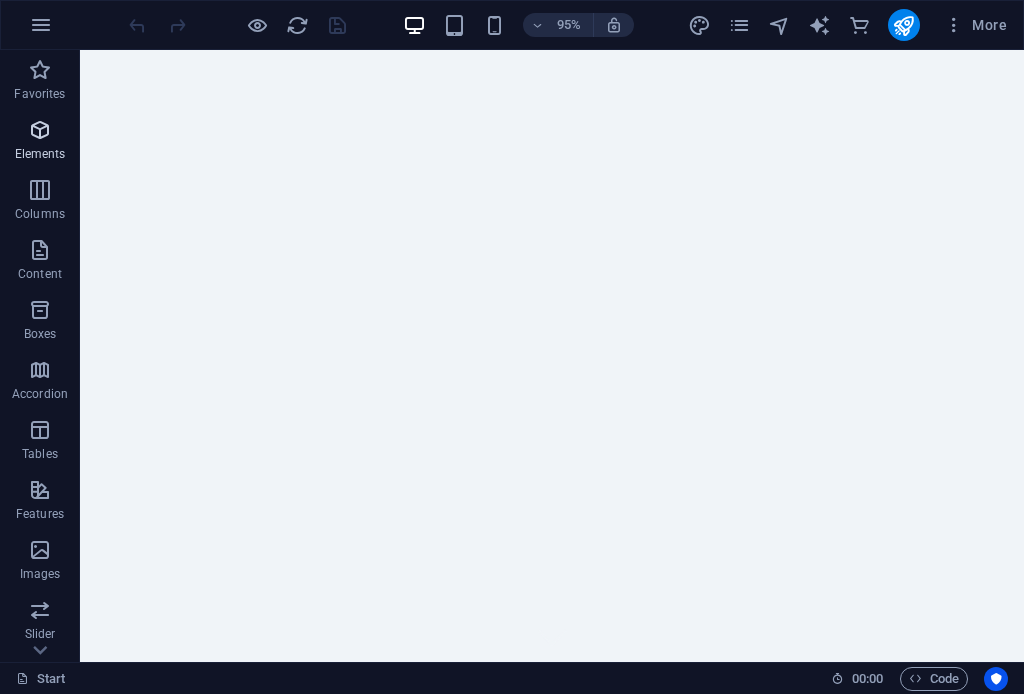 click at bounding box center (40, 130) 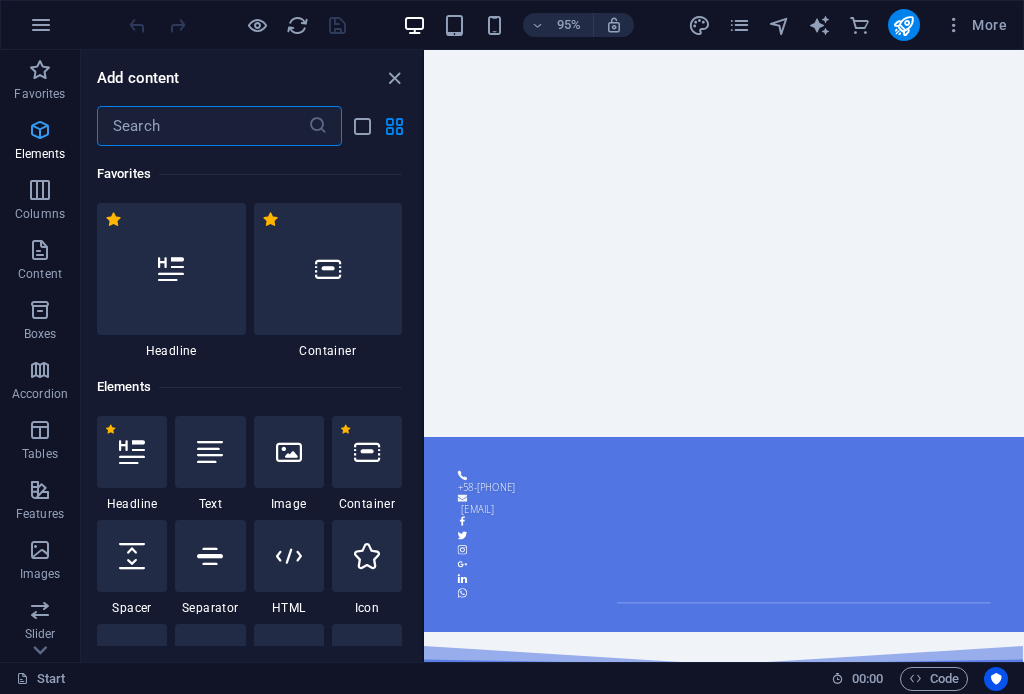 scroll, scrollTop: 212, scrollLeft: 0, axis: vertical 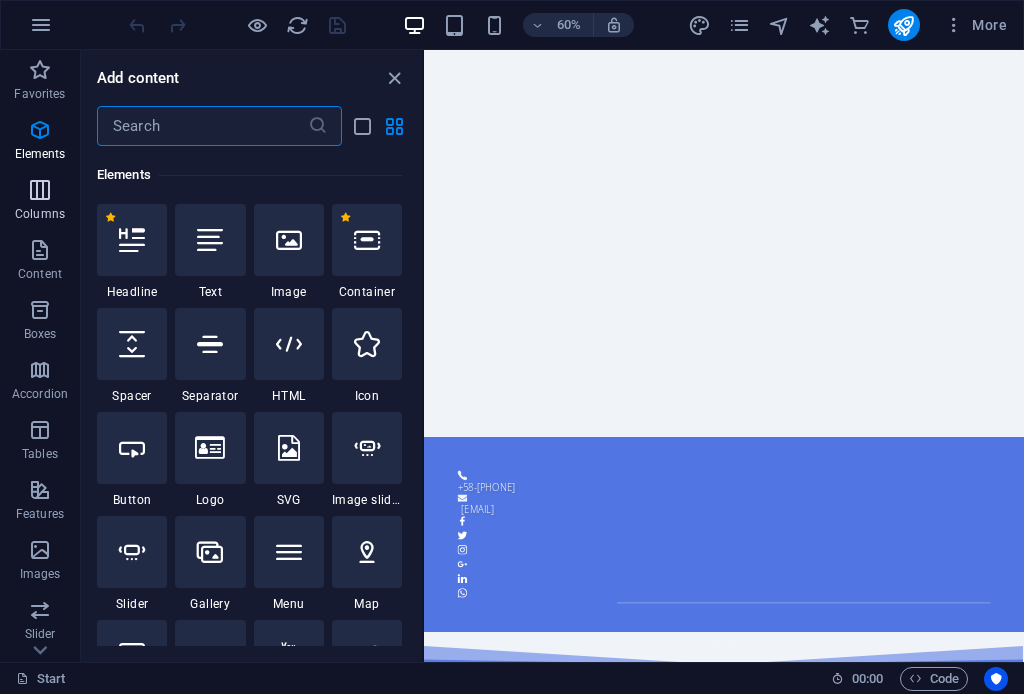 click at bounding box center (40, 190) 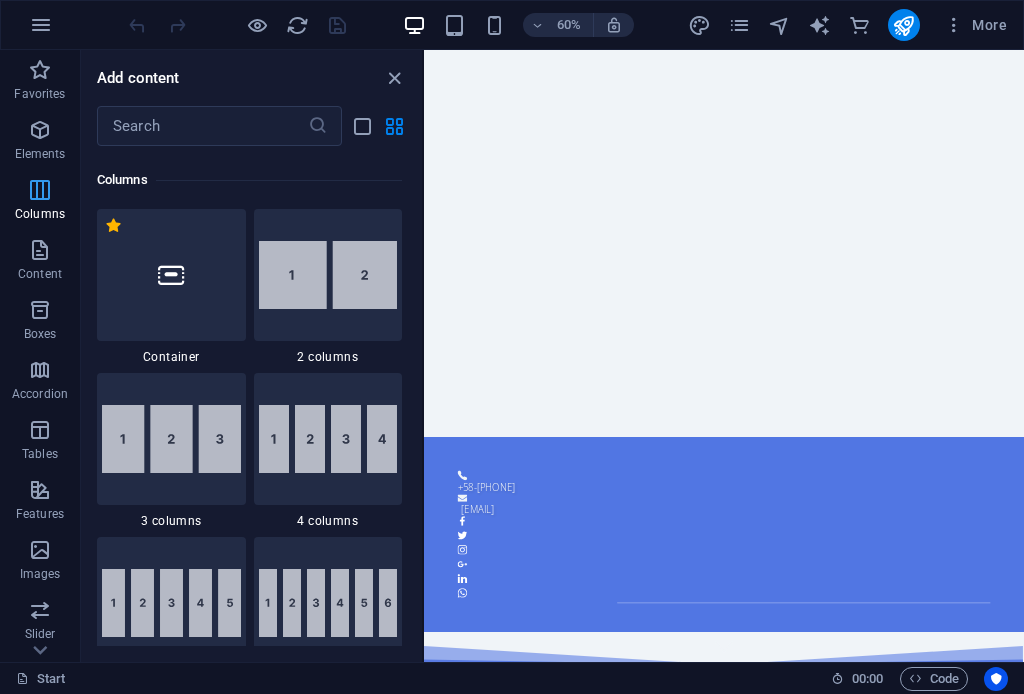 scroll, scrollTop: 989, scrollLeft: 0, axis: vertical 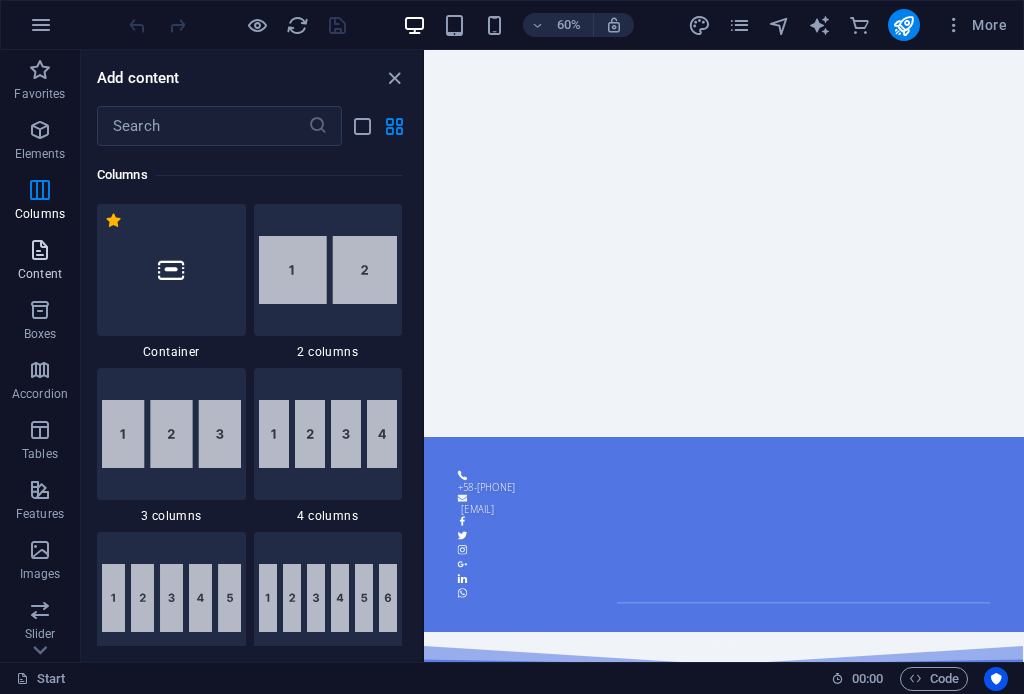 click at bounding box center (40, 250) 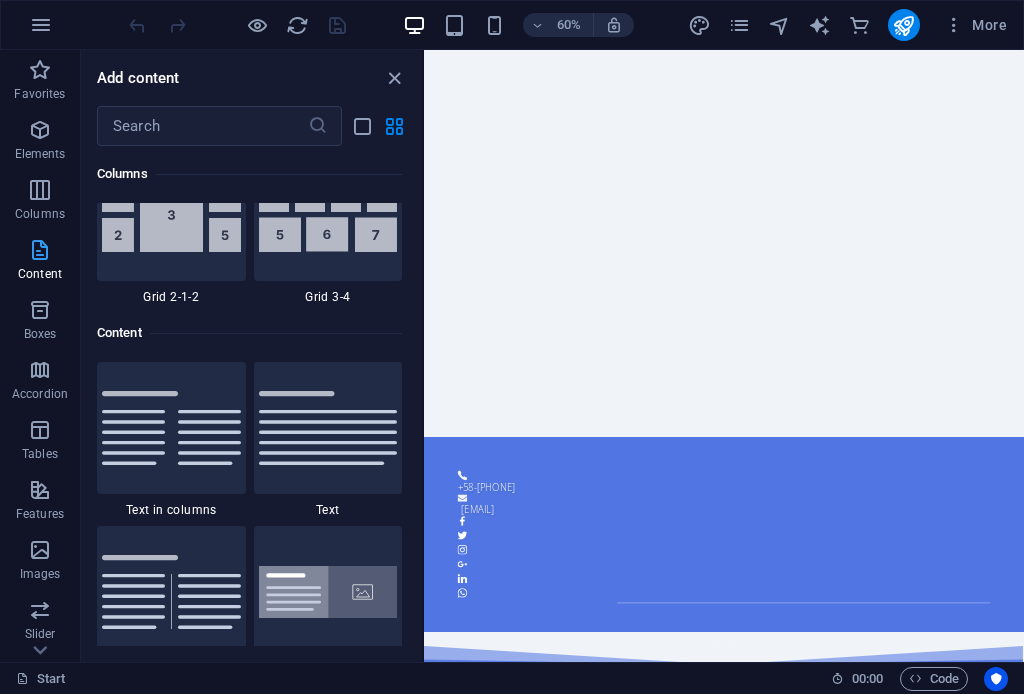 scroll, scrollTop: 3498, scrollLeft: 0, axis: vertical 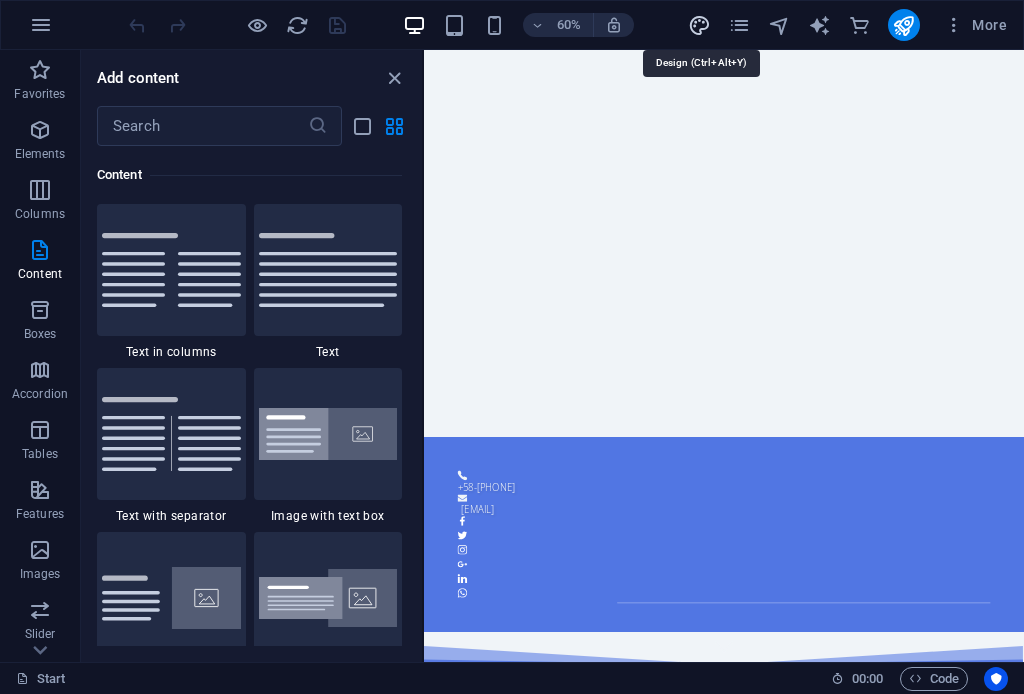 click at bounding box center (699, 25) 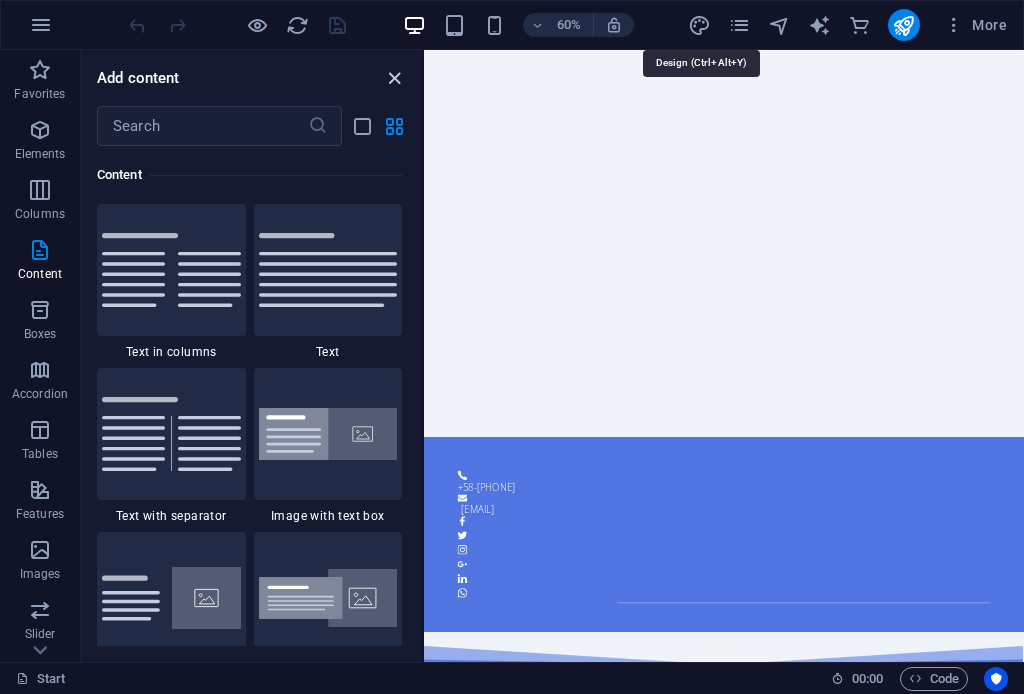 click at bounding box center (394, 78) 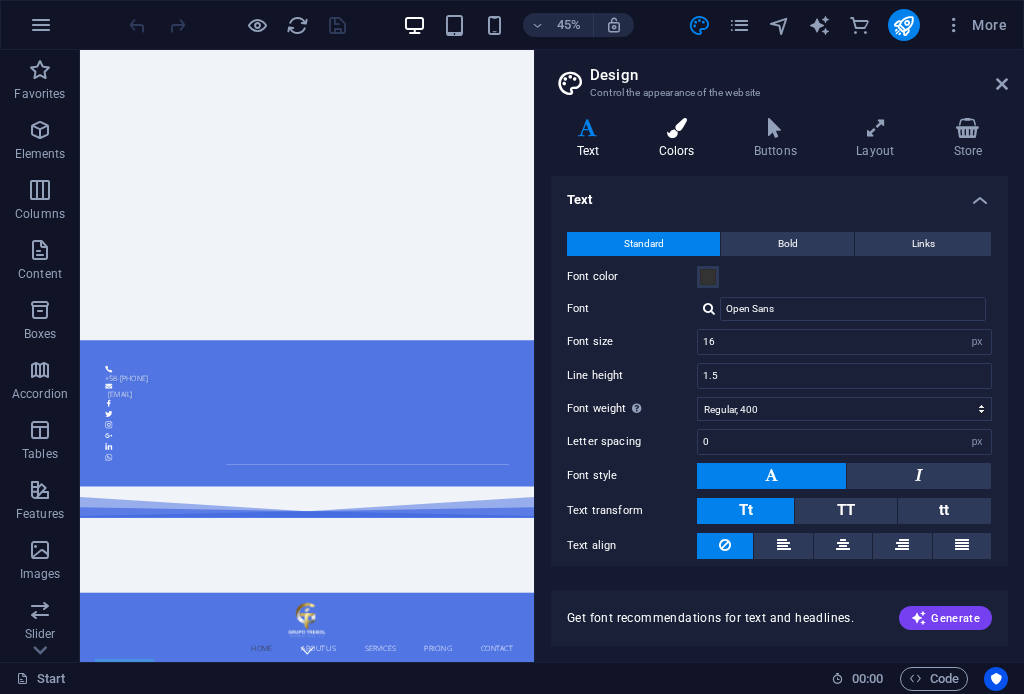 click at bounding box center (676, 128) 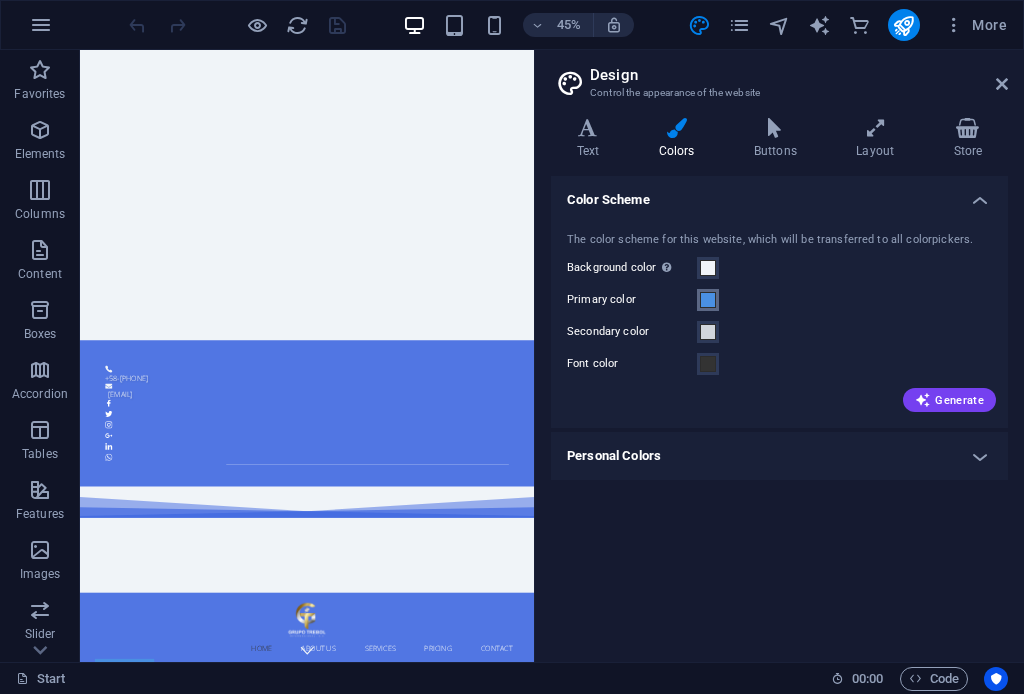 click at bounding box center (708, 300) 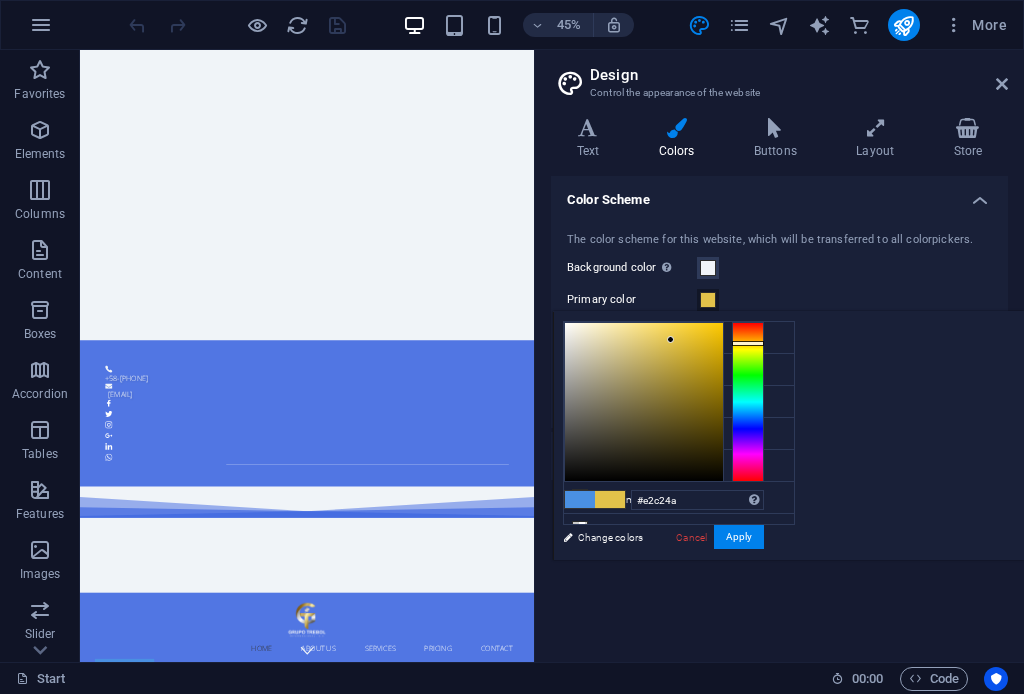 type on "#e2bd4a" 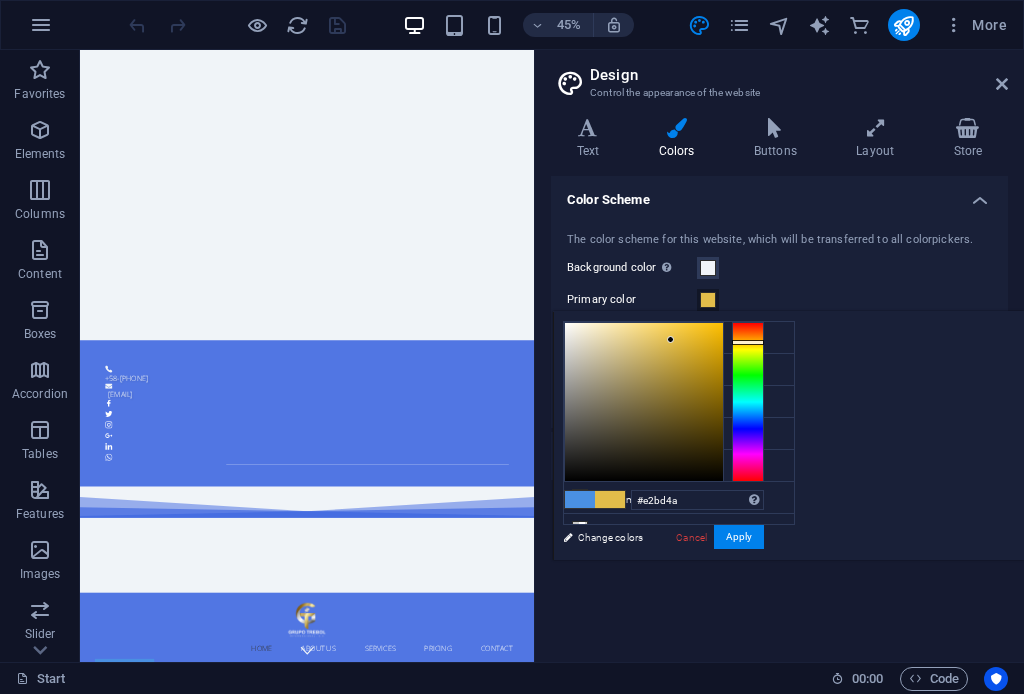 drag, startPoint x: 995, startPoint y: 414, endPoint x: 1006, endPoint y: 341, distance: 73.82411 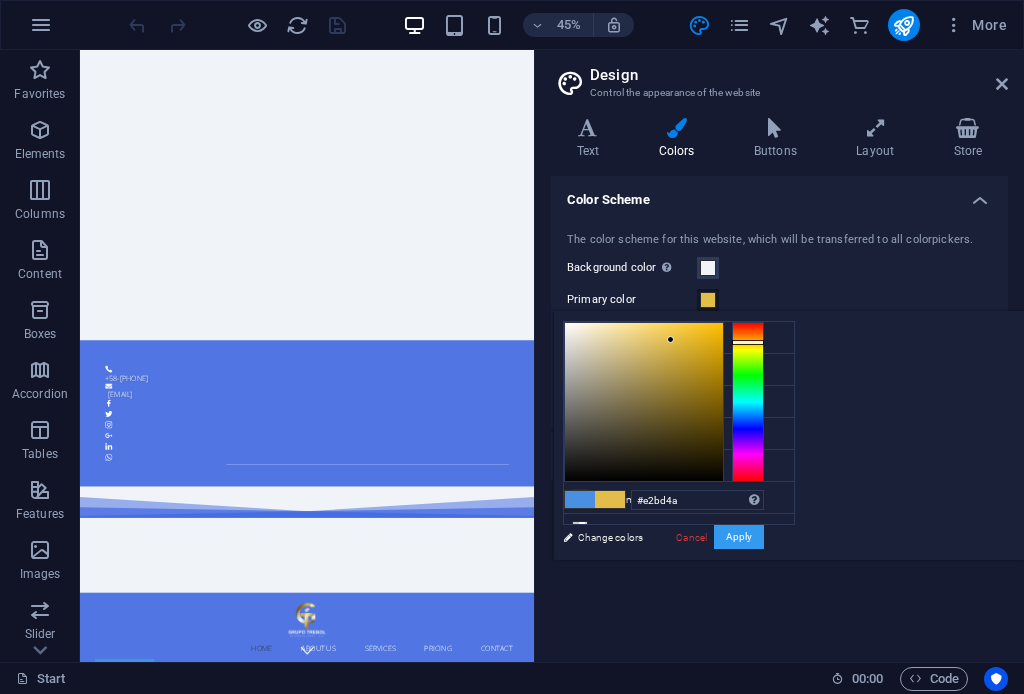 click on "Apply" at bounding box center [739, 537] 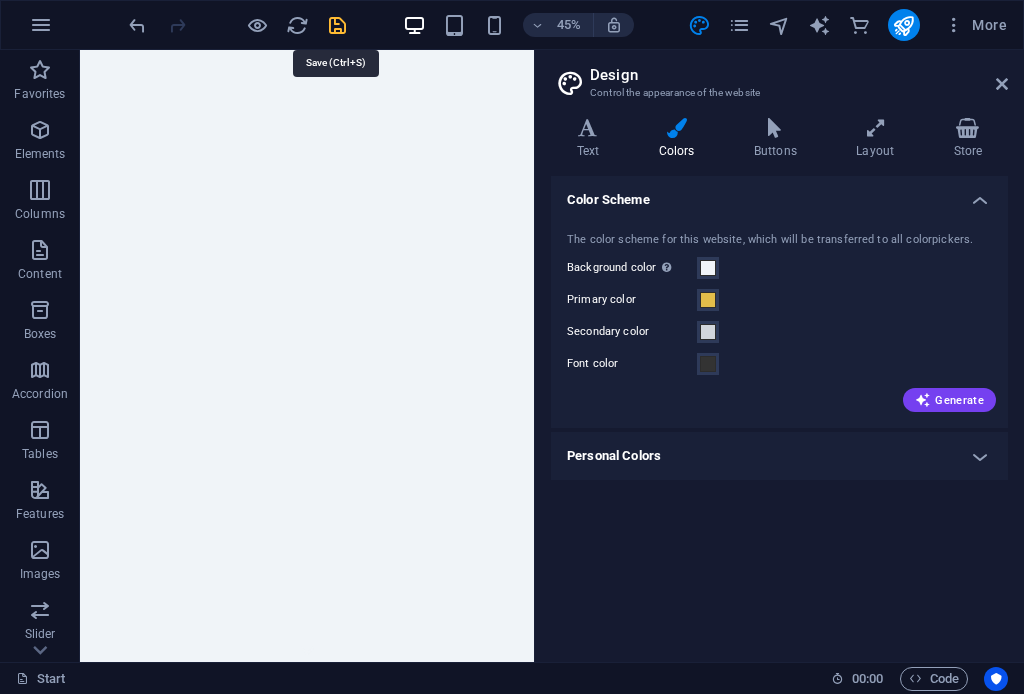 click at bounding box center [337, 25] 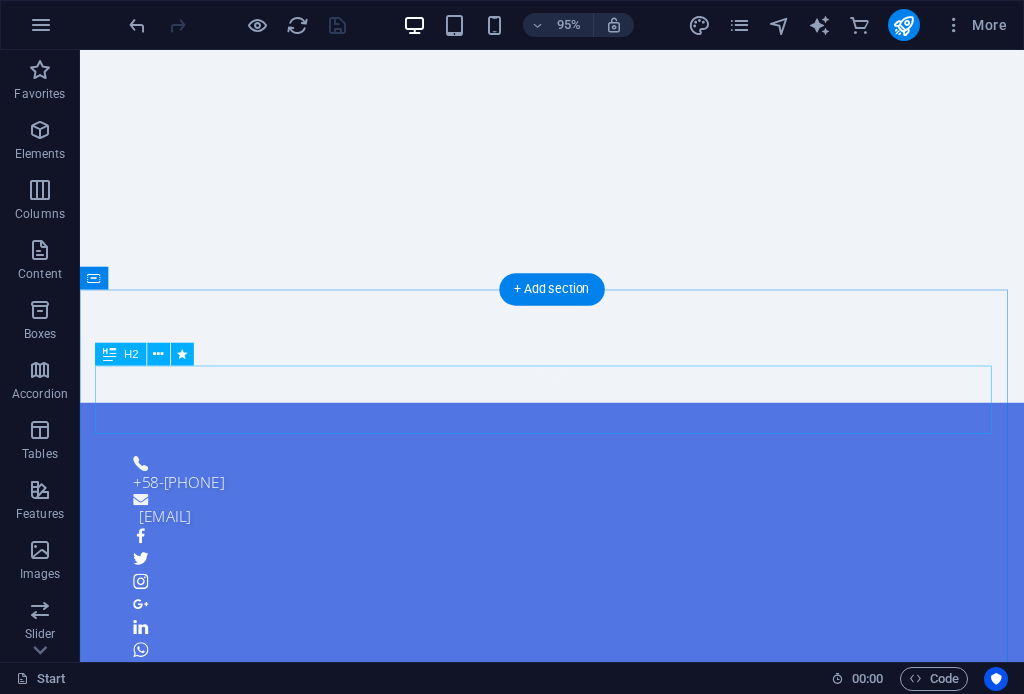 scroll, scrollTop: 422, scrollLeft: 0, axis: vertical 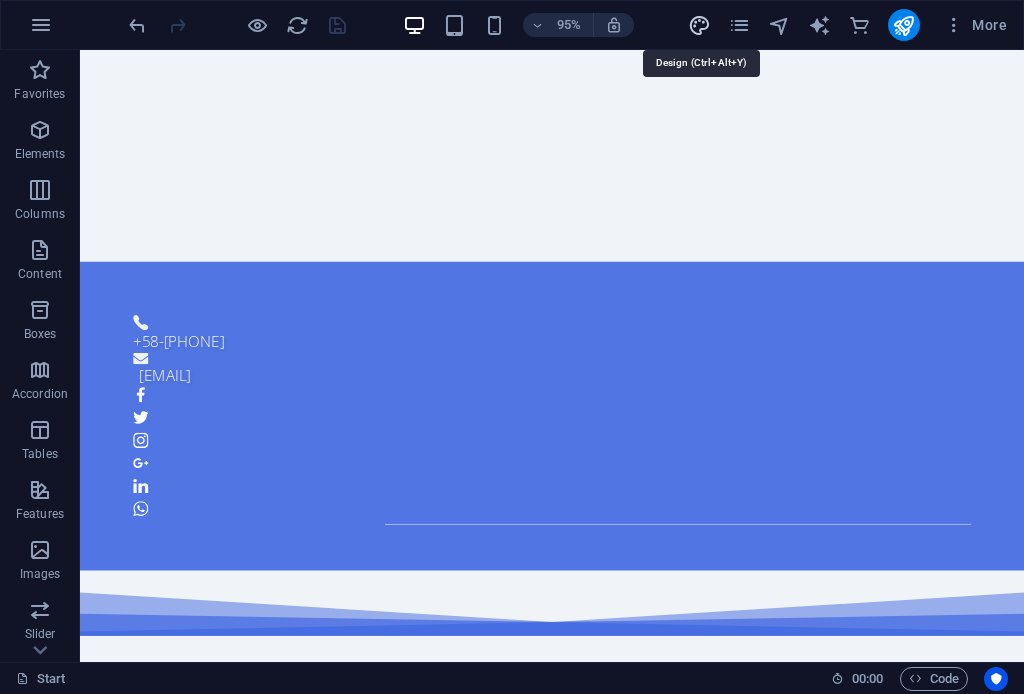 click at bounding box center (699, 25) 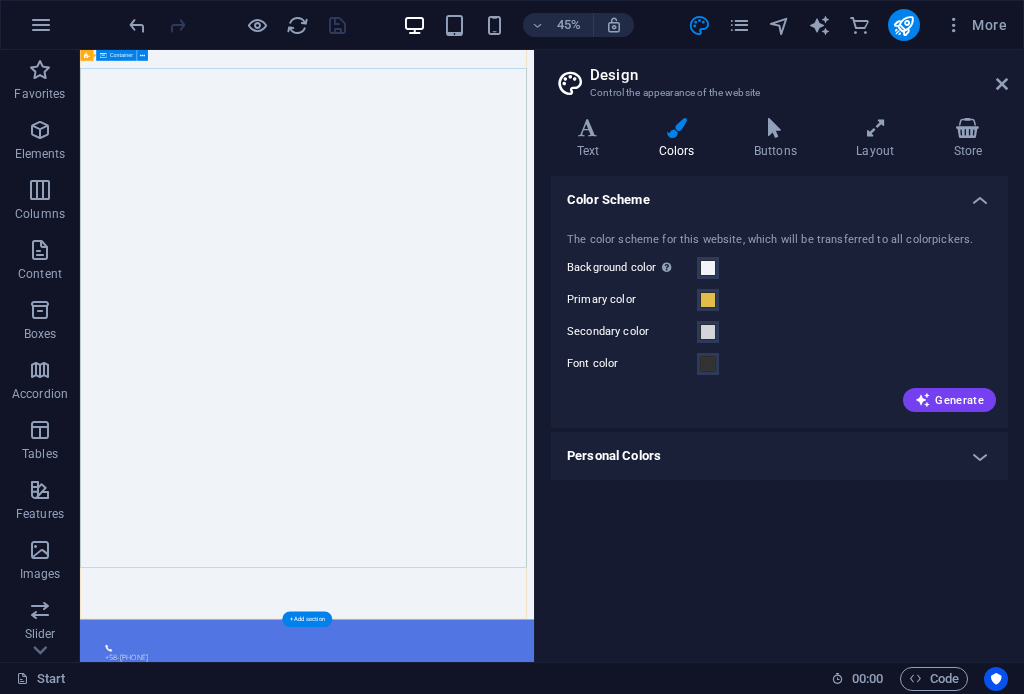 scroll, scrollTop: 0, scrollLeft: 0, axis: both 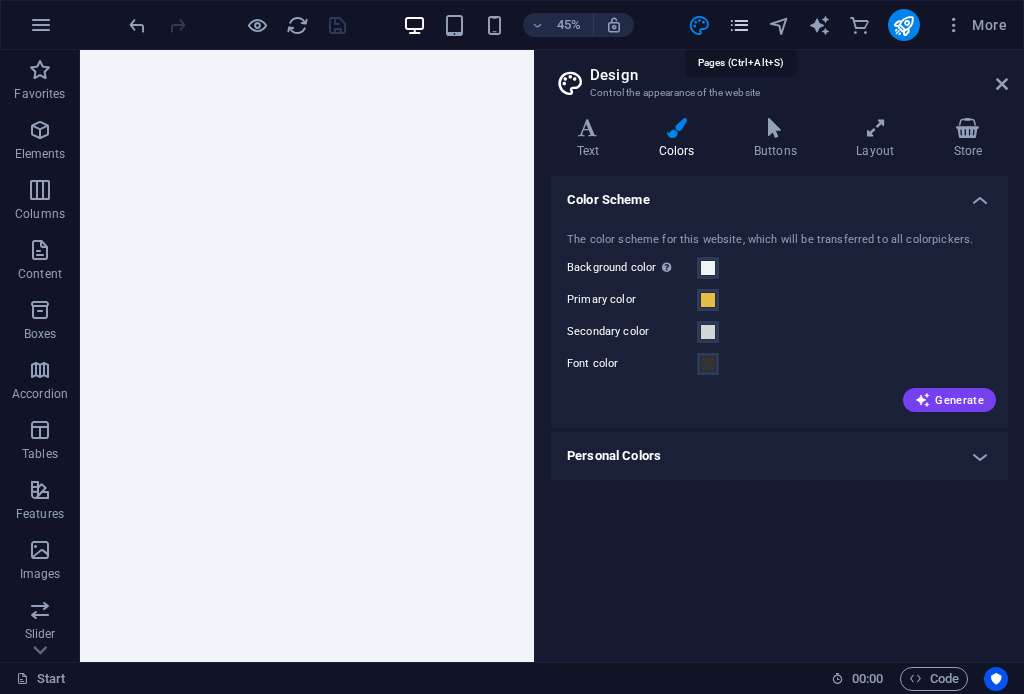 click at bounding box center [739, 25] 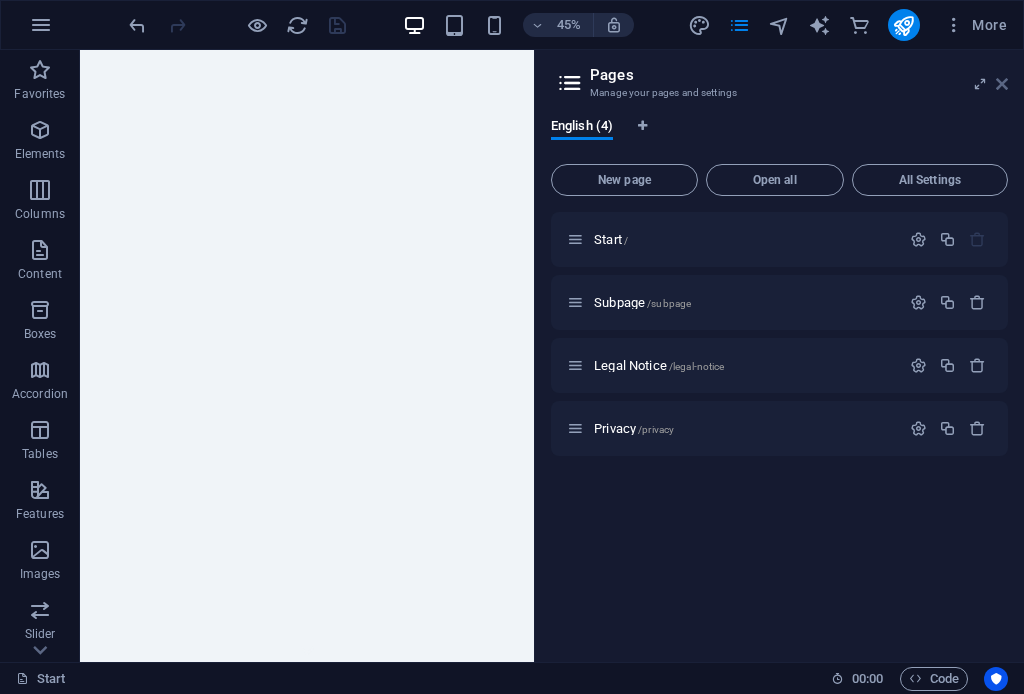 click at bounding box center [1002, 84] 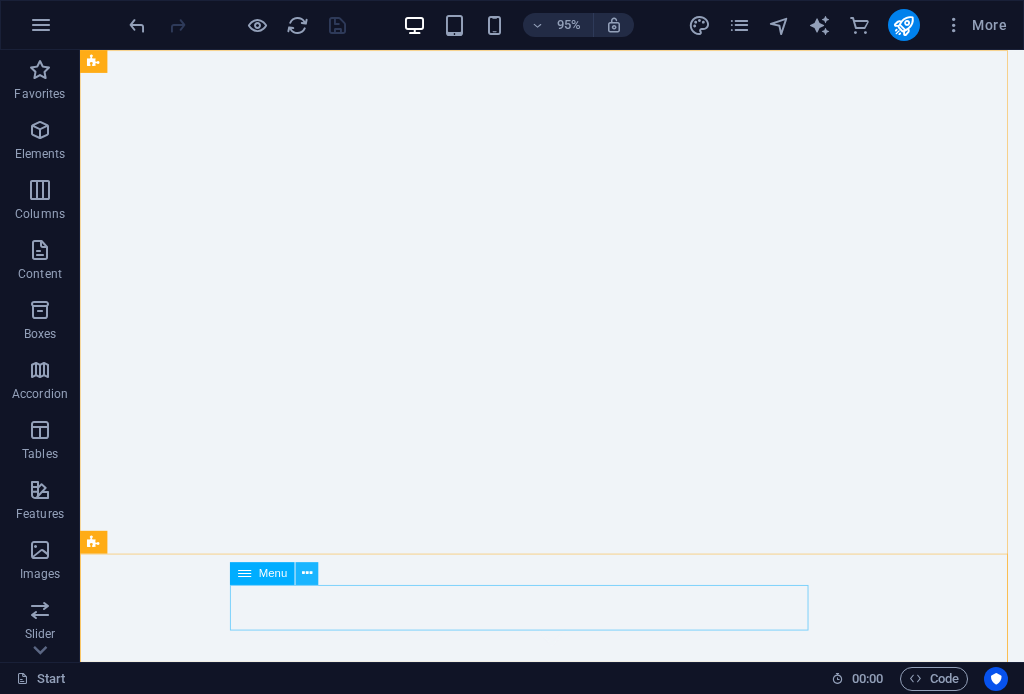 click at bounding box center (307, 574) 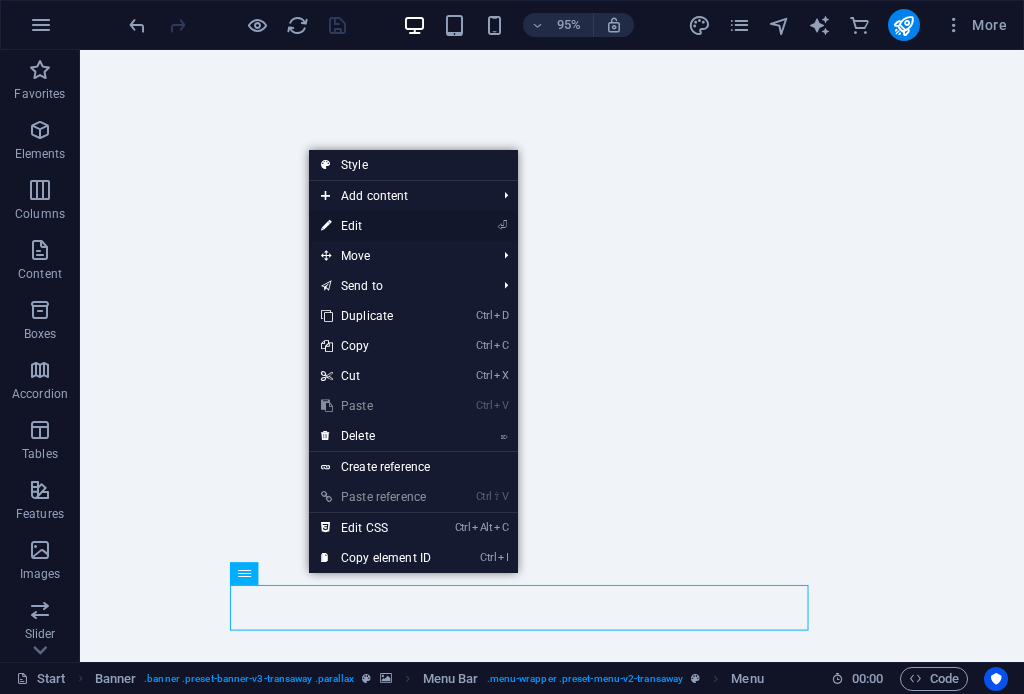 click on "⏎  Edit" at bounding box center (376, 226) 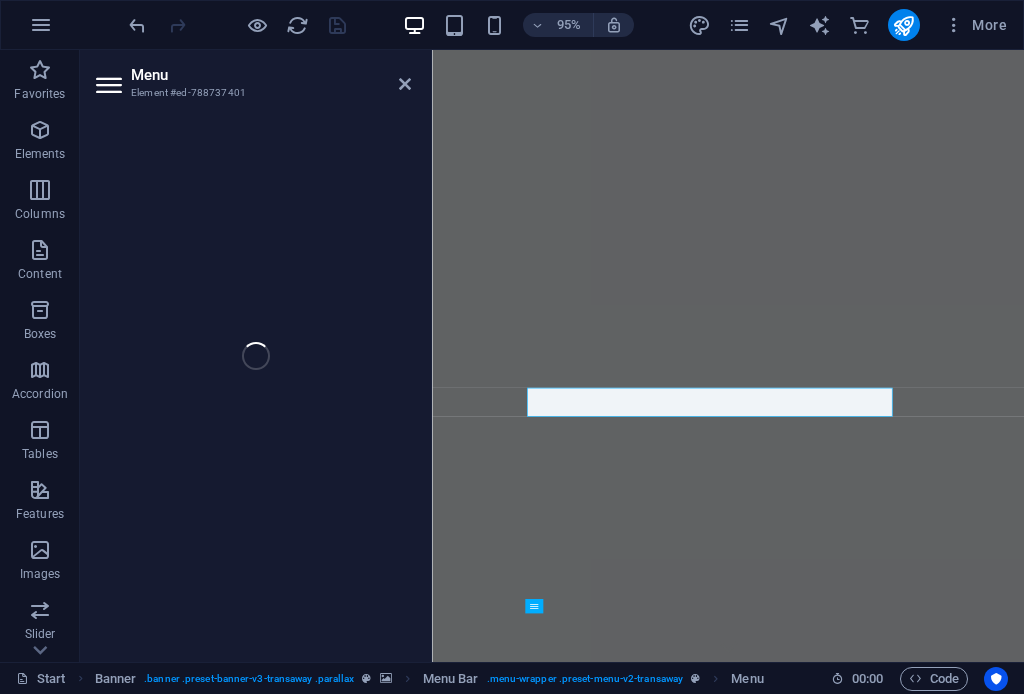 select 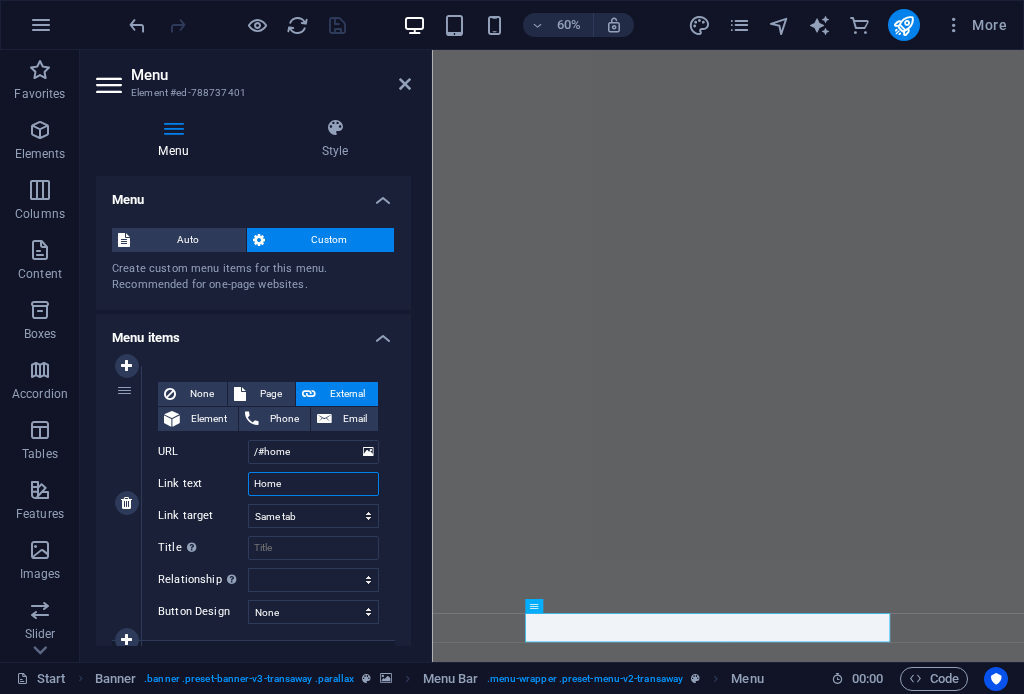 drag, startPoint x: 286, startPoint y: 490, endPoint x: 194, endPoint y: 500, distance: 92.541885 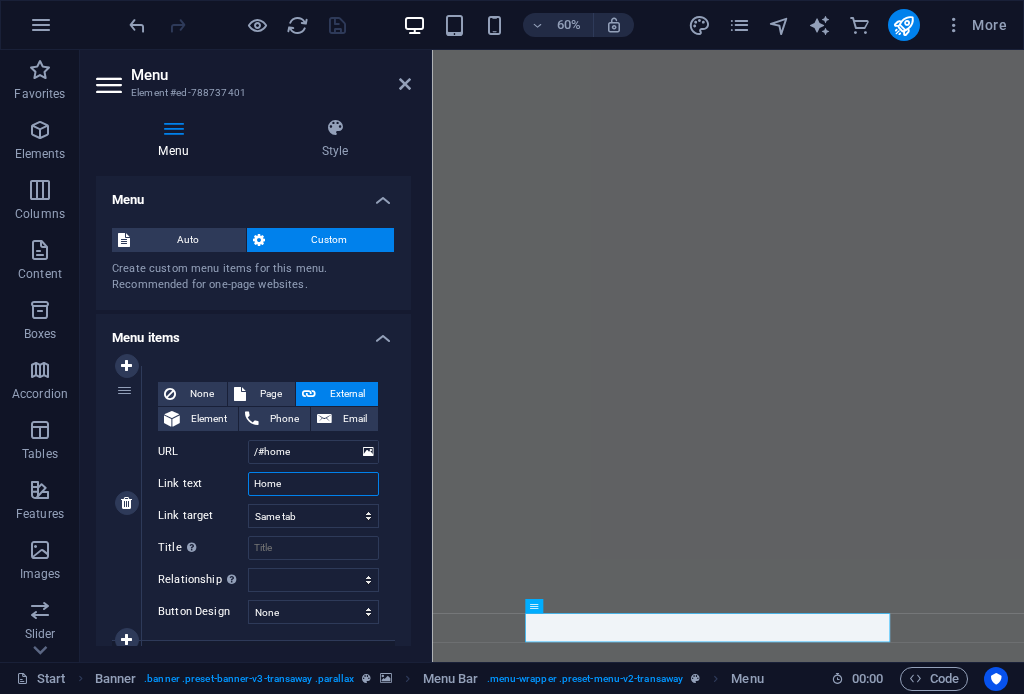 type on "I" 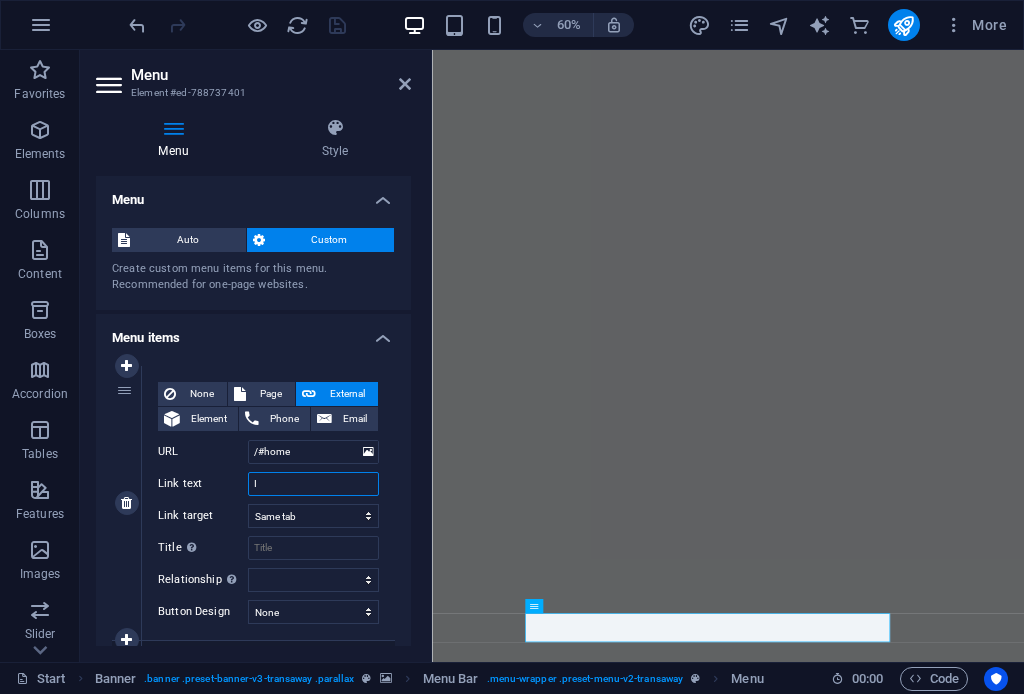 select 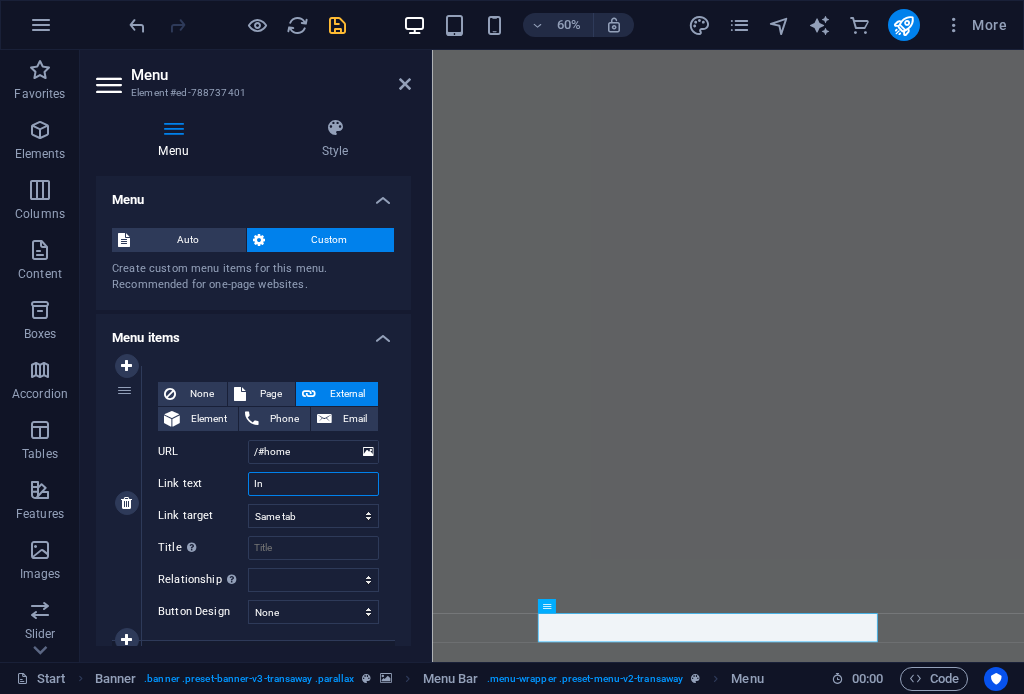 type on "Ini" 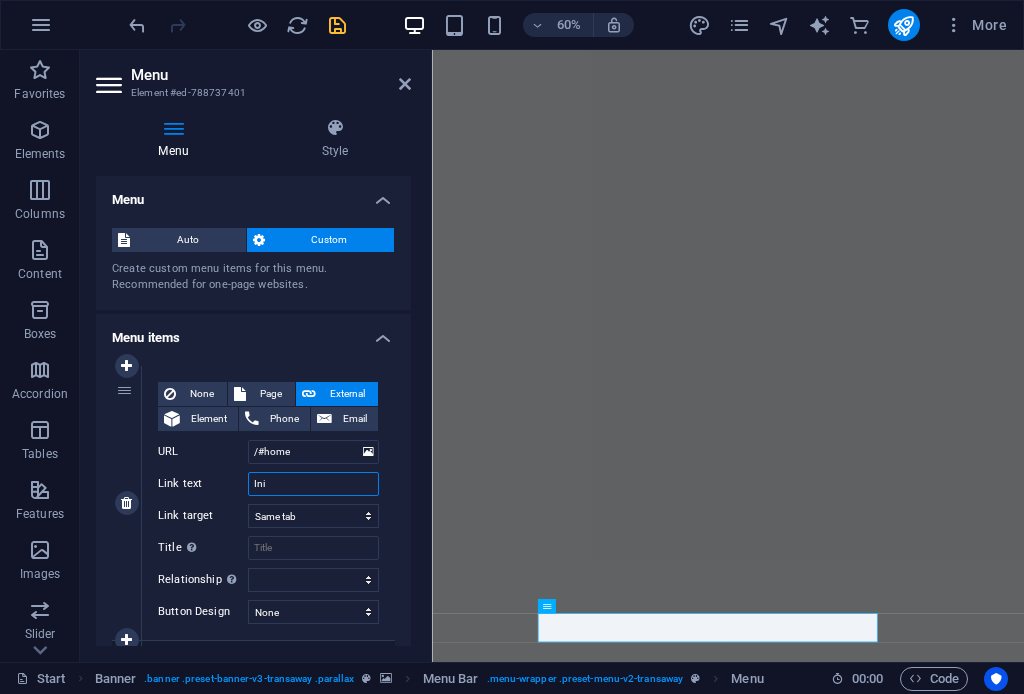 select 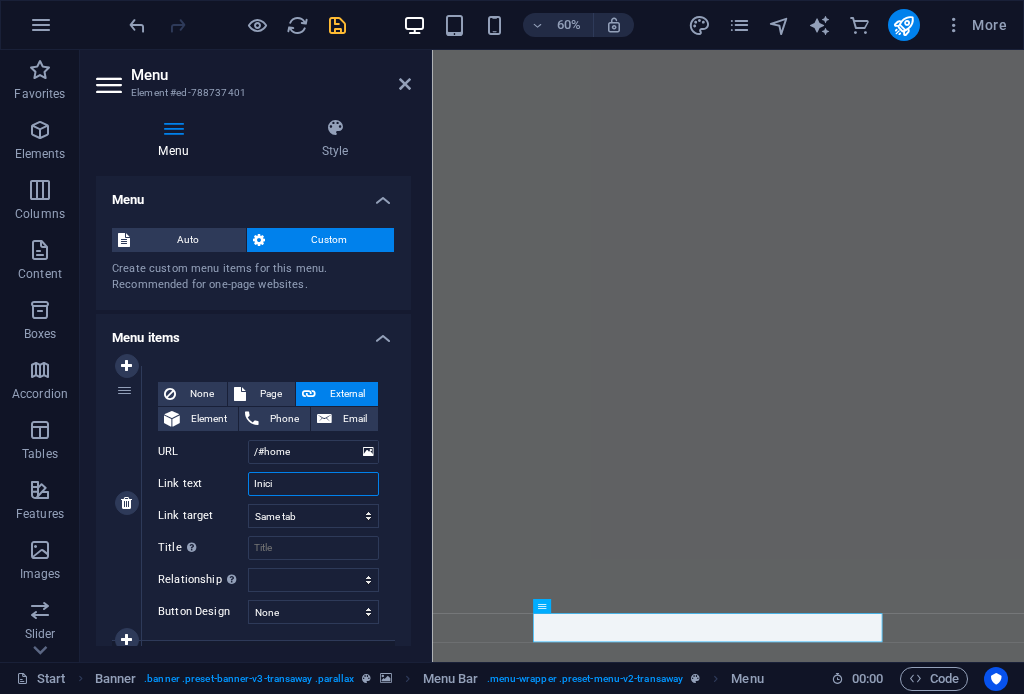 type on "Inicio" 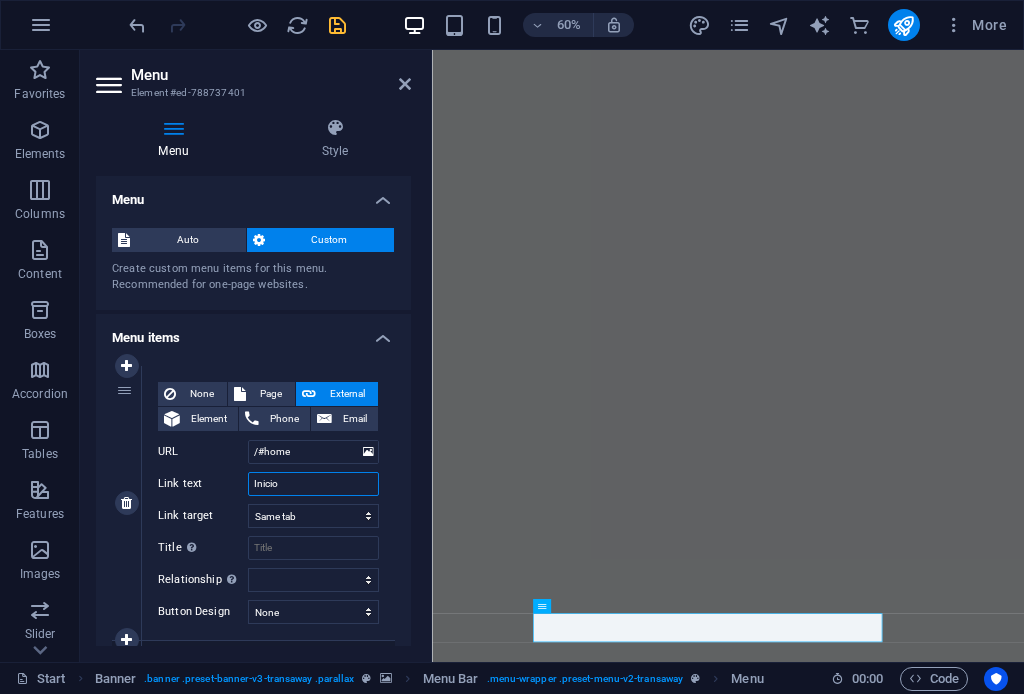 select 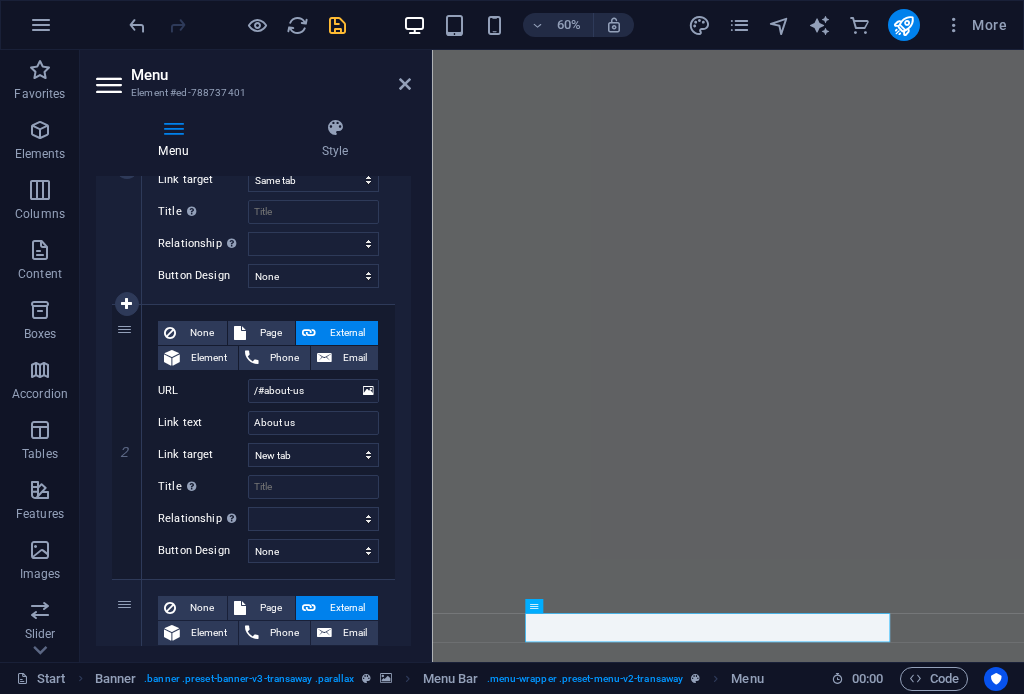 scroll, scrollTop: 364, scrollLeft: 0, axis: vertical 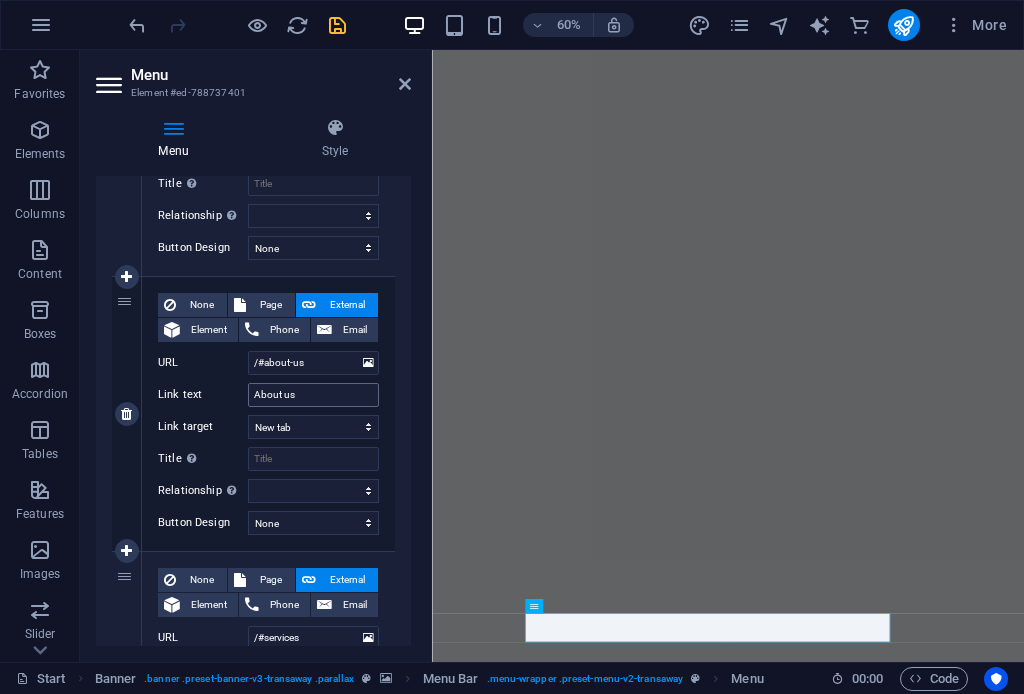 type on "Inicio" 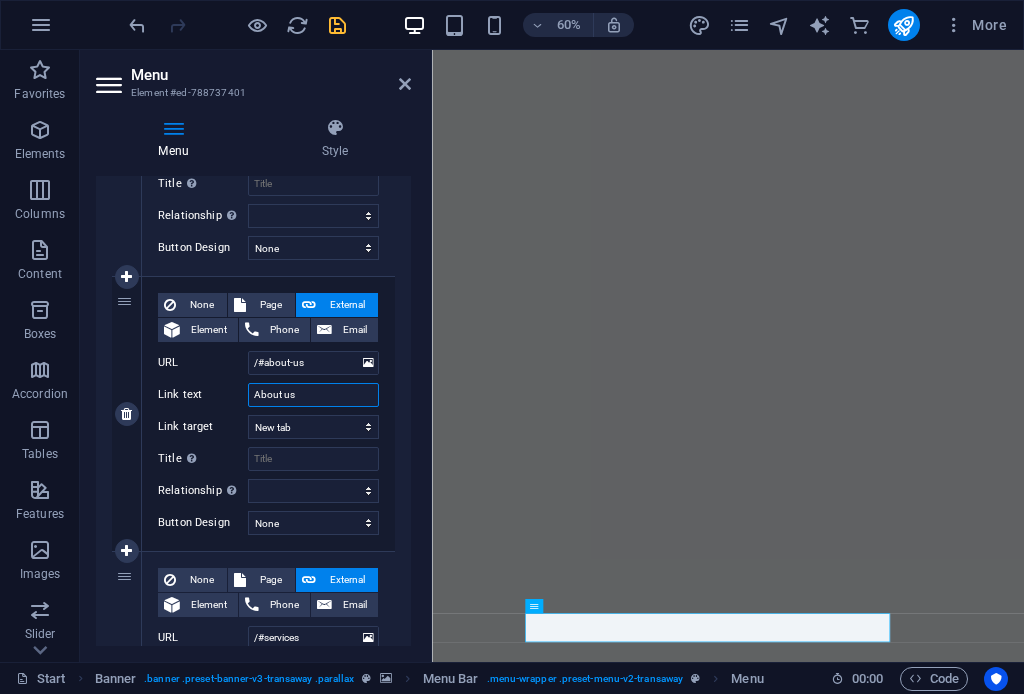 drag, startPoint x: 304, startPoint y: 395, endPoint x: 223, endPoint y: 413, distance: 82.9759 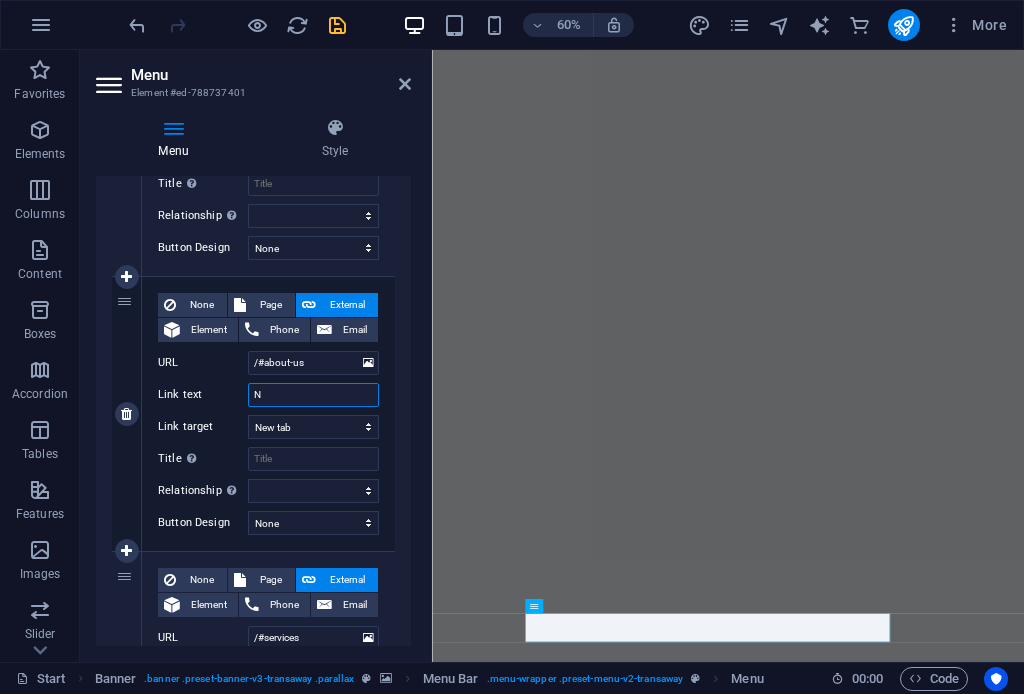select 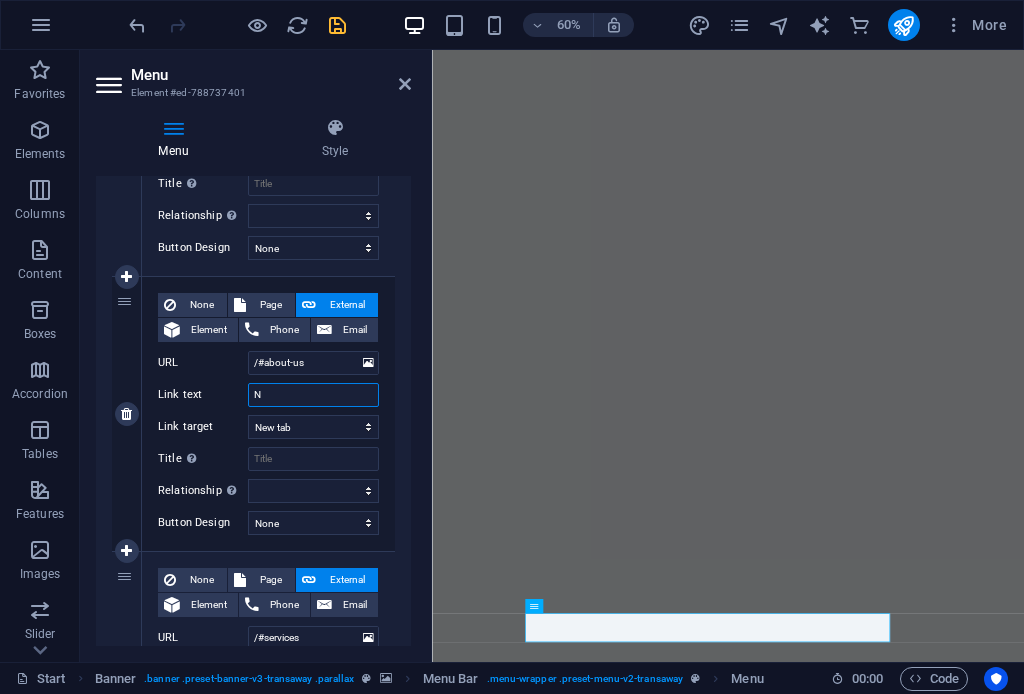 type on "No" 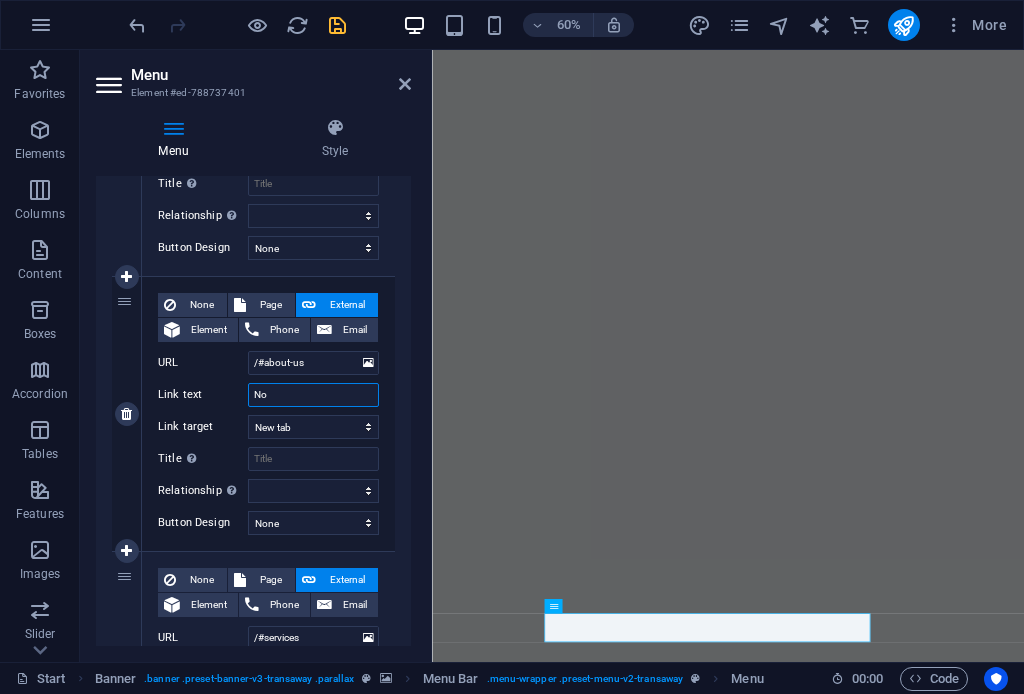 select 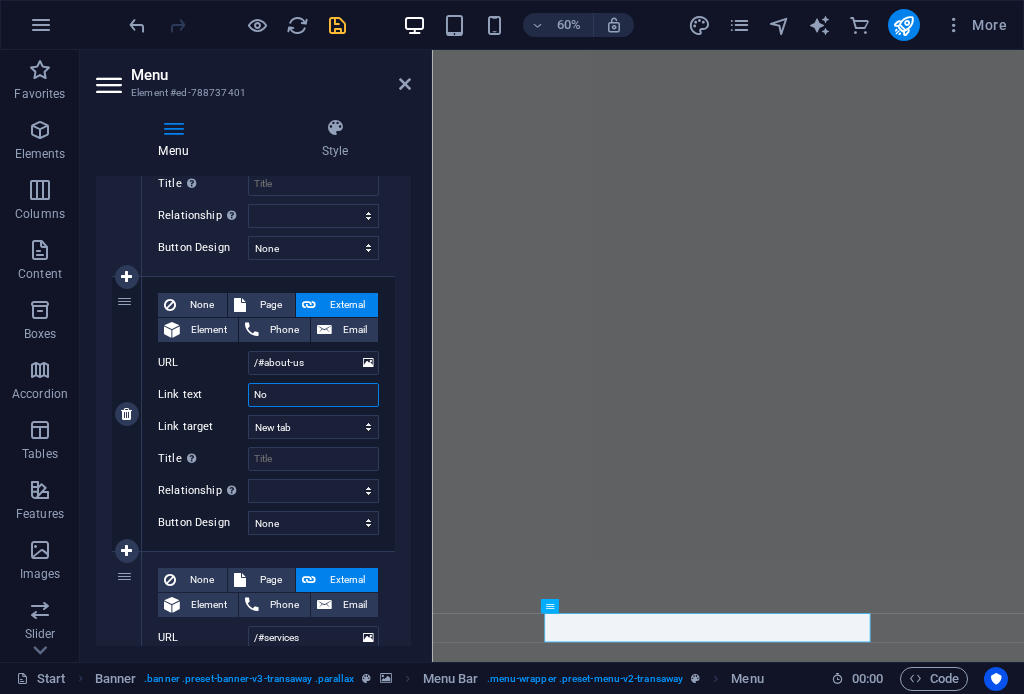 type on "Nos" 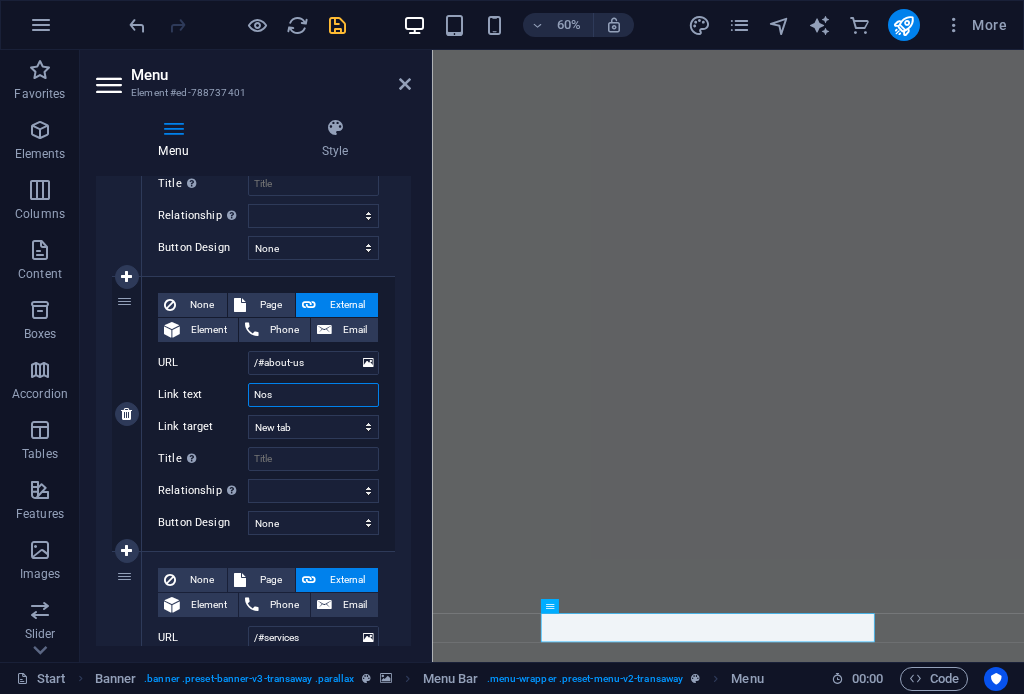 select 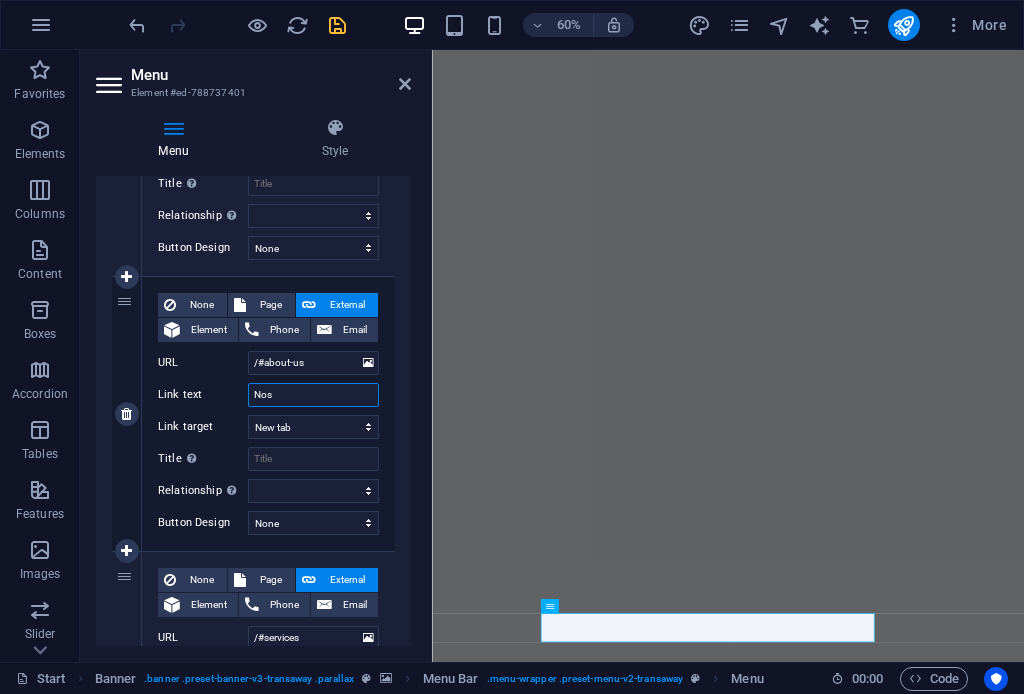 select 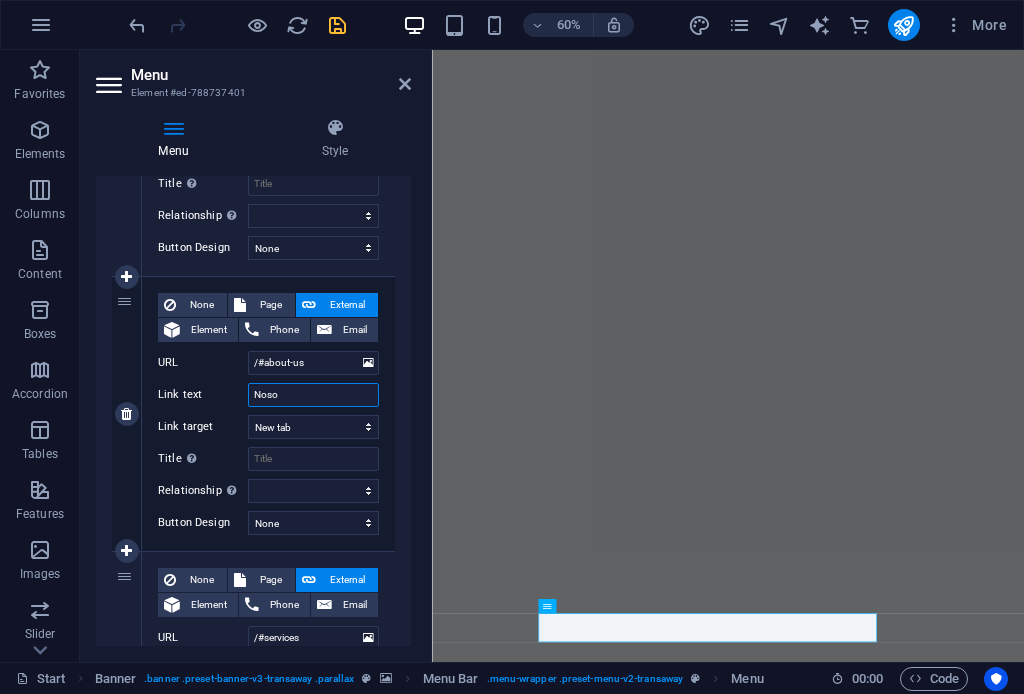 select 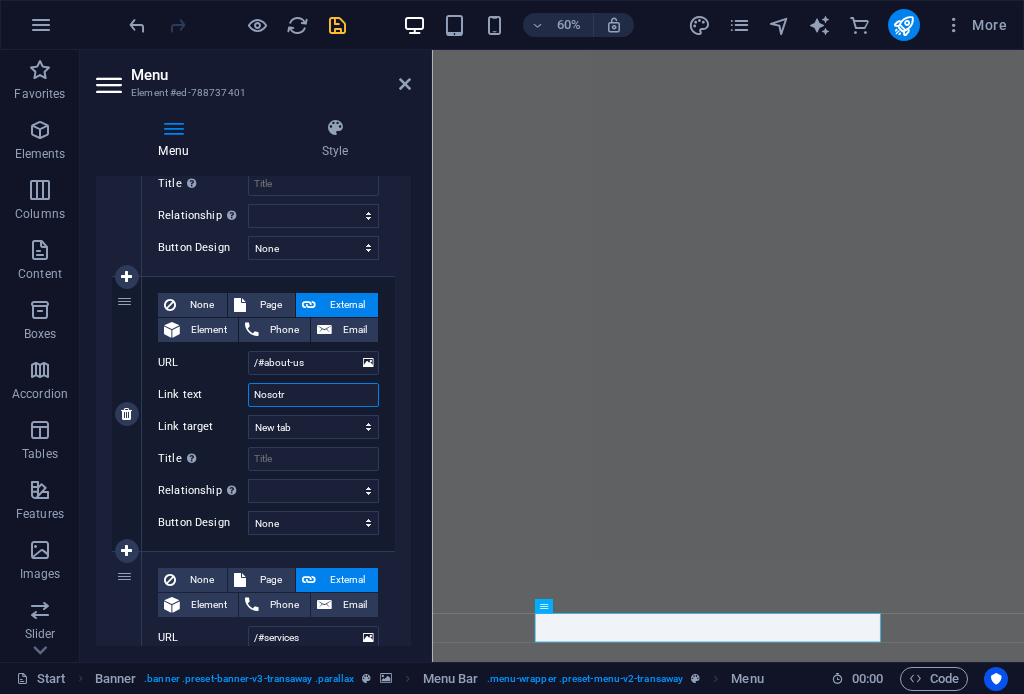 type on "Nosotro" 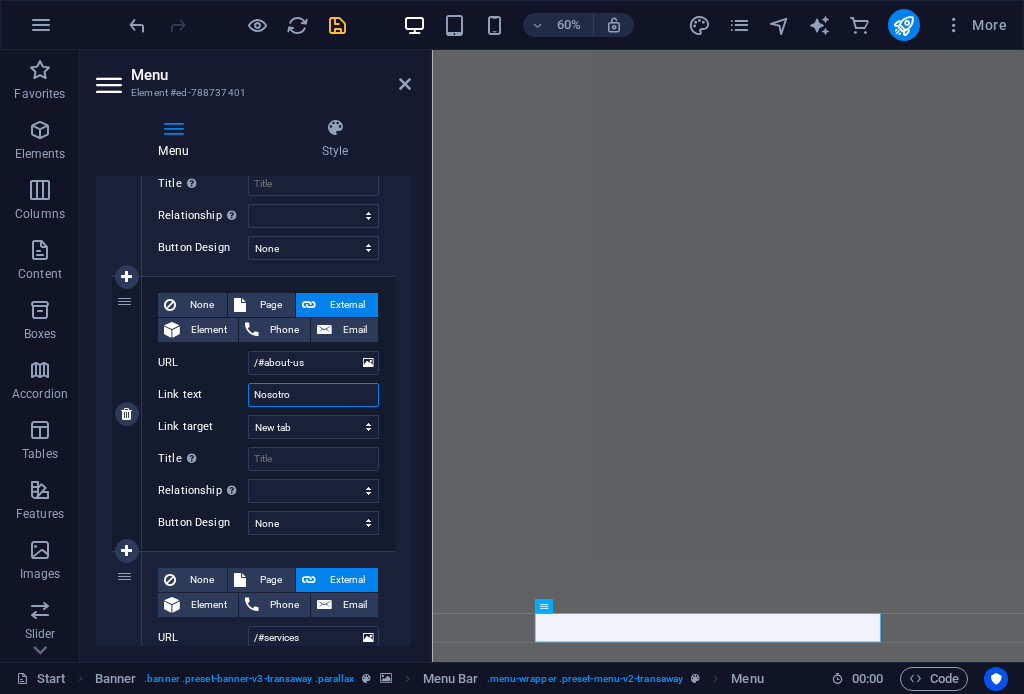 select 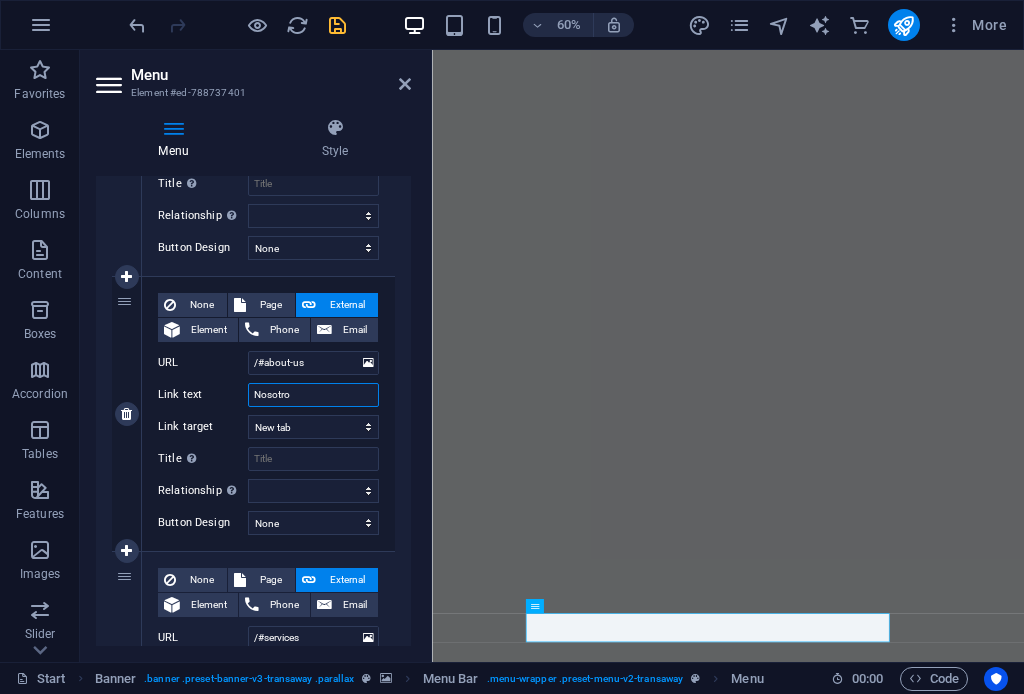 type on "Nosotros" 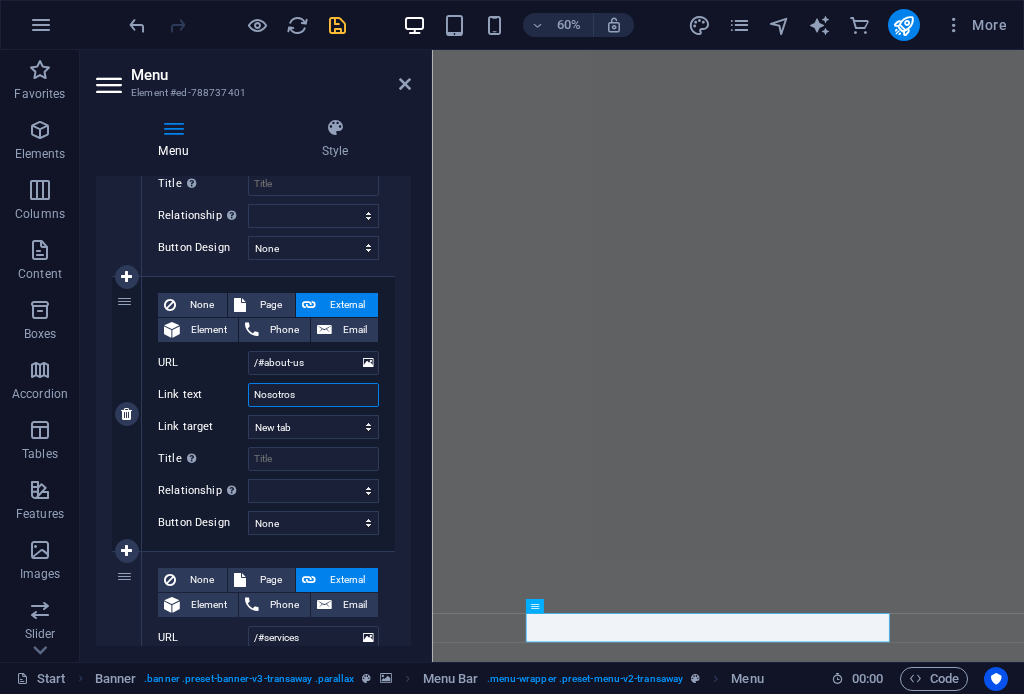 select 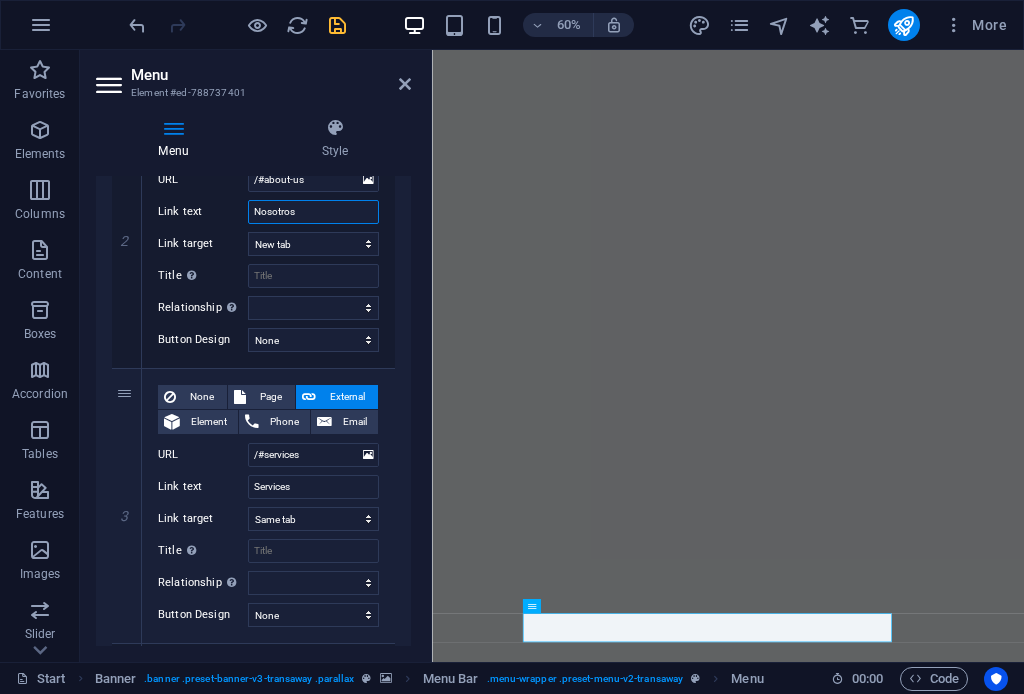 scroll, scrollTop: 638, scrollLeft: 0, axis: vertical 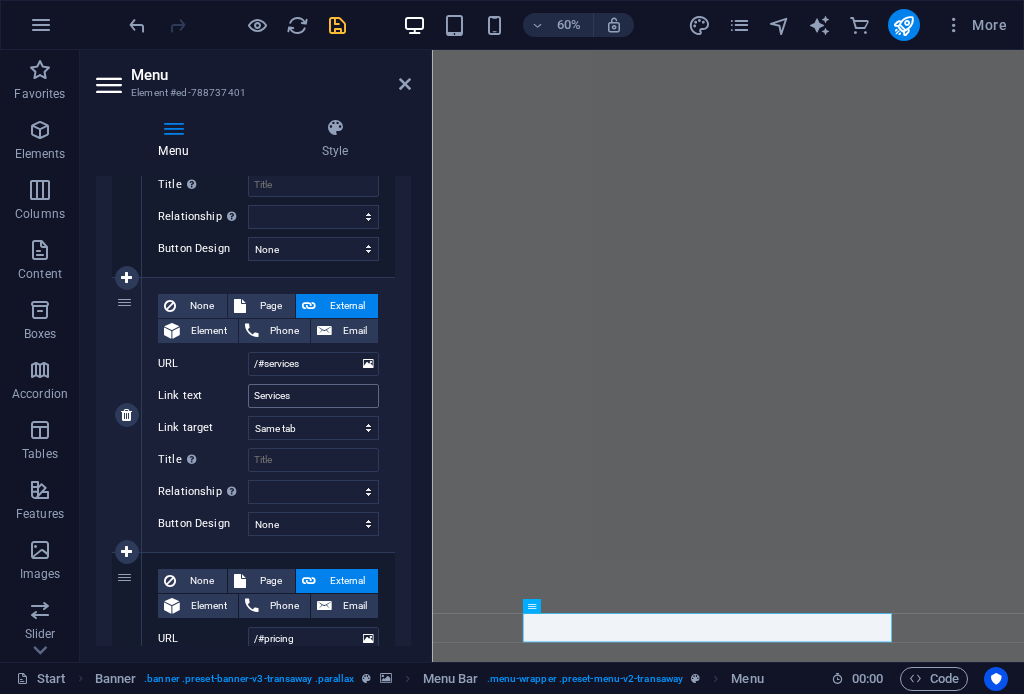 type on "Nosotros" 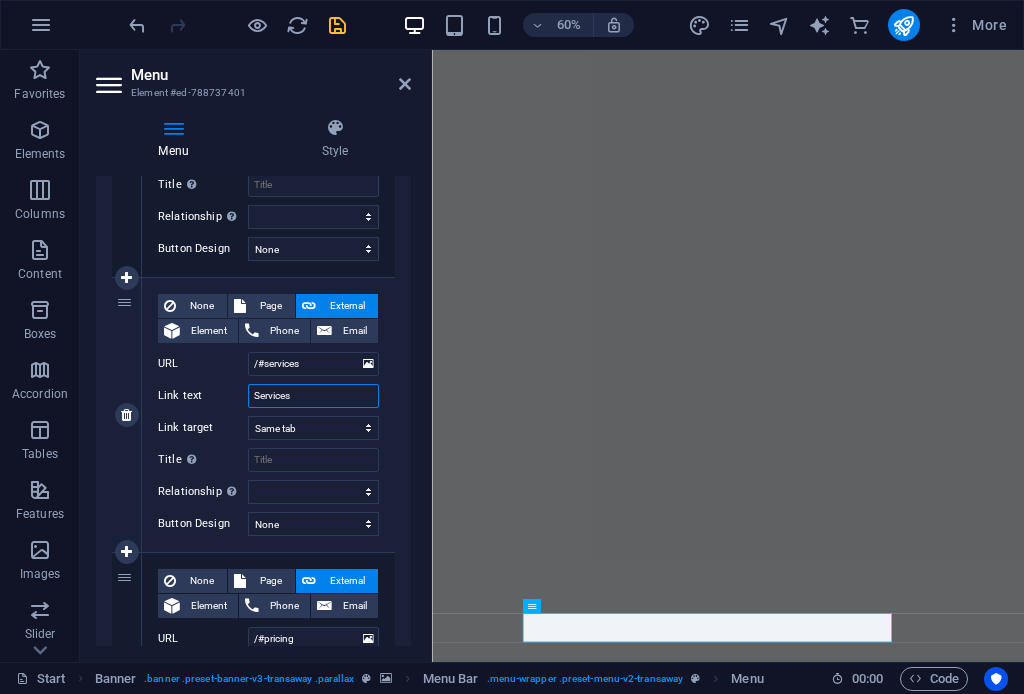 click on "Services" at bounding box center (313, 396) 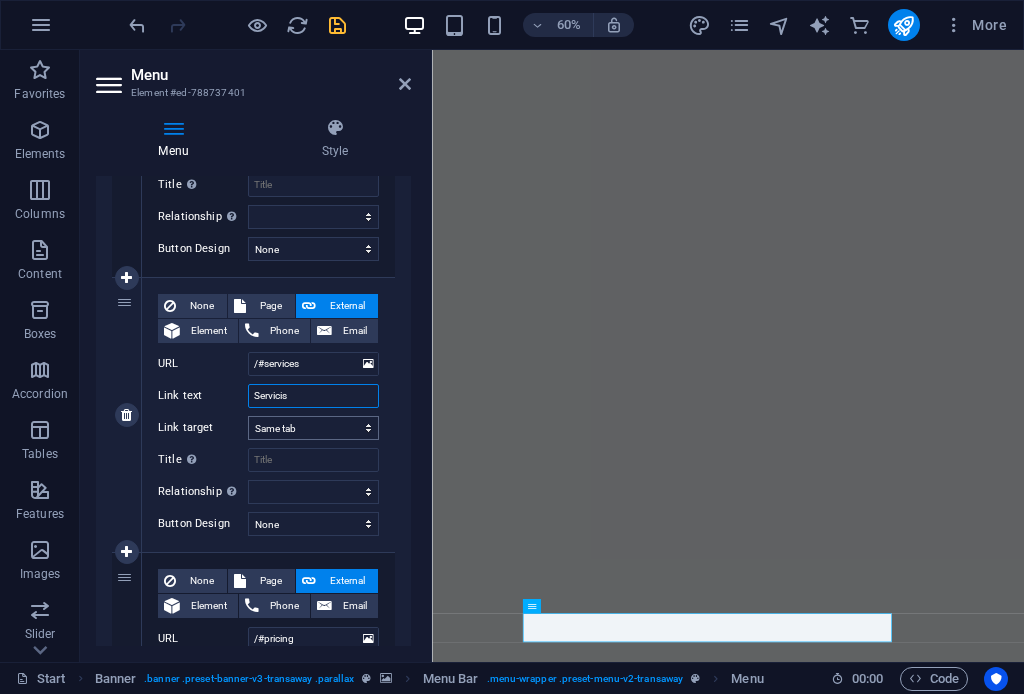 type on "Servicios" 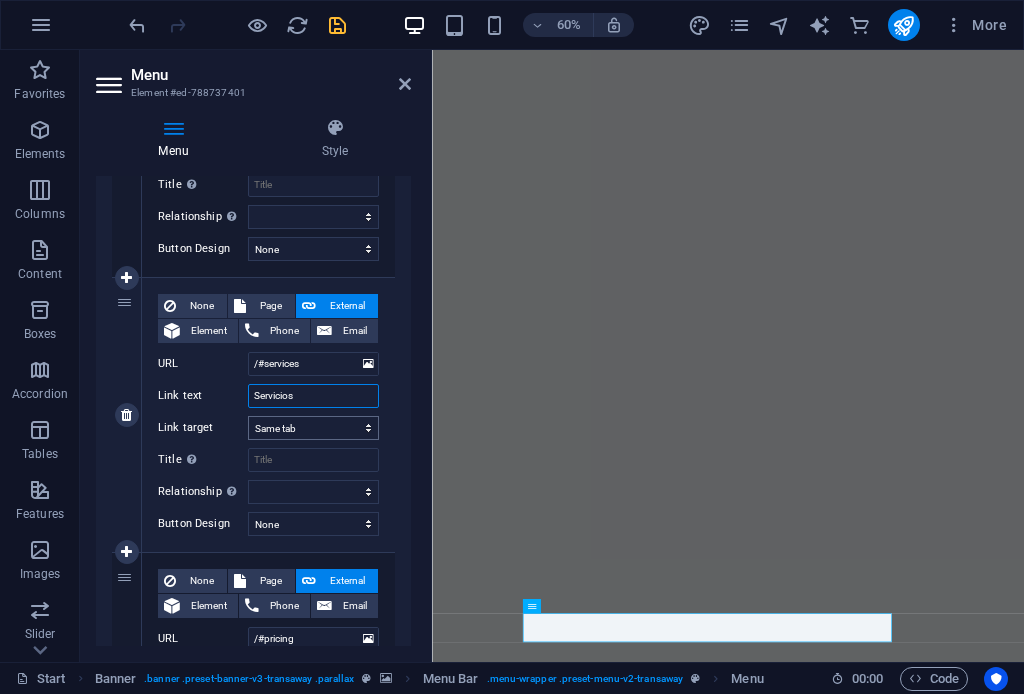 select 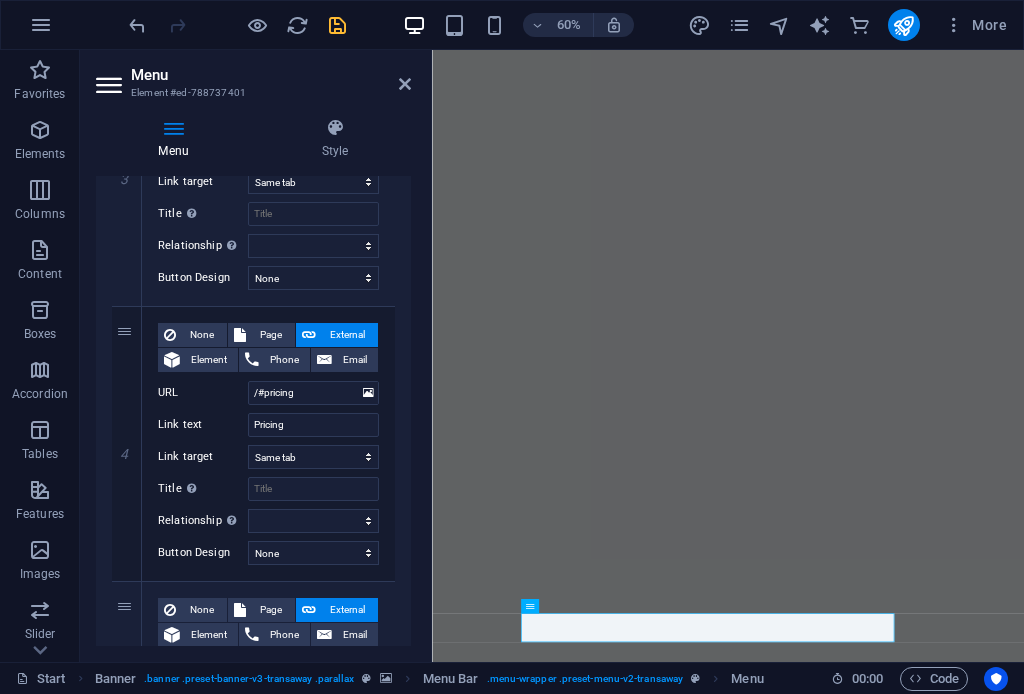 scroll, scrollTop: 912, scrollLeft: 0, axis: vertical 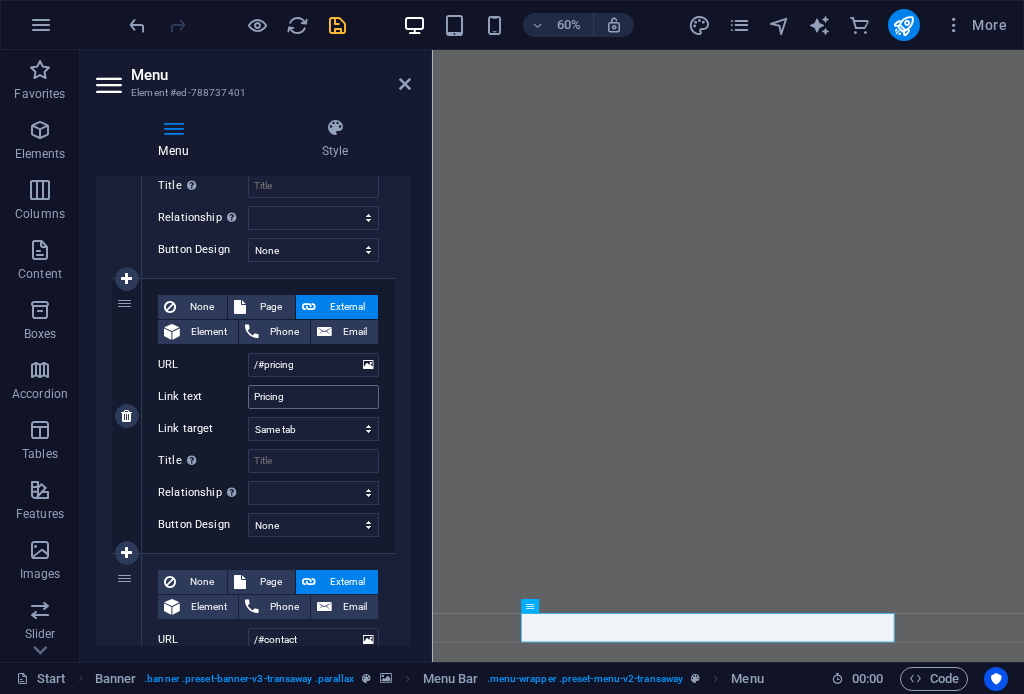 type on "Servicios" 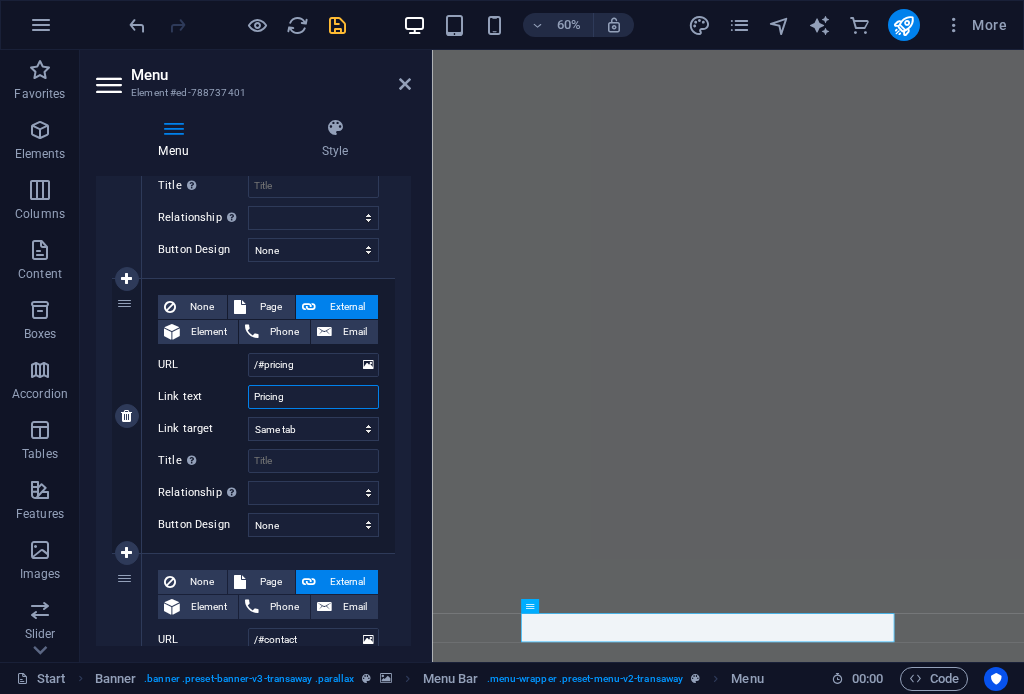 drag, startPoint x: 286, startPoint y: 399, endPoint x: 227, endPoint y: 402, distance: 59.07622 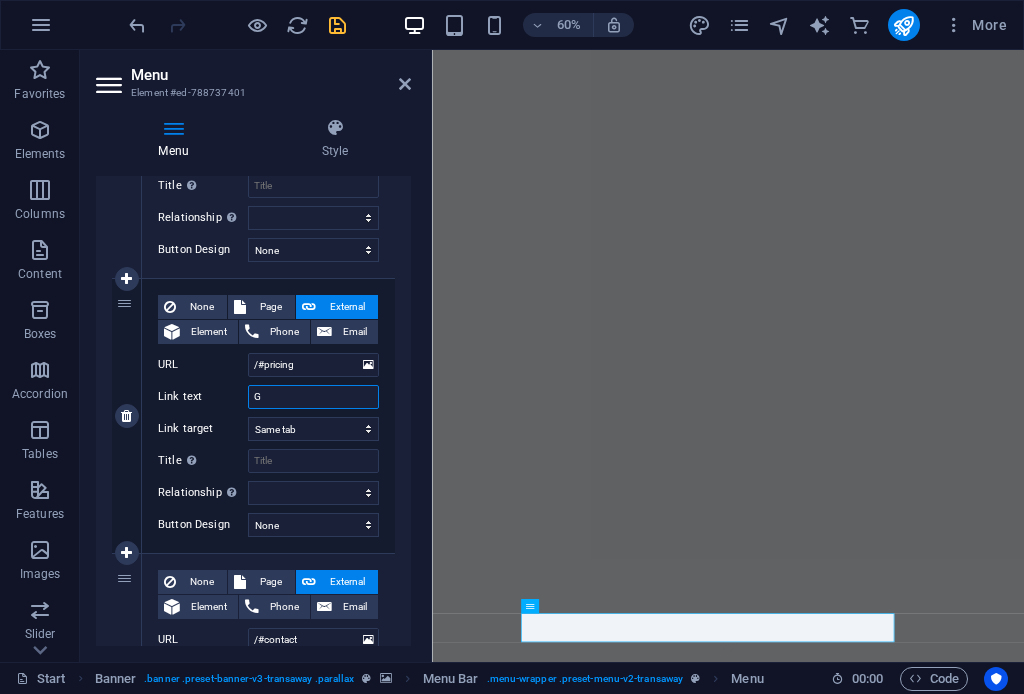 type on "Ga" 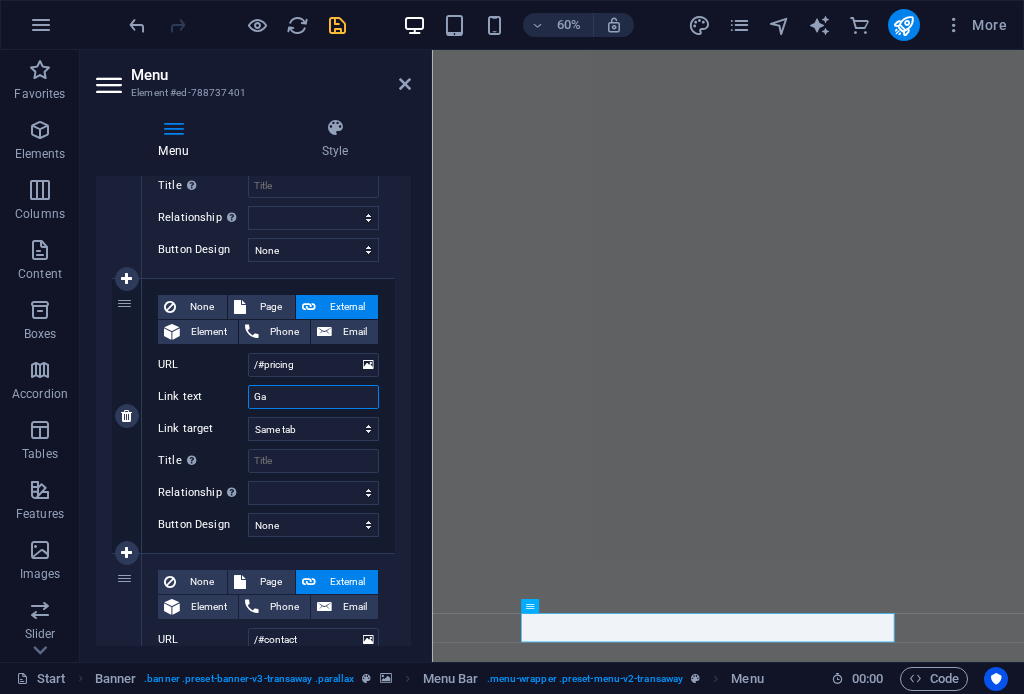 select 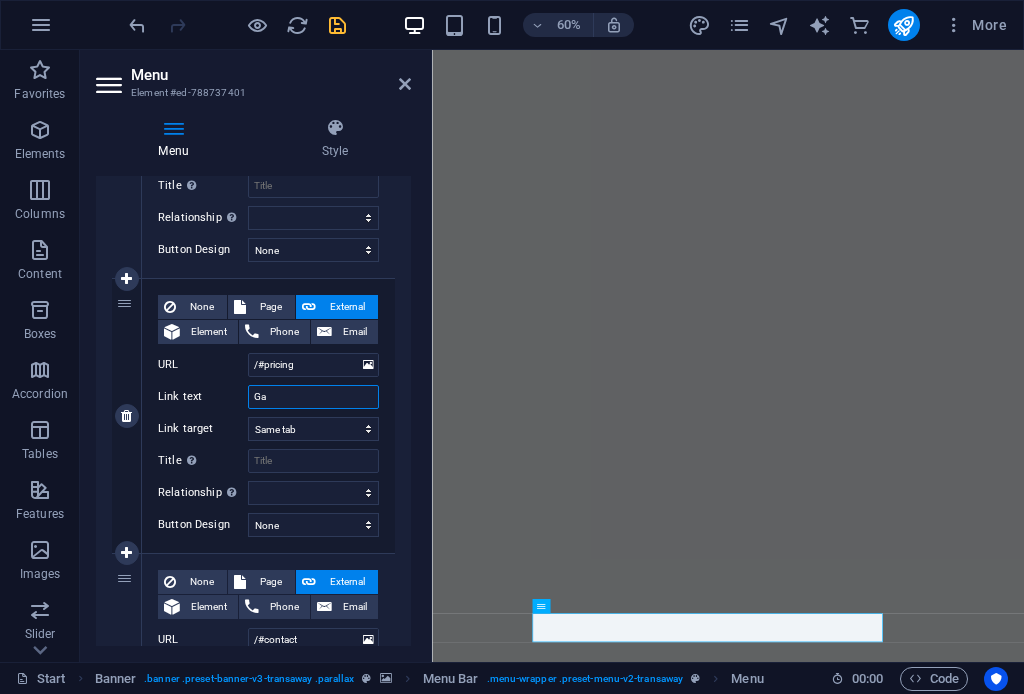 type on "Gal" 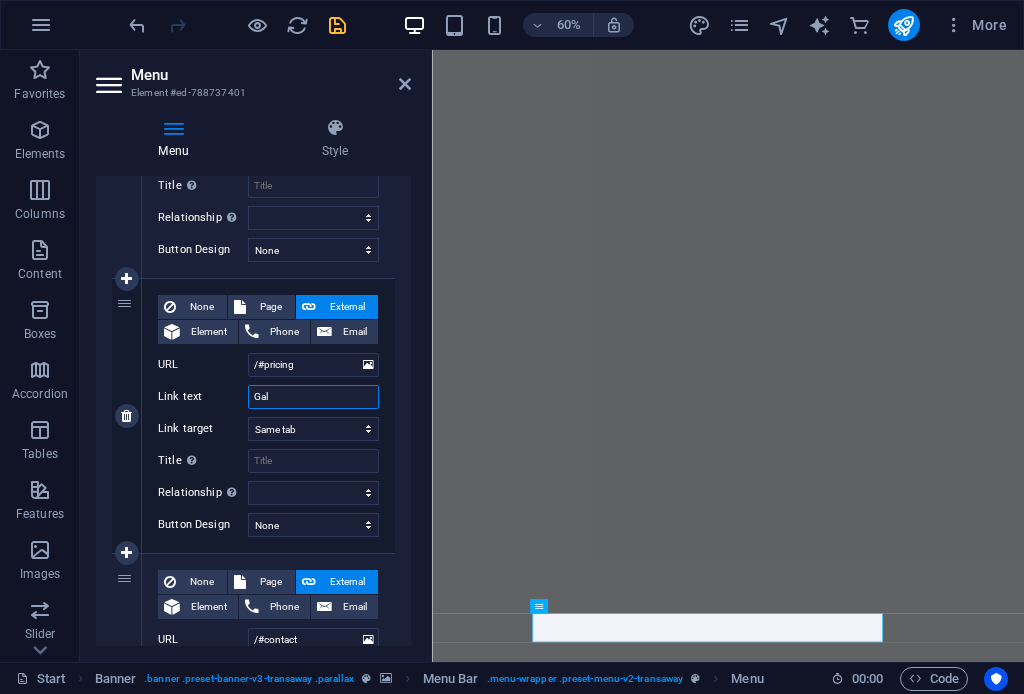 select 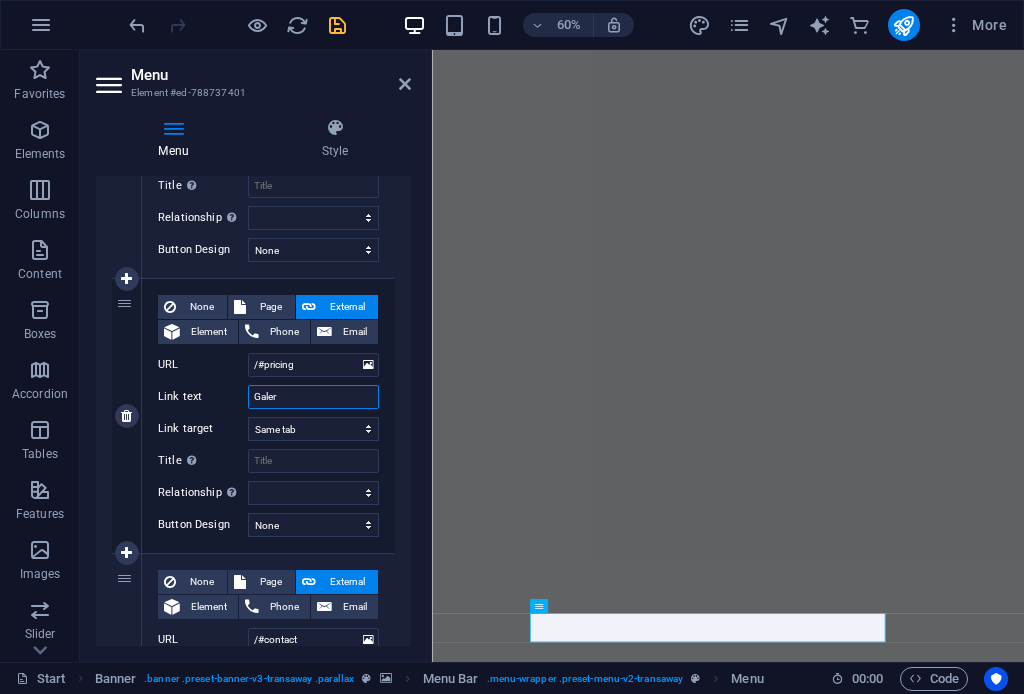 type on "Galeri" 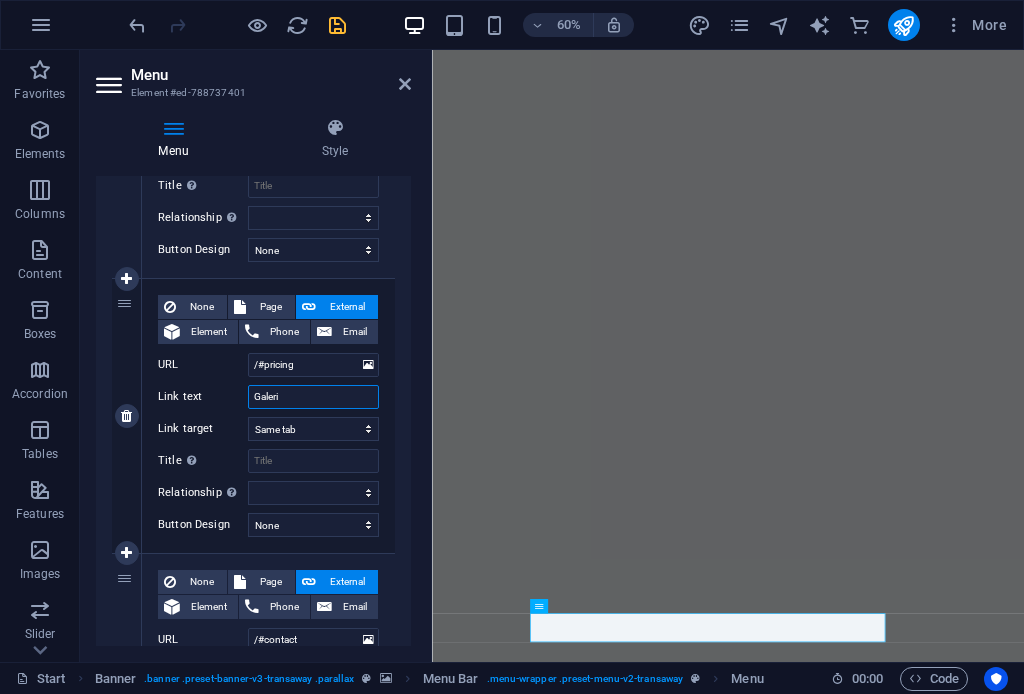 select 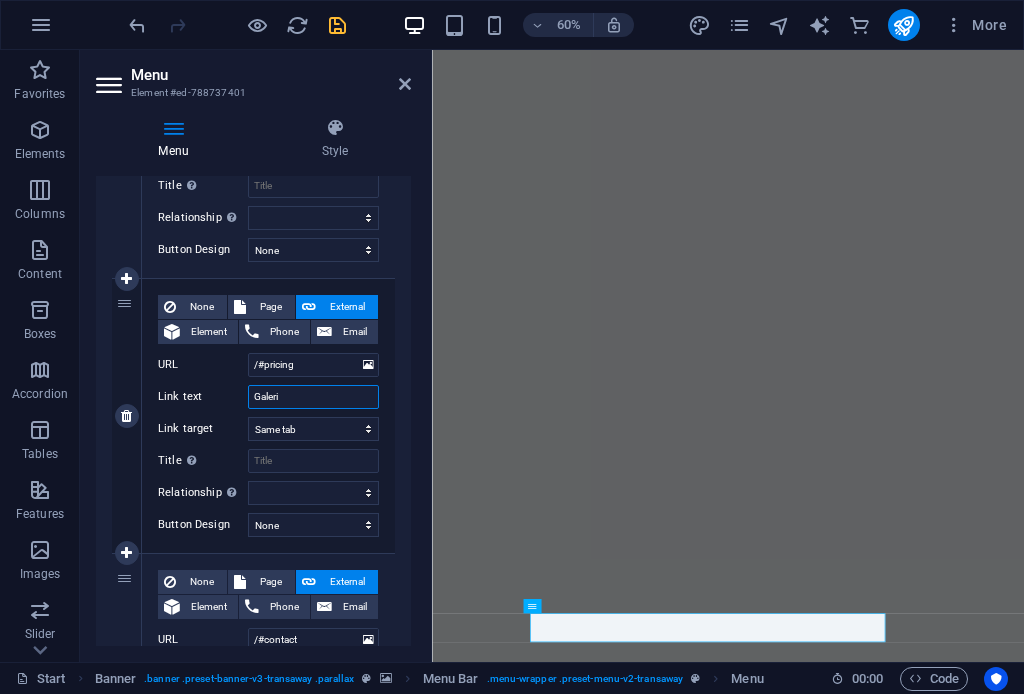 type on "Galeria" 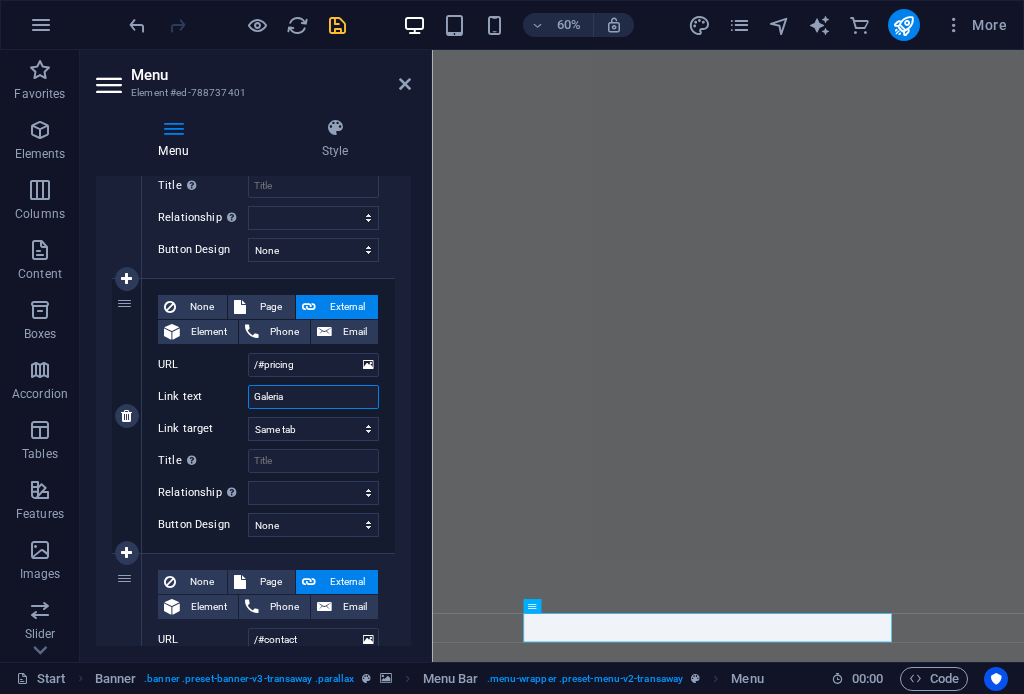 select 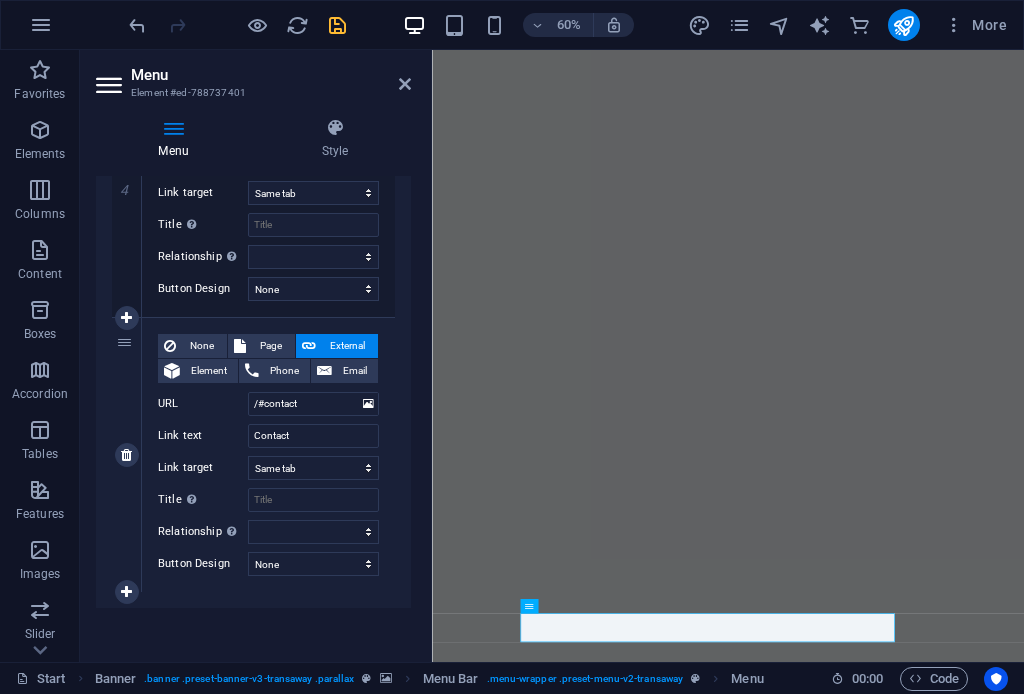 scroll, scrollTop: 1148, scrollLeft: 0, axis: vertical 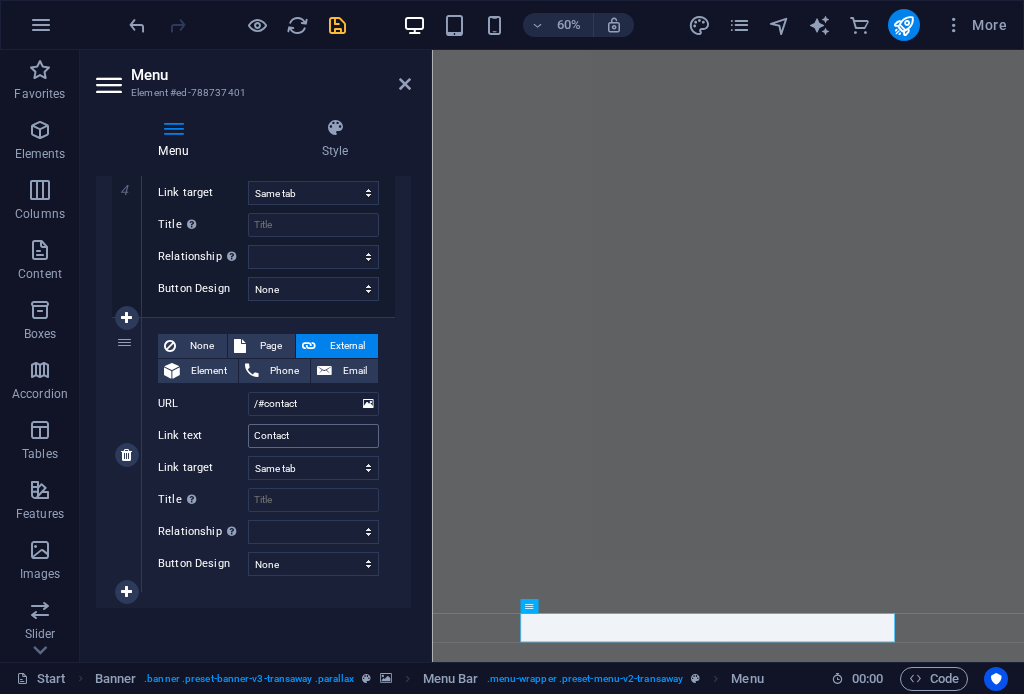 type on "Galeria" 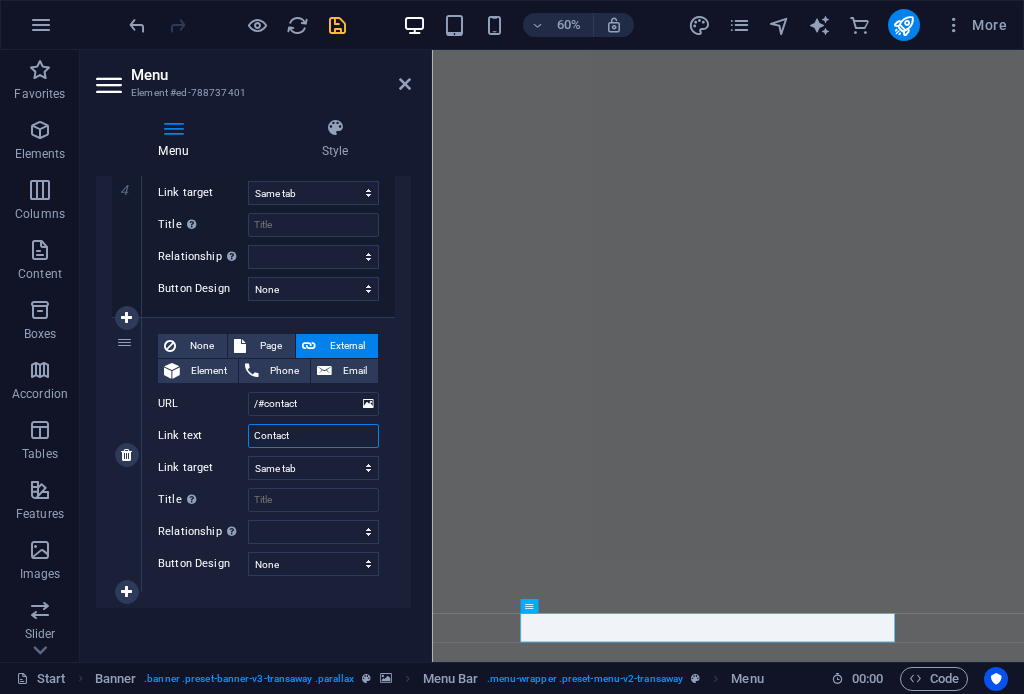 click on "Contact" at bounding box center (313, 436) 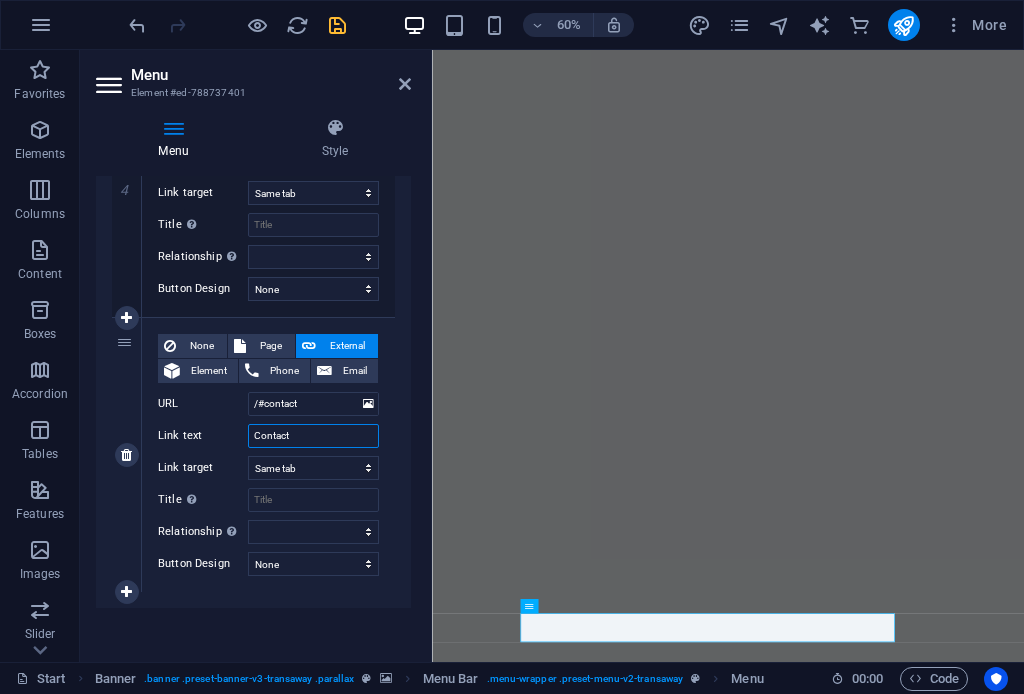 type on "Contacto" 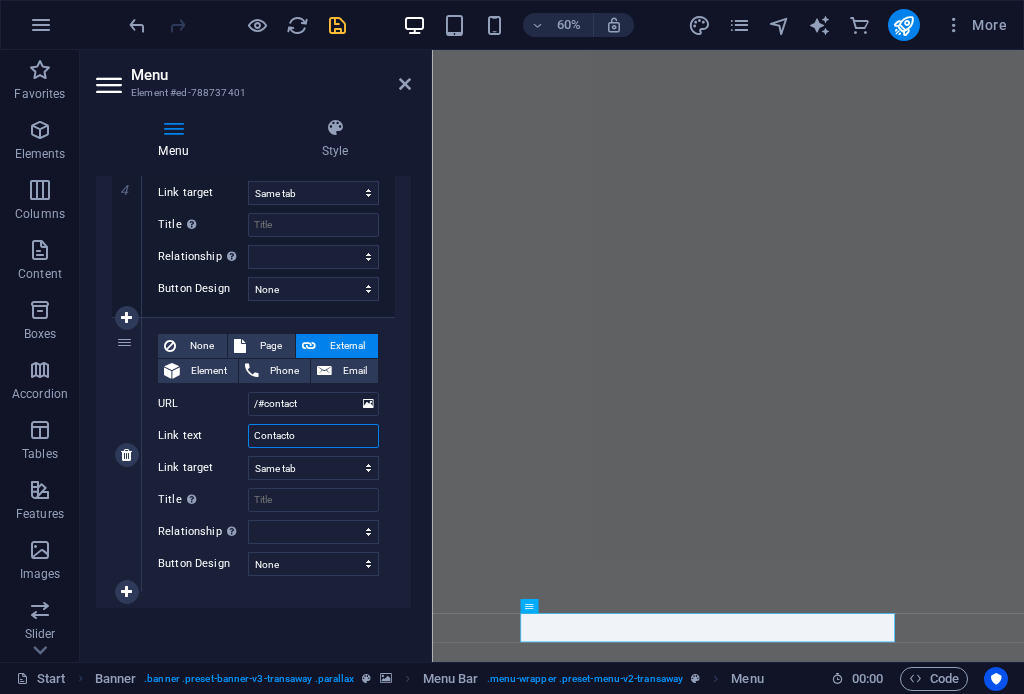 select 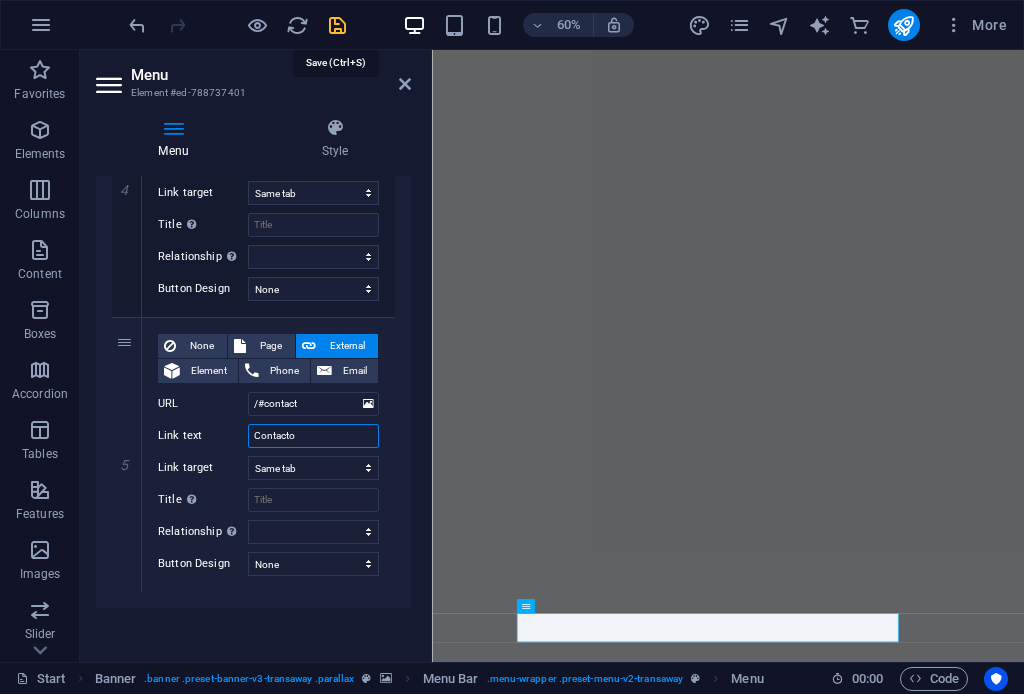 type on "Contacto" 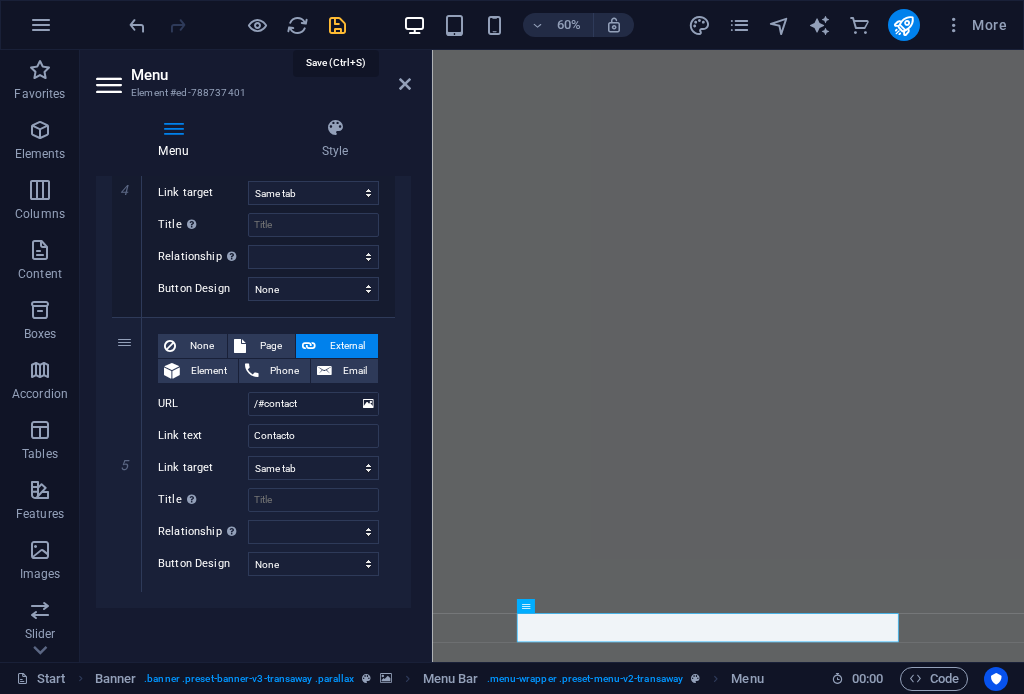 click at bounding box center (337, 25) 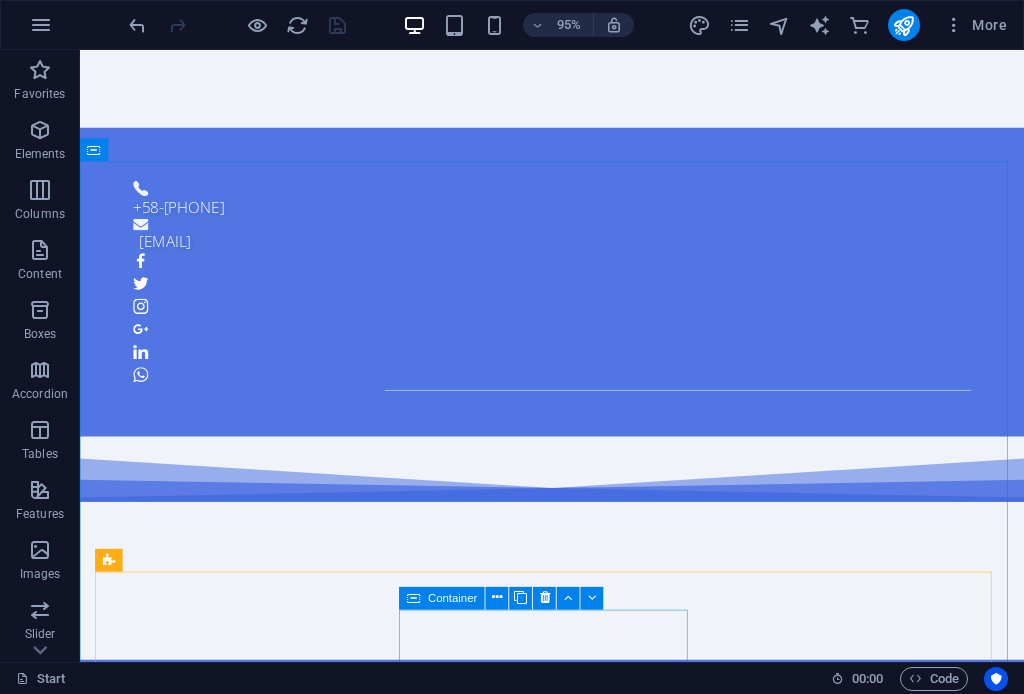 scroll, scrollTop: 528, scrollLeft: 0, axis: vertical 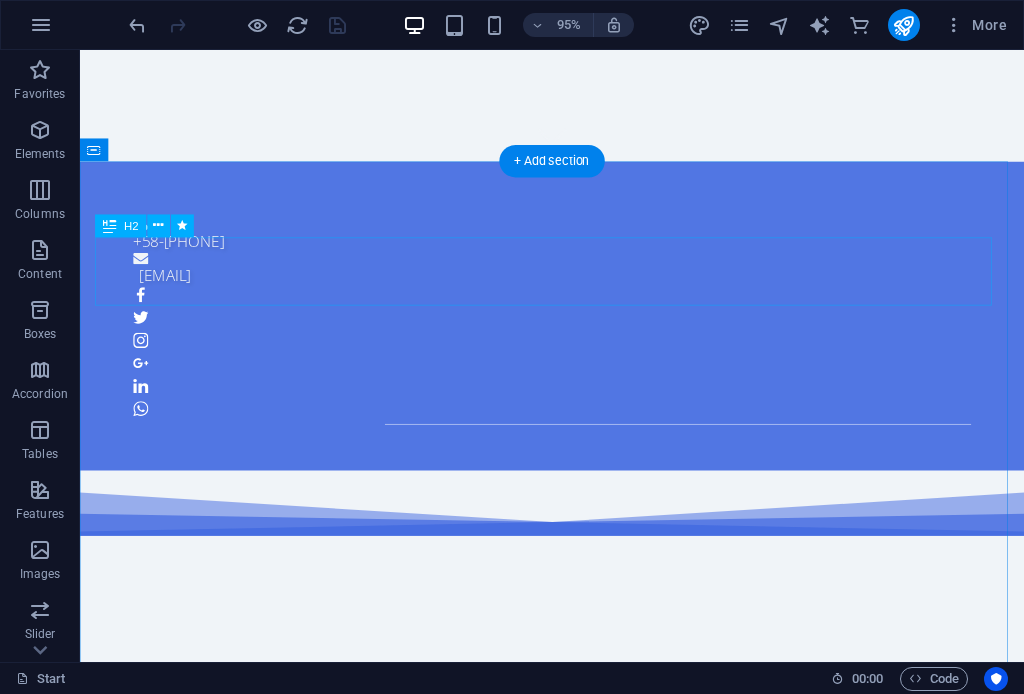 click on "About us" at bounding box center [577, 1046] 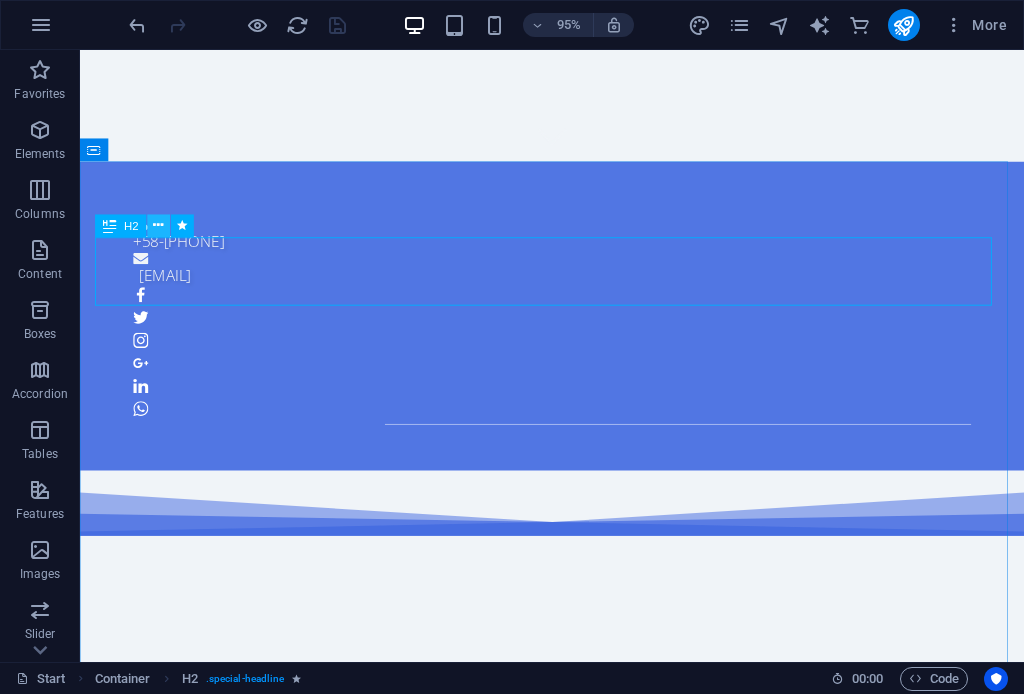 click at bounding box center (158, 226) 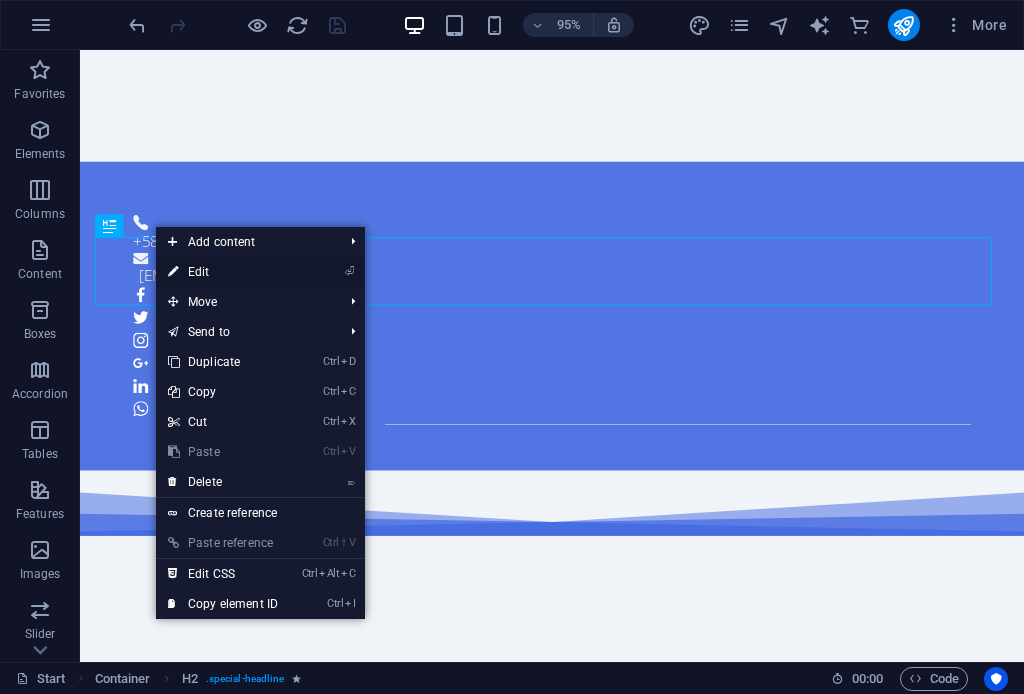 click on "⏎  Edit" at bounding box center (223, 272) 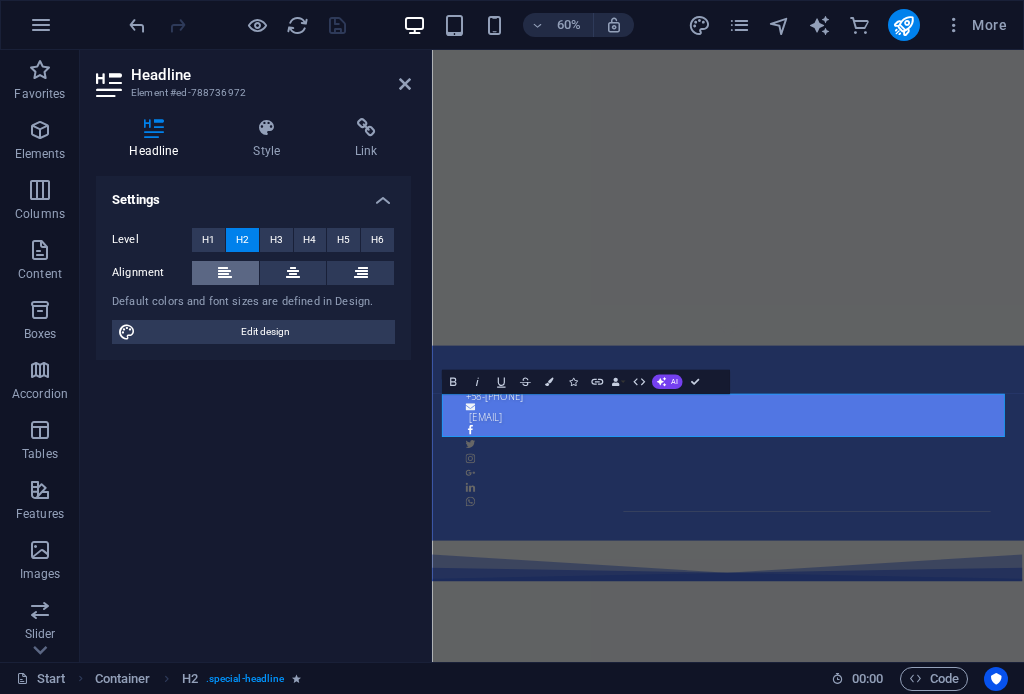 type 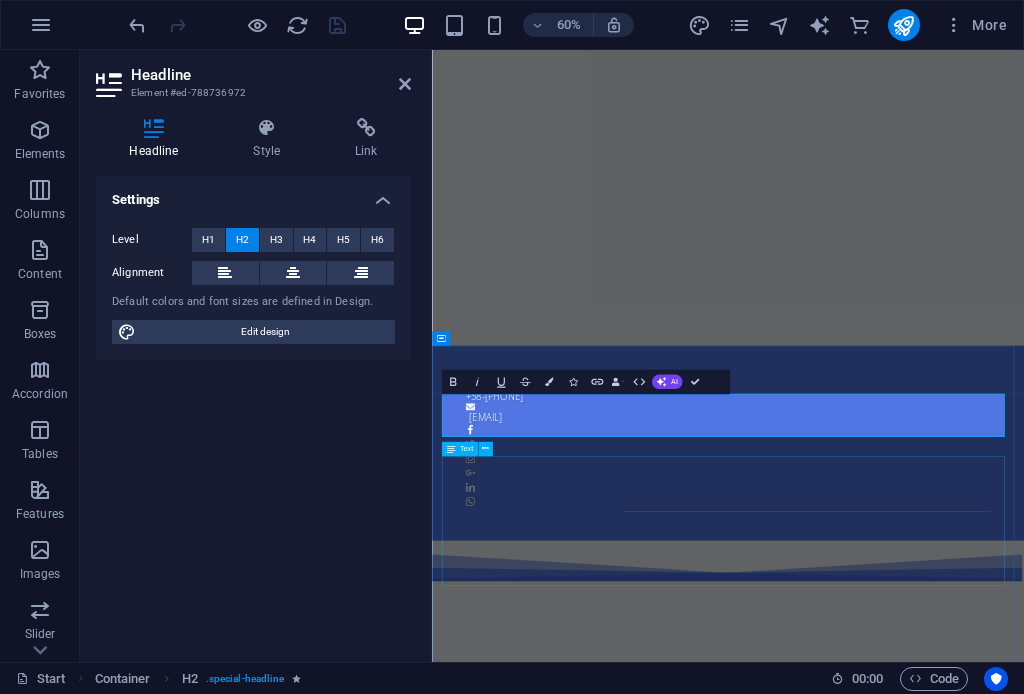 click on "Lorem ipsum dolor sit amet, consetetur sadipscing elitr, sed diam nonumy eirmod tempor invidunt ut labore et dolore magna aliquyam erat, sed diam voluptua. At vero eos et accusam et justo duo dolores et ea rebum. Stet clita kasd gubergren, no sea takimata sanctus est Lorem ipsum dolor sit amet. Lorem ipsum dolor sit amet, consetetur sadipscing elitr, sed diam nonumy eirmod tempor invidunt ut labore et dolore magna aliquyam erat, sed diam voluptua. At vero eos et accusam et justo duo dolores et ea rebum. Stet clita kasd gubergren, no sea takimata sanctus est Lorem ipsum dolor sit amet.  Lorem ipsum dolor sit amet, consetetur sadipscing elitr, sed diam nonumy eirmod tempor invidunt ut labore et dolore magna aliquyam erat, sed diam voluptua. At vero eos et accusam et justo duo dolores et ea rebum. Stet clita kasd gubergren, no sea takimata sanctus est Lorem ipsum dolor sit amet." at bounding box center [926, 1599] 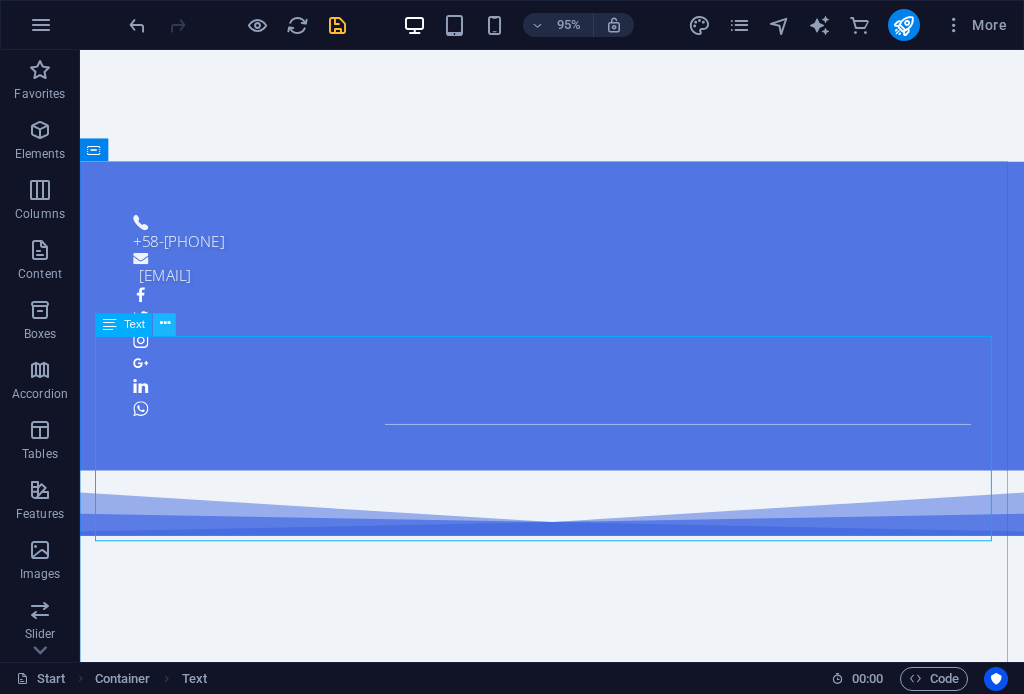 click at bounding box center [165, 324] 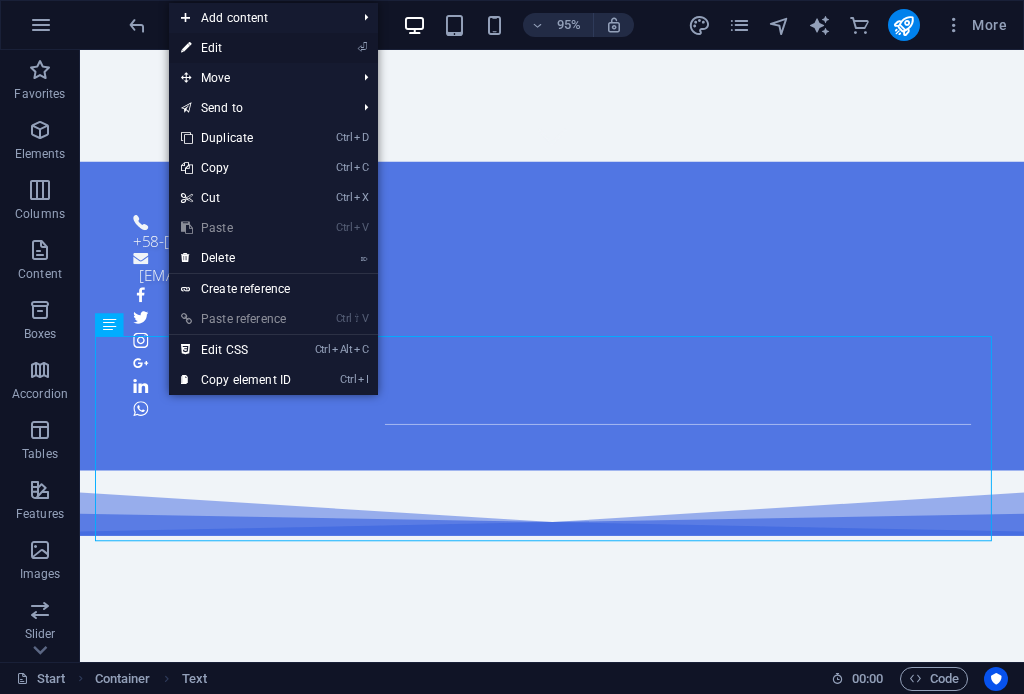 click on "⏎  Edit" at bounding box center [236, 48] 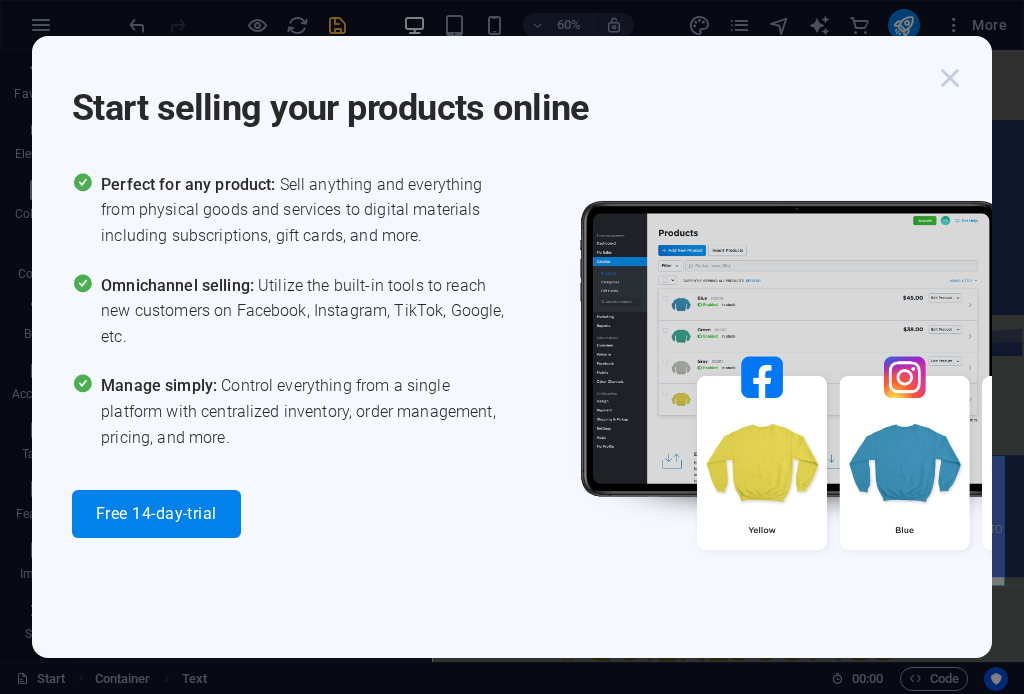 click at bounding box center [950, 78] 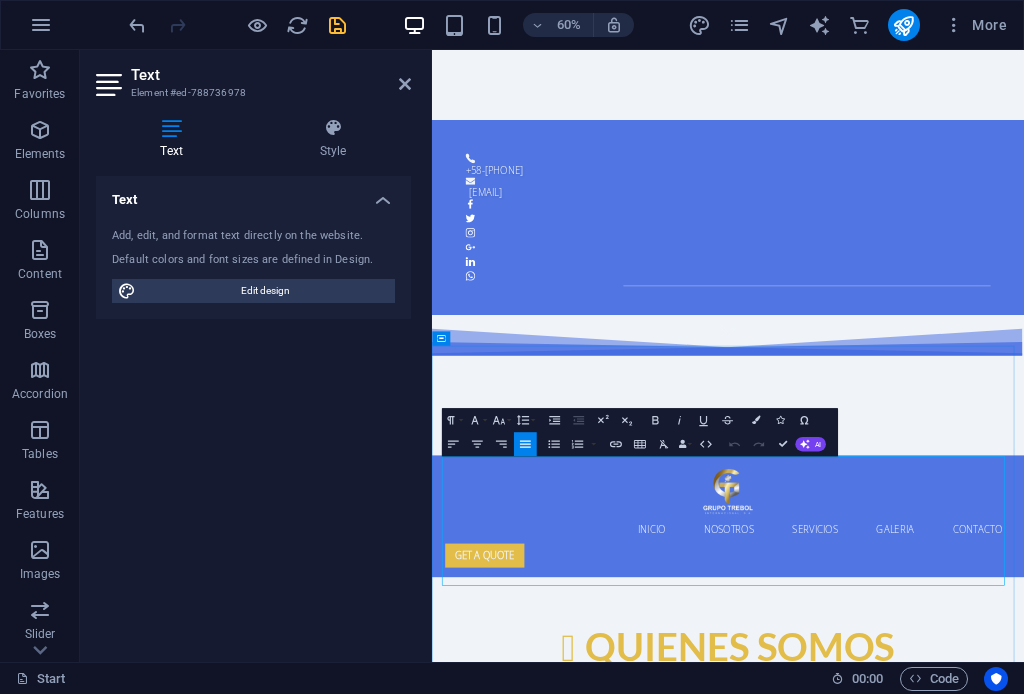 drag, startPoint x: 448, startPoint y: 736, endPoint x: 528, endPoint y: 740, distance: 80.09994 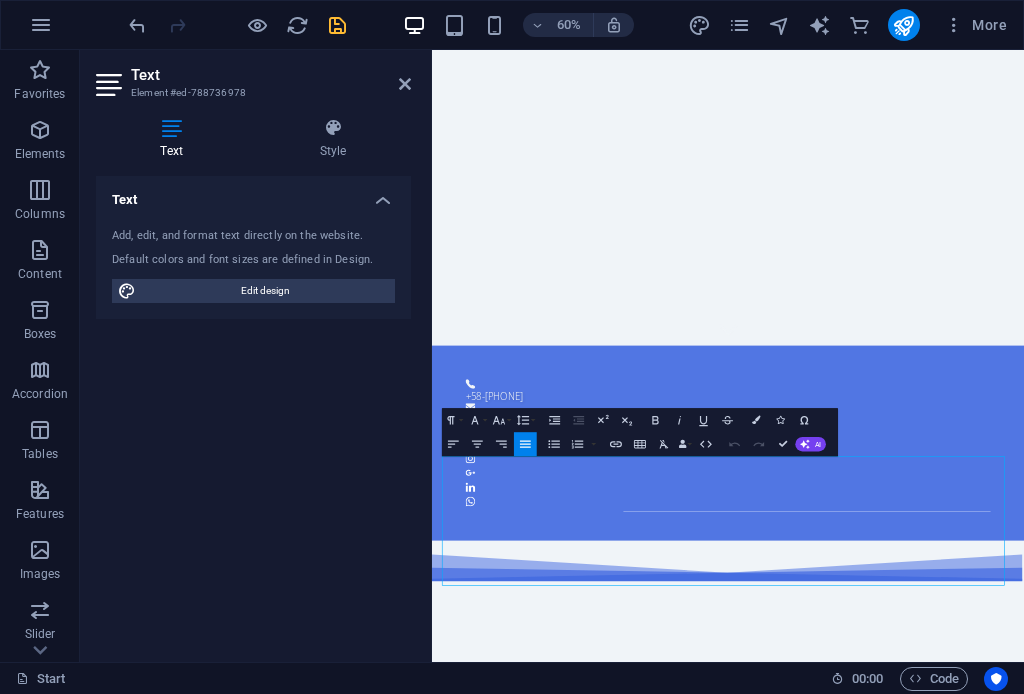 scroll, scrollTop: 7575, scrollLeft: 0, axis: vertical 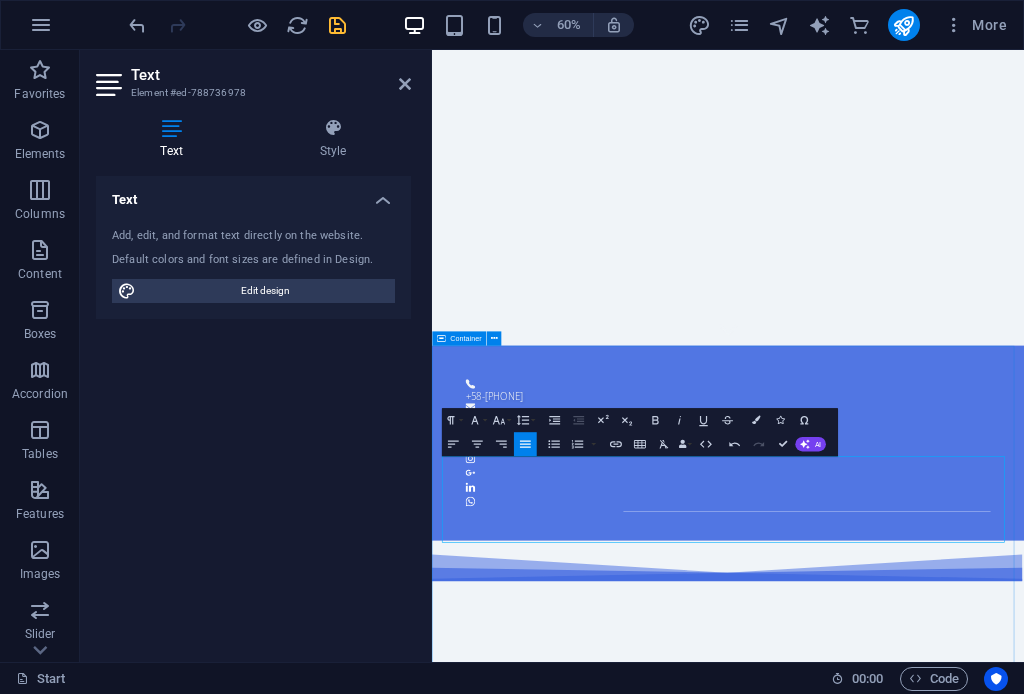 click on "quienes somos Grupo Trébol Internacional es una empresa venezolana especializada en logística y servicios aduaneros, con proyección y operaciones a nivel mundial. Contamos con un equipo profesional, dinámico y comprometido, que entiende los desafíos del comercio internacional y ofrece soluciones a la medida. Nuestra experiencia, precios competitivos y red de aliados estratégicos nos convierten en el socio ideal para potenciar sus operaciones logísticas. Grupo Trébol Internacional es una empresa venezolana especializada en logística y servicios aduaneros, con proyección y operaciones a nivel mundial. Contamos con un equipo profesional, dinámico y comprometido, que entiende los desafíos del comercio internacional y ofrece soluciones a la medida. Nuestra experiencia, precios competitivos y red de aliados estratégicos nos convierten en el socio ideal para potenciar sus operaciones logísticas. Timely Delivery Lorem ipsum dolor sit amet, consectetur adipisicing elit. Veritatis, dolorem! 24/7  Support" at bounding box center [925, 1829] 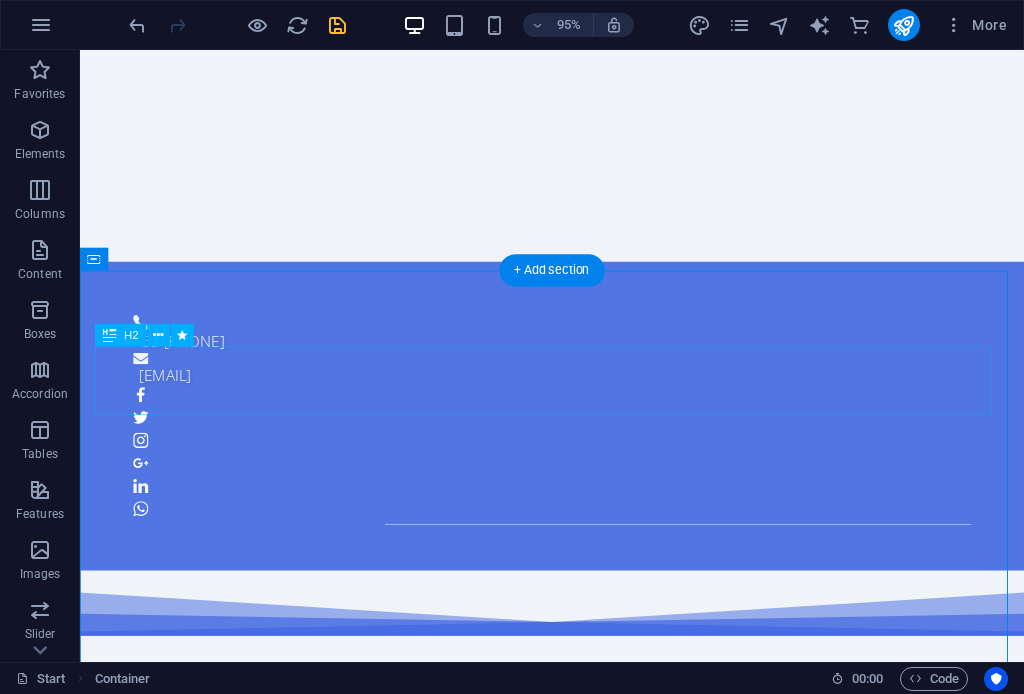 scroll, scrollTop: 316, scrollLeft: 0, axis: vertical 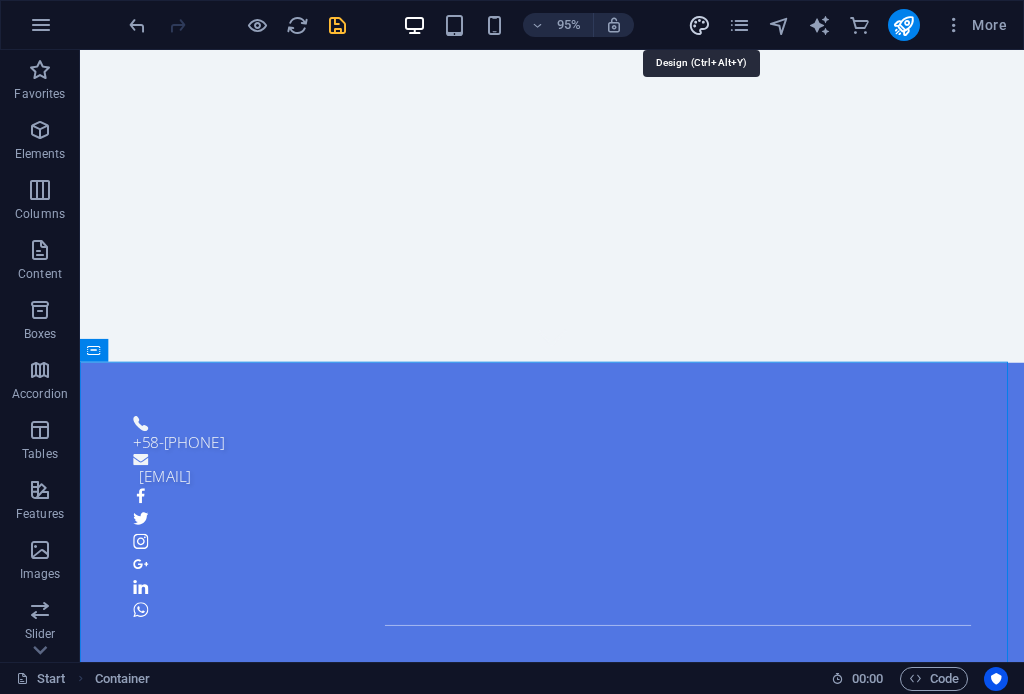 click at bounding box center (699, 25) 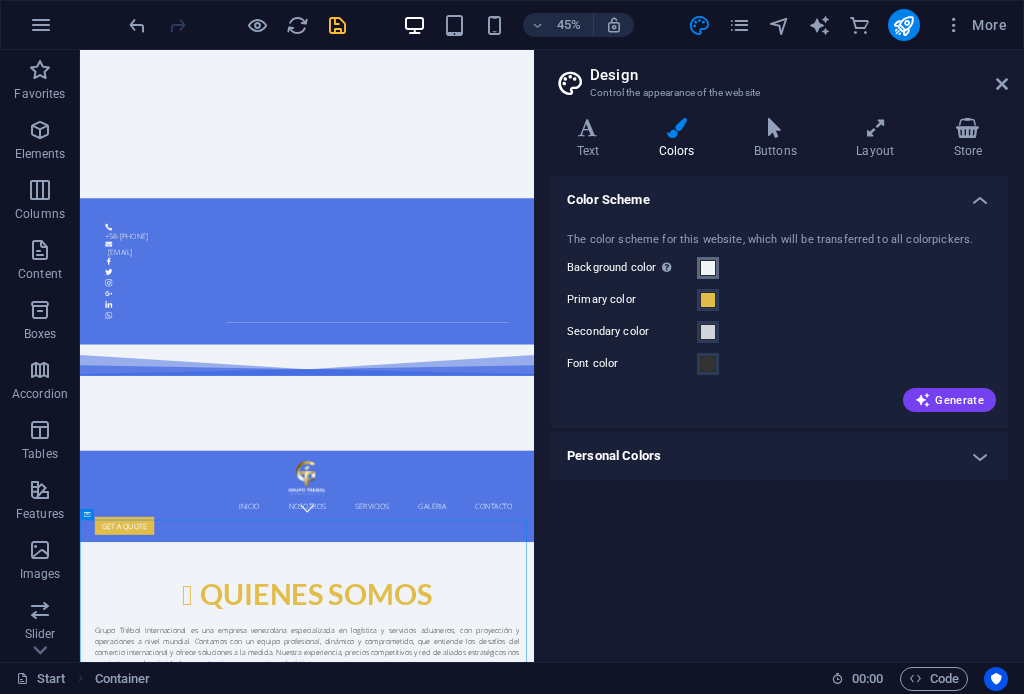 click at bounding box center [708, 268] 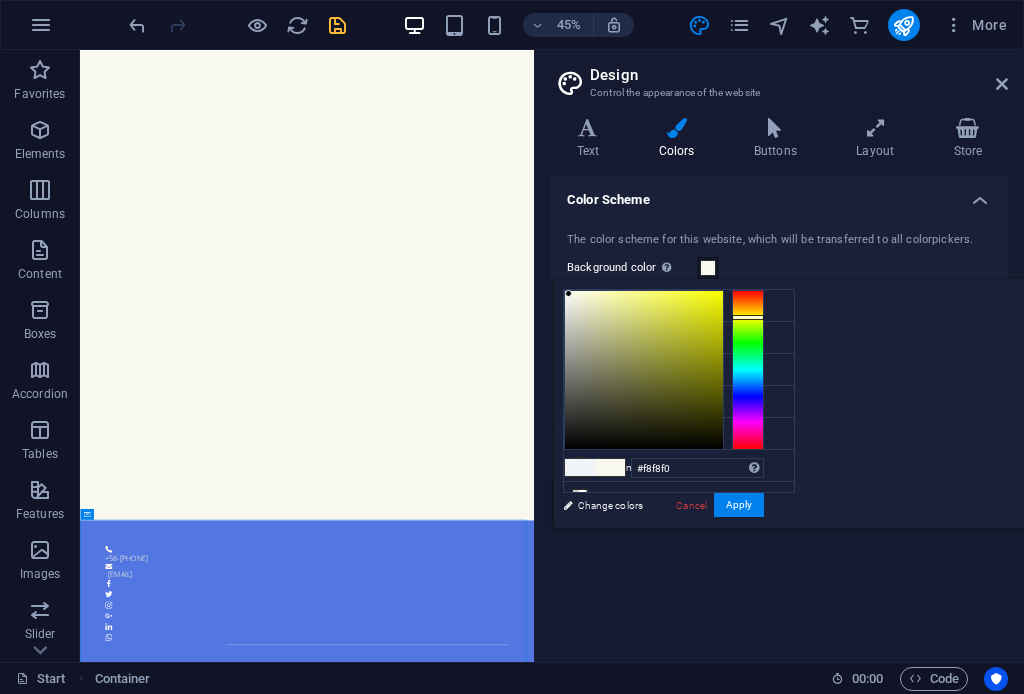 drag, startPoint x: 987, startPoint y: 382, endPoint x: 994, endPoint y: 316, distance: 66.37017 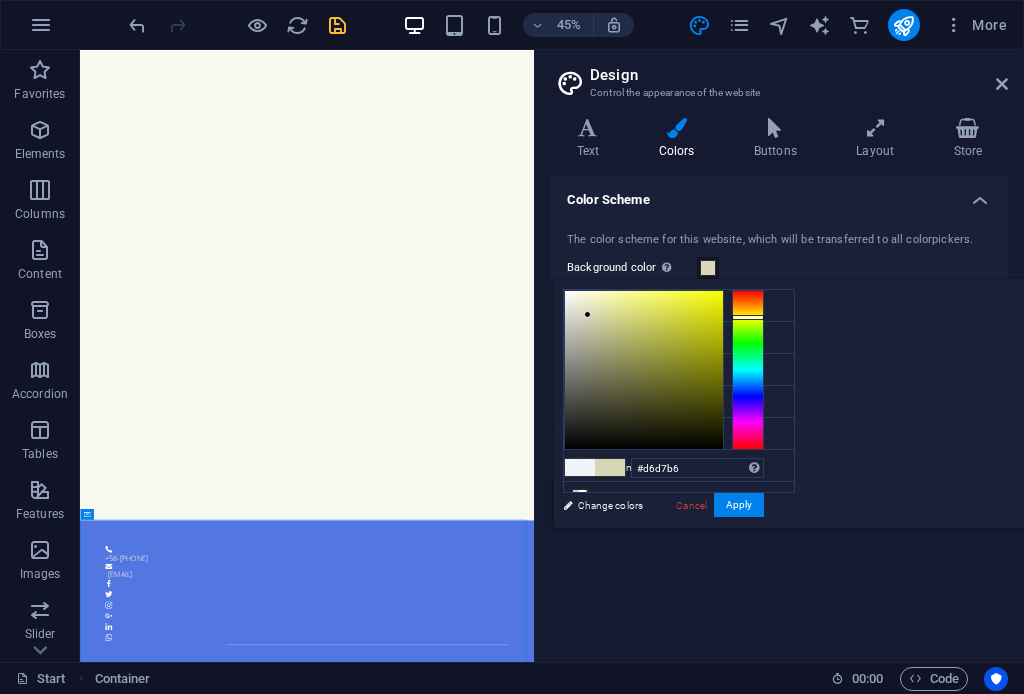 drag, startPoint x: 818, startPoint y: 292, endPoint x: 838, endPoint y: 314, distance: 29.732138 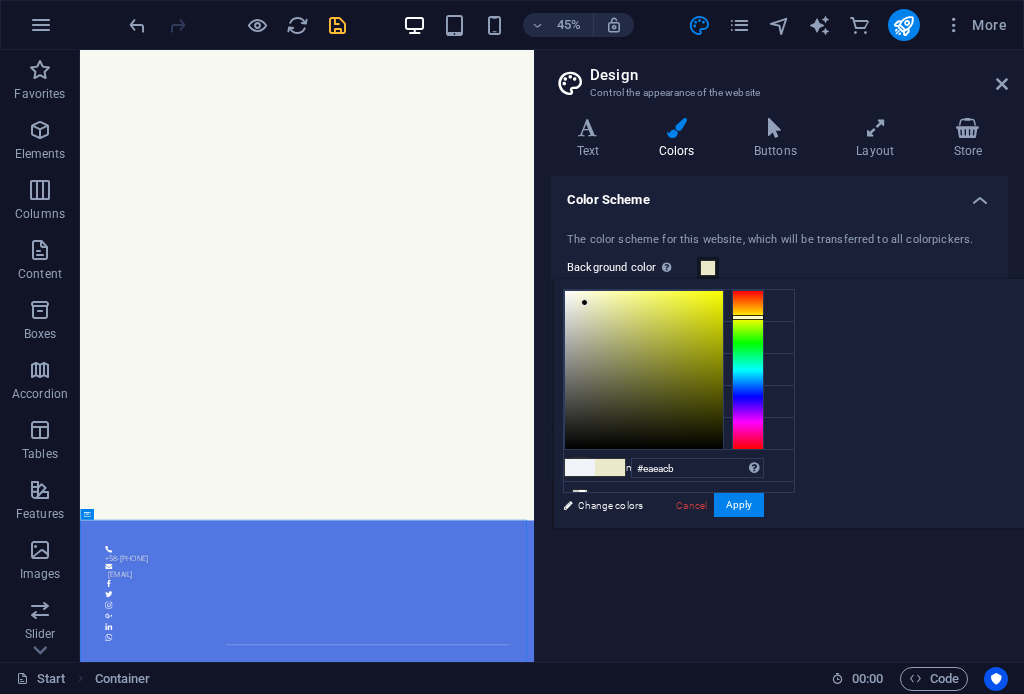 drag, startPoint x: 838, startPoint y: 314, endPoint x: 835, endPoint y: 302, distance: 12.369317 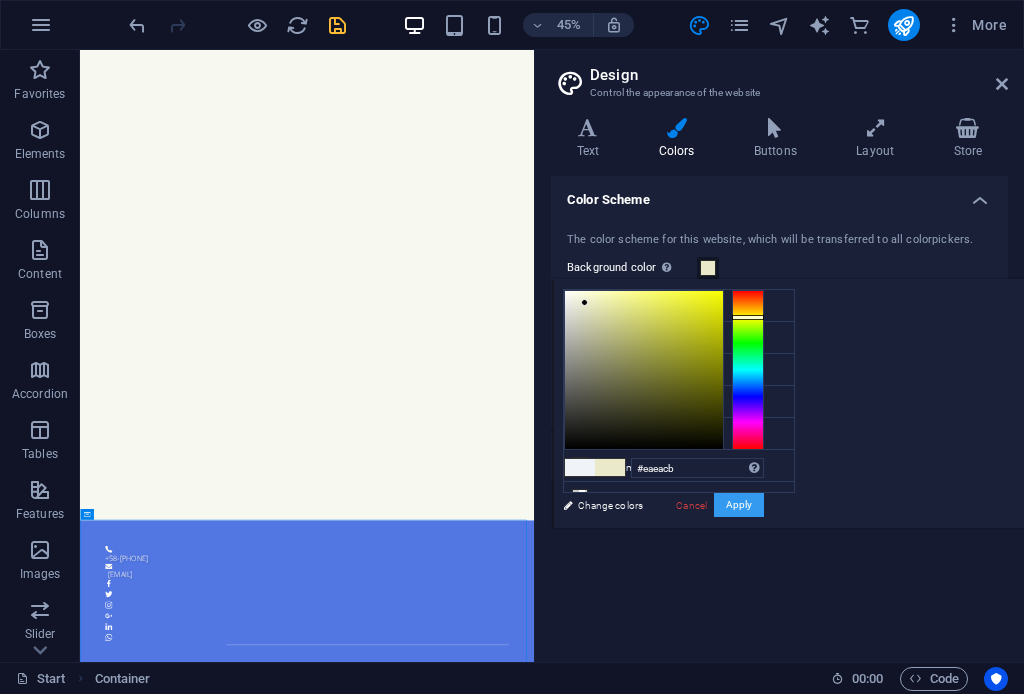 click on "Apply" at bounding box center (739, 505) 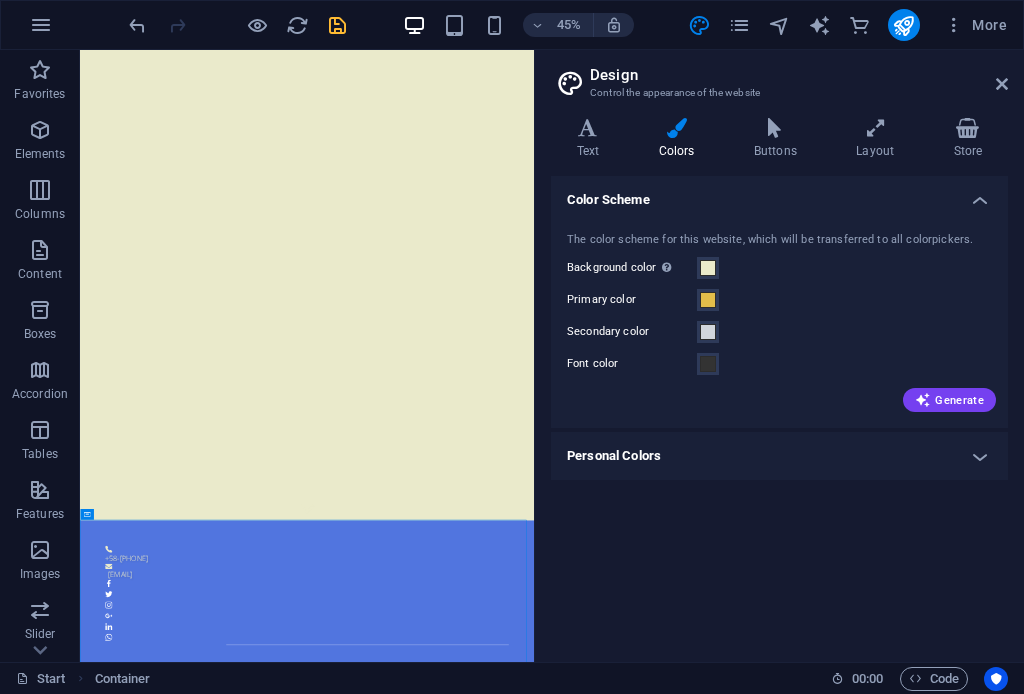 click at bounding box center (237, 25) 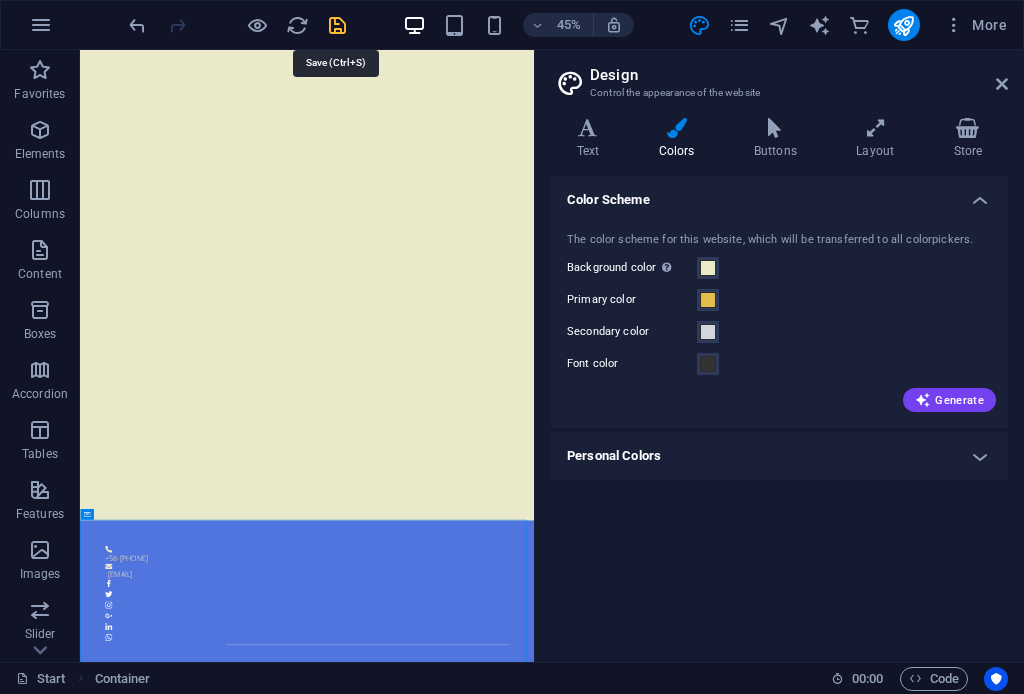click at bounding box center (337, 25) 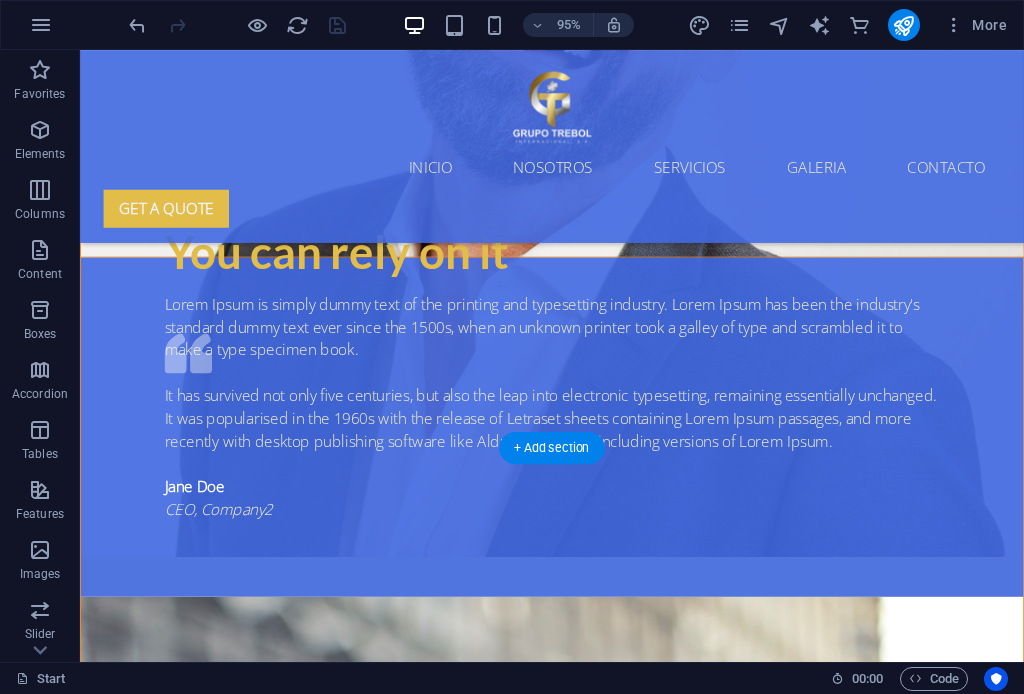 scroll, scrollTop: 3167, scrollLeft: 0, axis: vertical 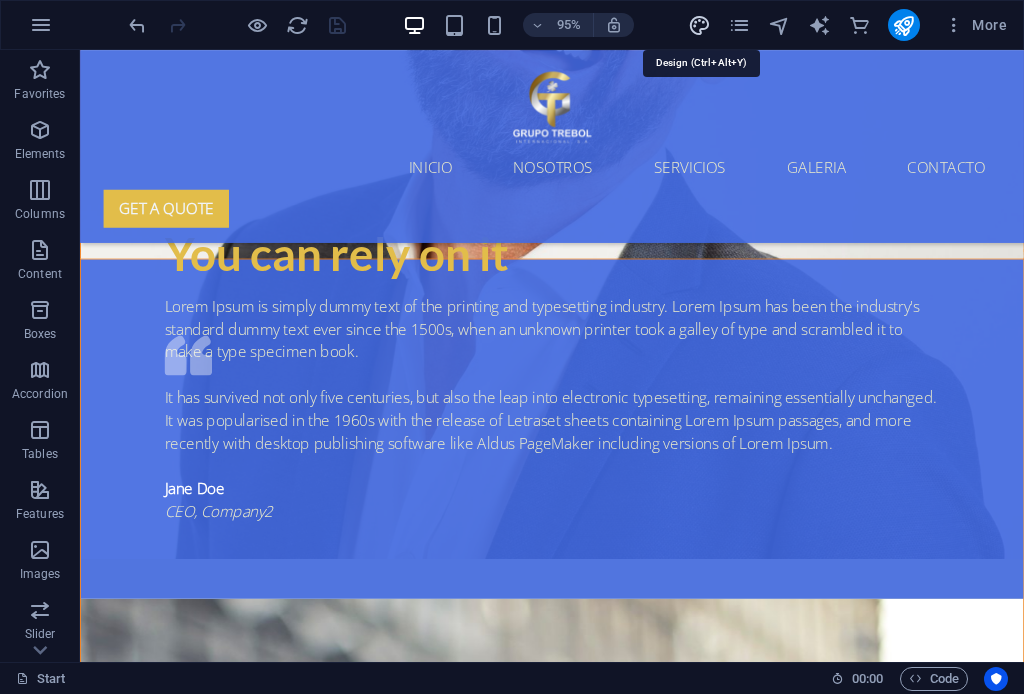 click at bounding box center (699, 25) 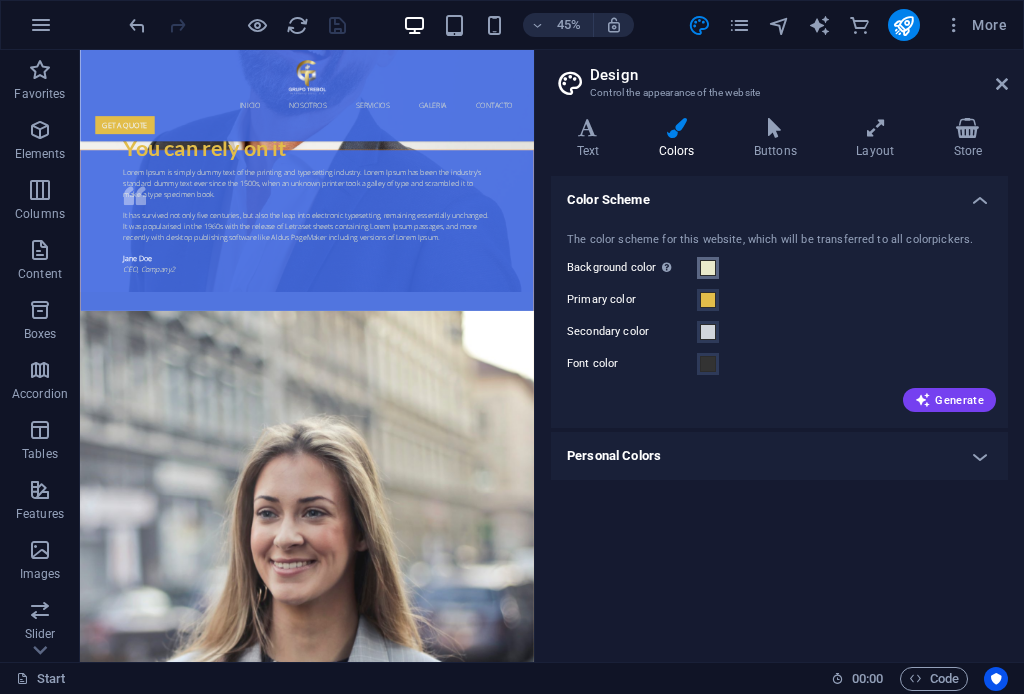 click at bounding box center (708, 268) 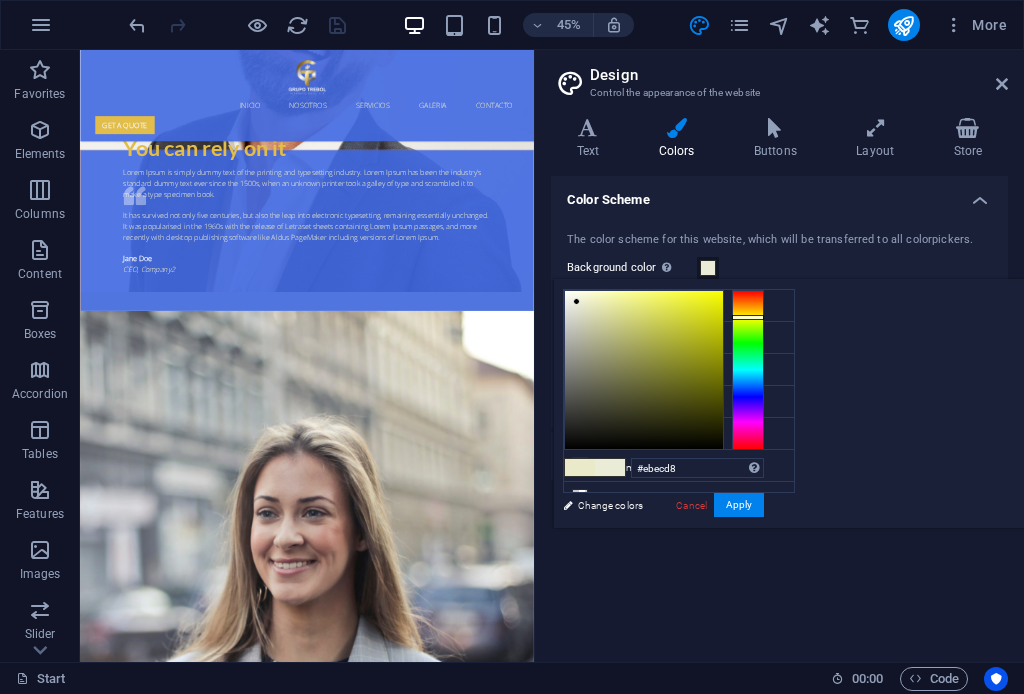 click at bounding box center [576, 301] 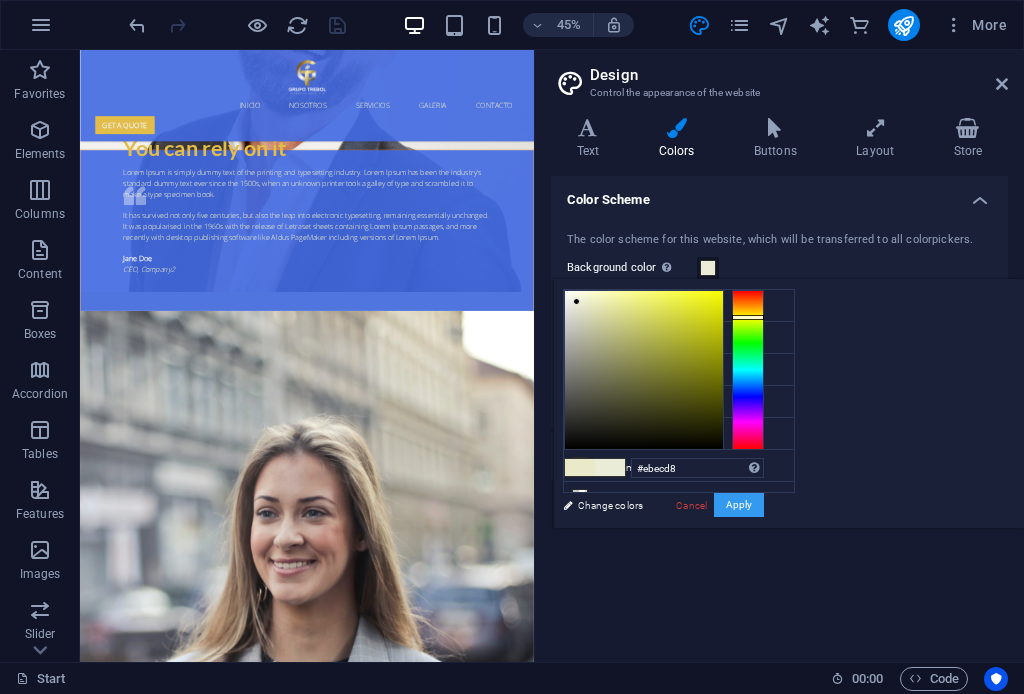 click on "Apply" at bounding box center (739, 505) 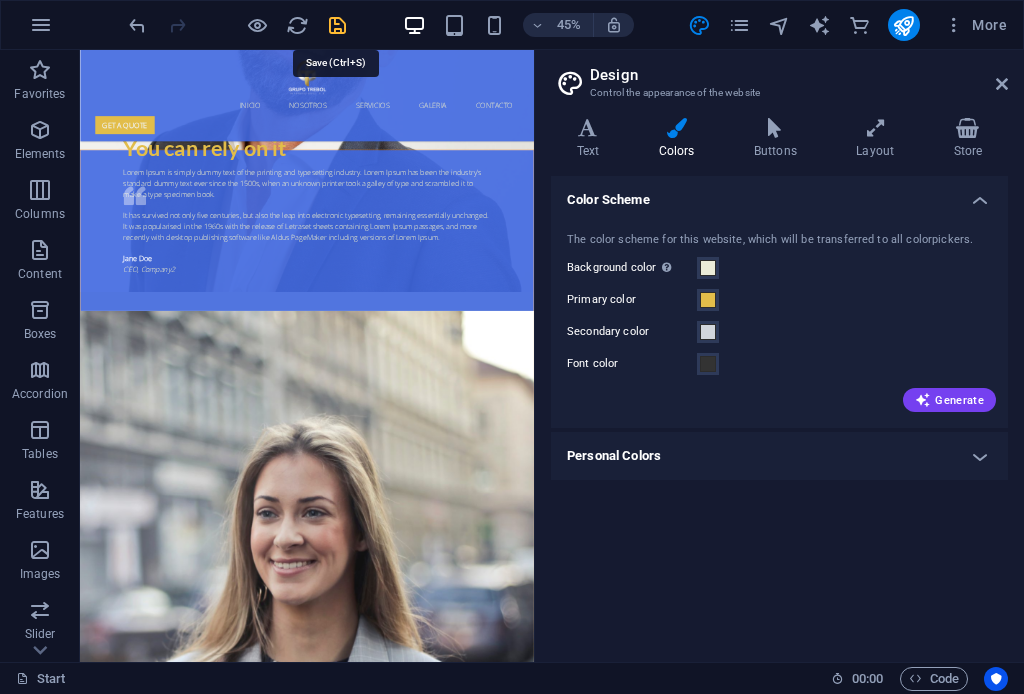 click at bounding box center [337, 25] 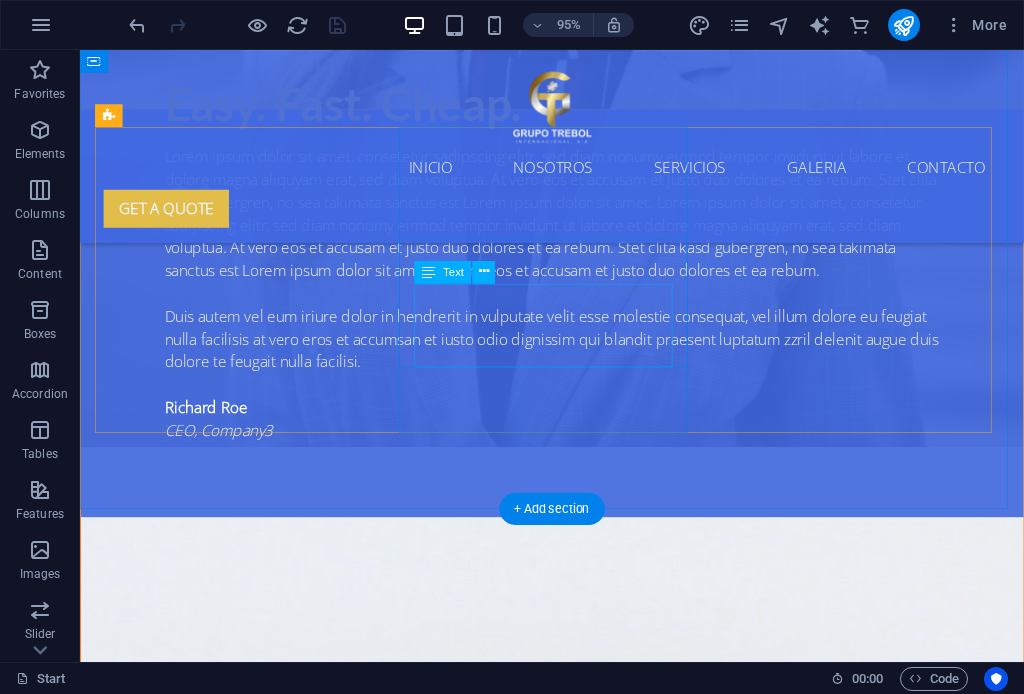 scroll, scrollTop: 4118, scrollLeft: 0, axis: vertical 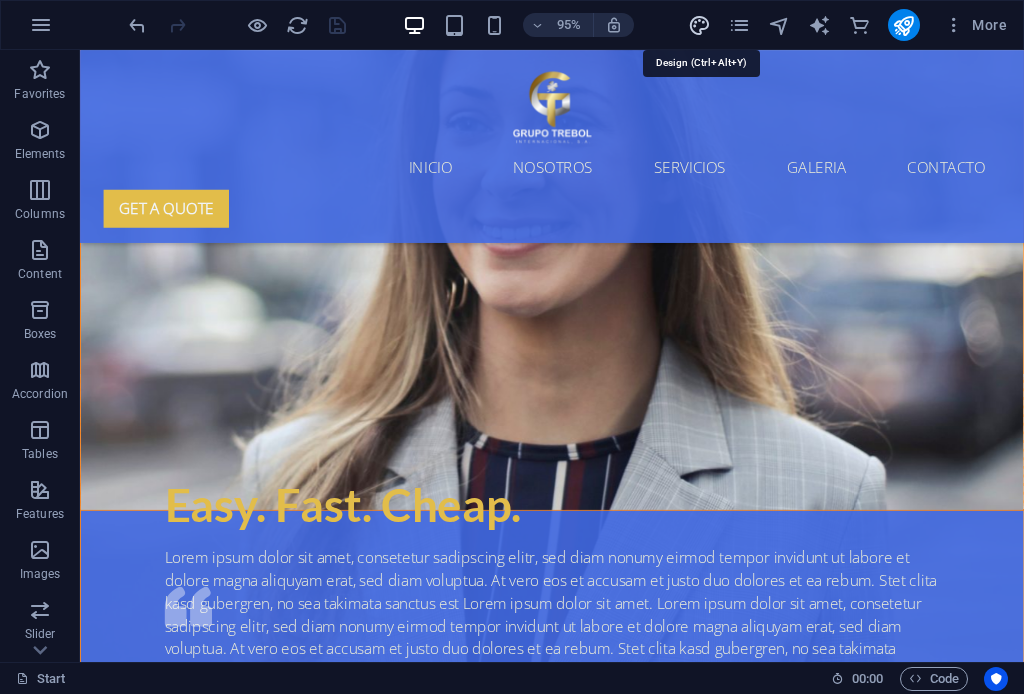 click at bounding box center [699, 25] 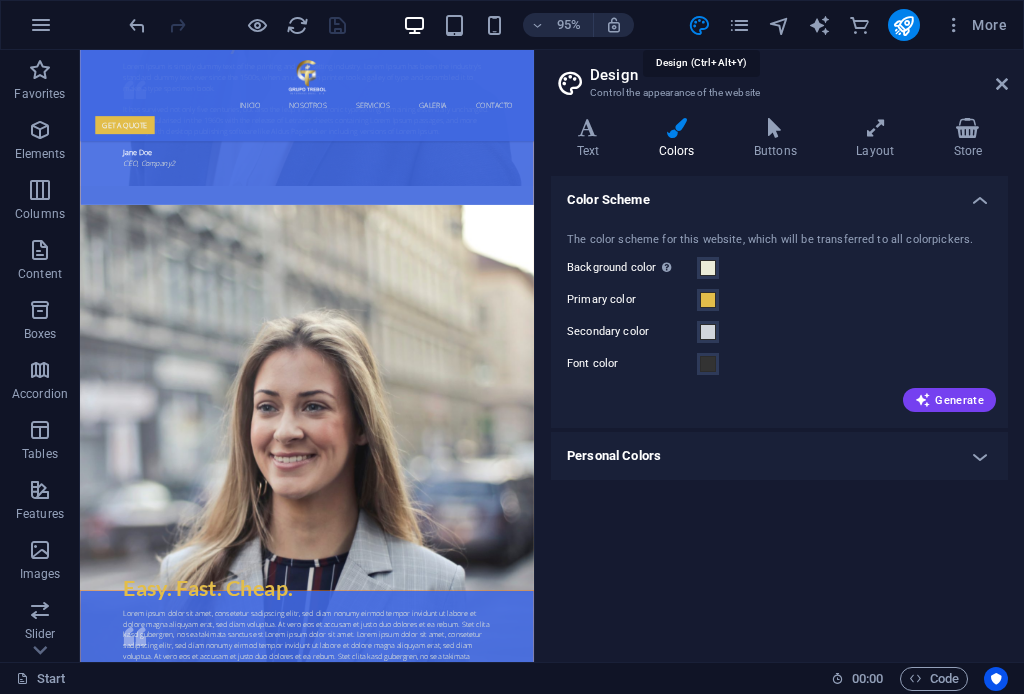 scroll, scrollTop: 4834, scrollLeft: 0, axis: vertical 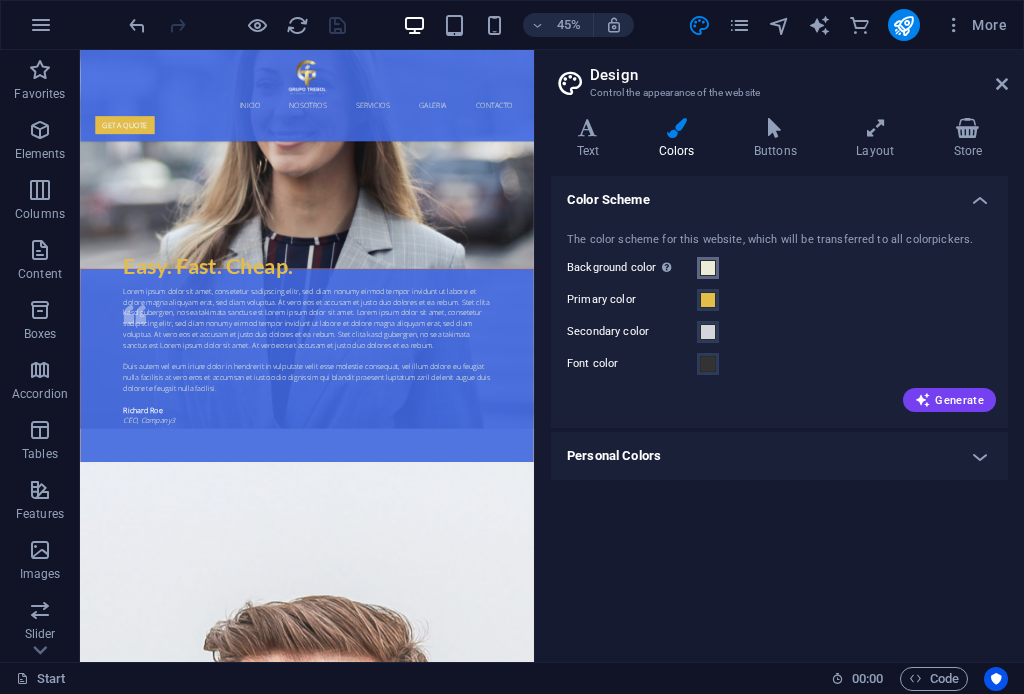 click at bounding box center (708, 268) 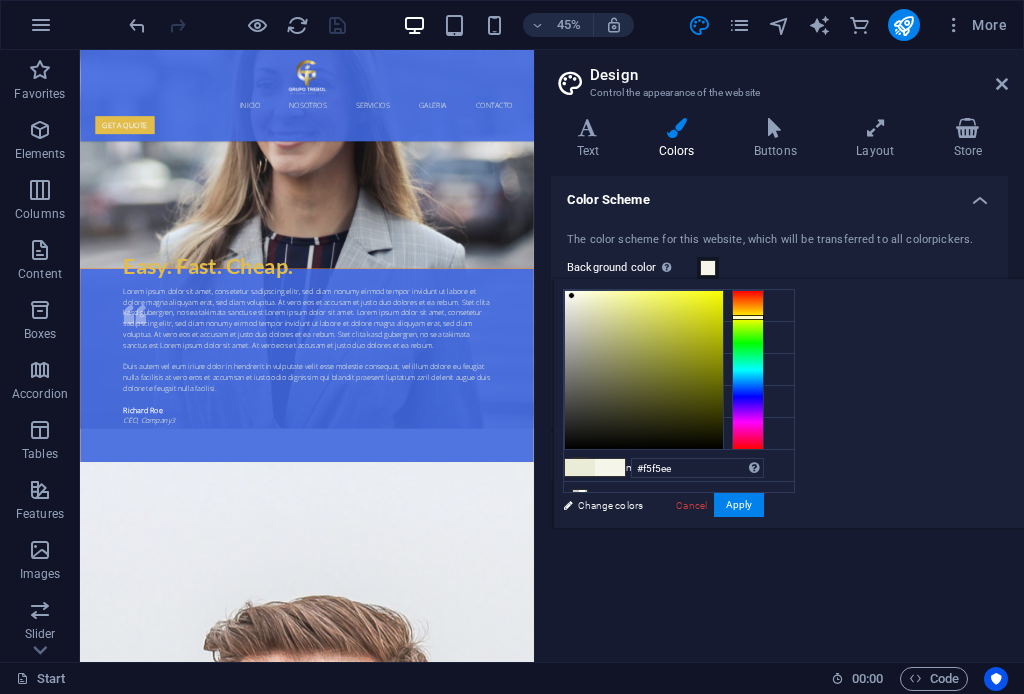 type on "#f5f5e9" 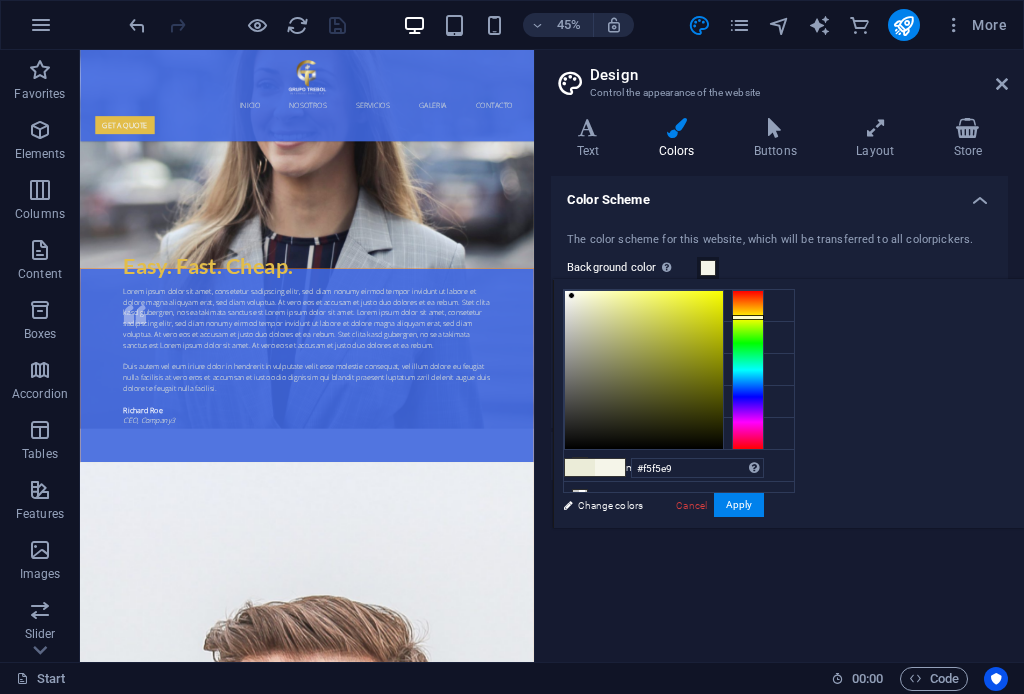 click at bounding box center (571, 295) 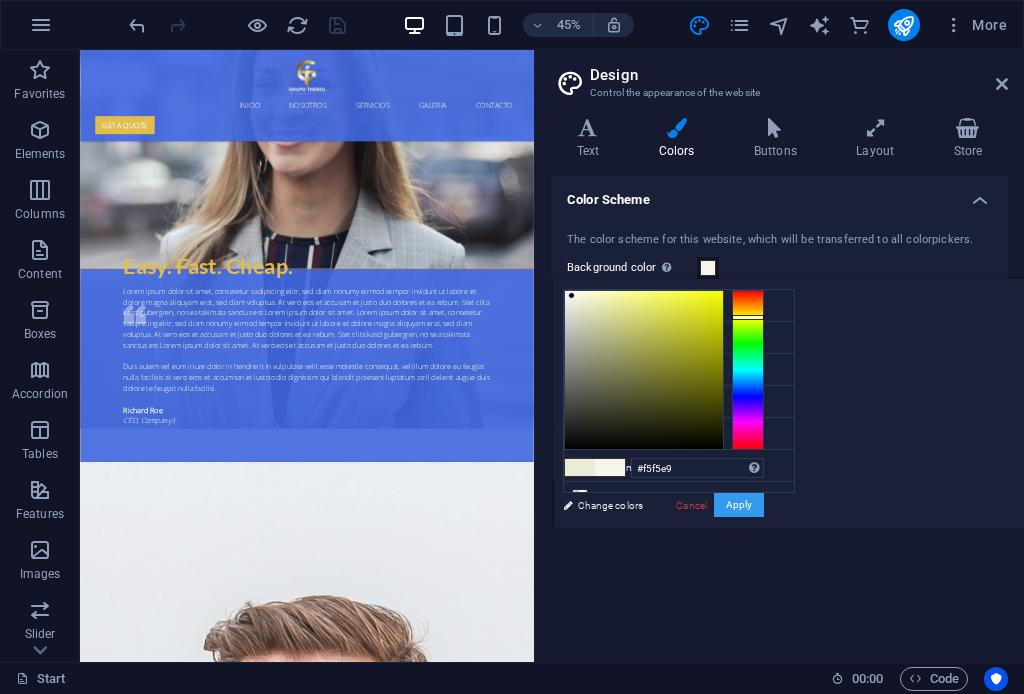 click on "Apply" at bounding box center (739, 505) 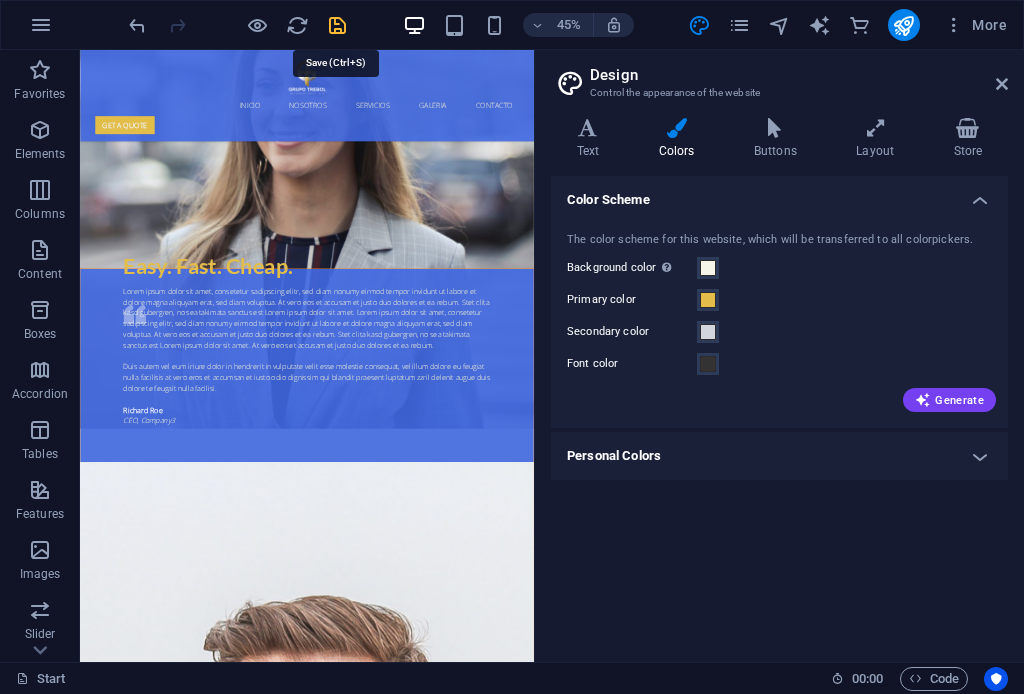 click at bounding box center [337, 25] 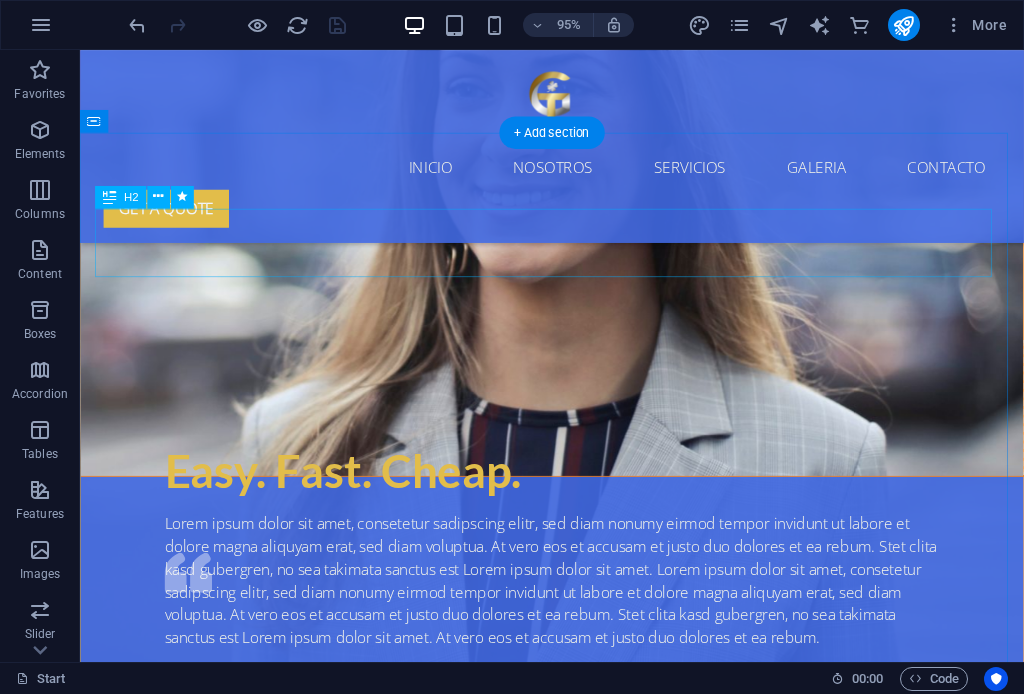 scroll, scrollTop: 4012, scrollLeft: 0, axis: vertical 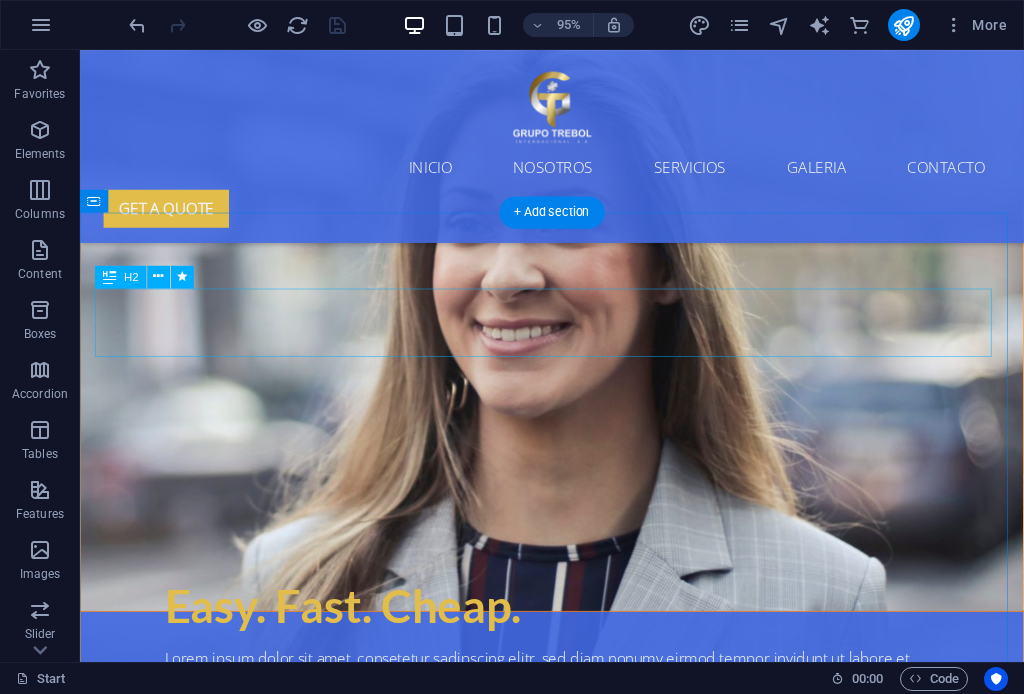 click on "Our Services" at bounding box center [577, 3692] 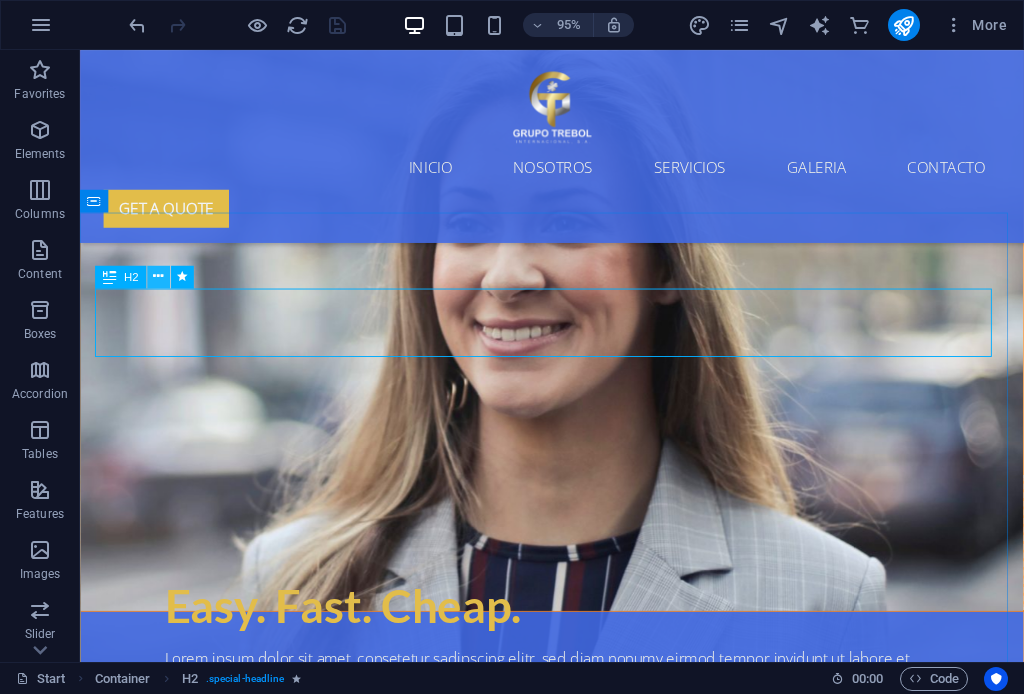 click at bounding box center (158, 277) 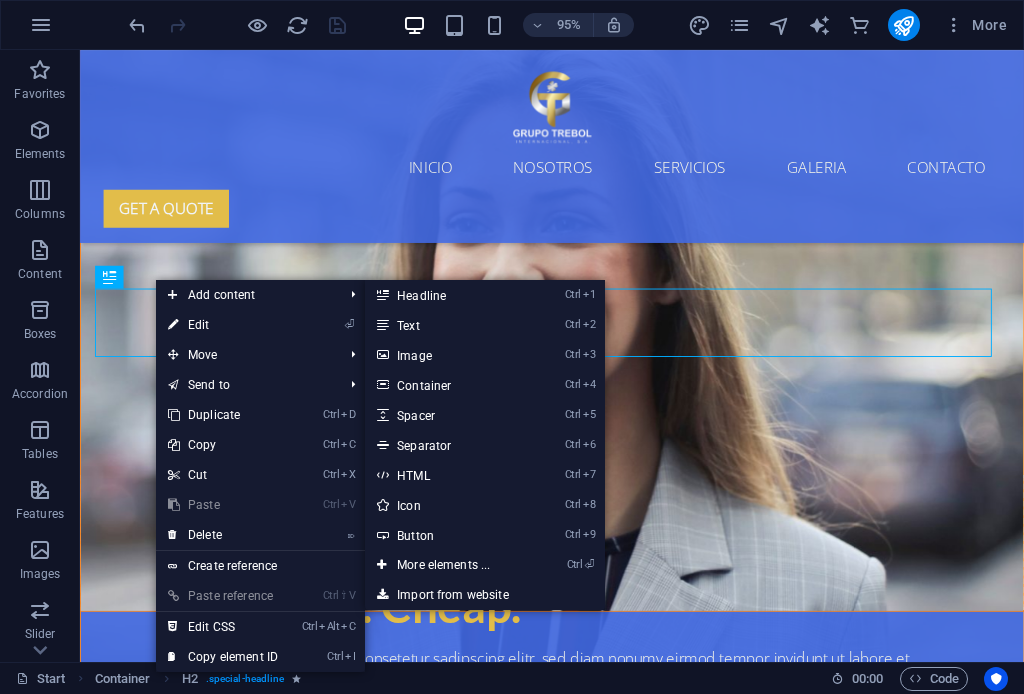 click on "⏎  Edit" at bounding box center (223, 325) 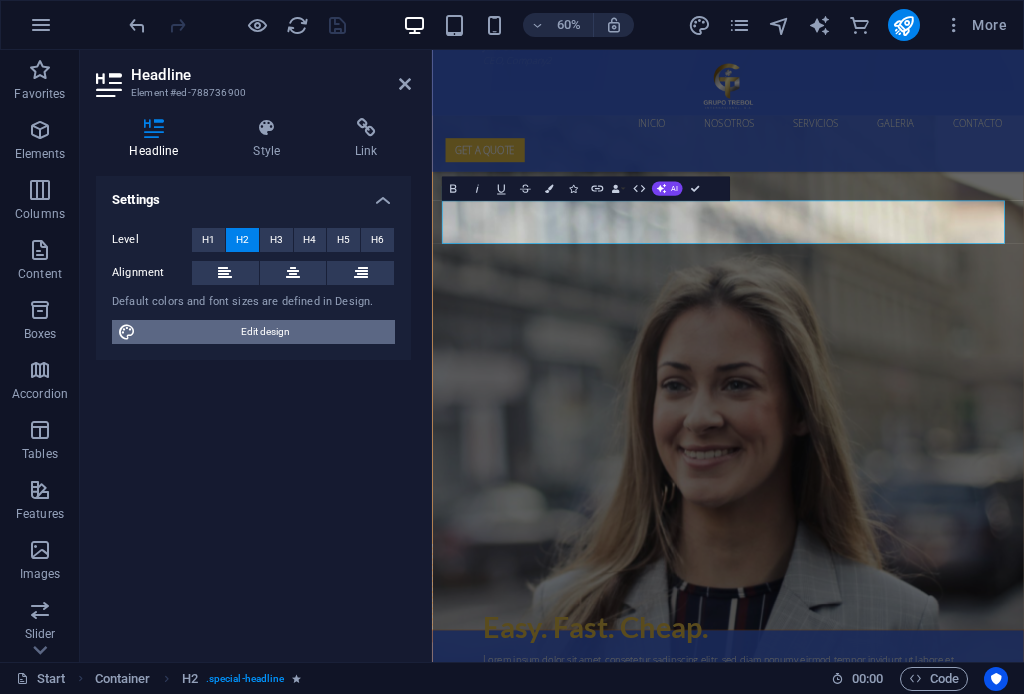scroll, scrollTop: 4411, scrollLeft: 0, axis: vertical 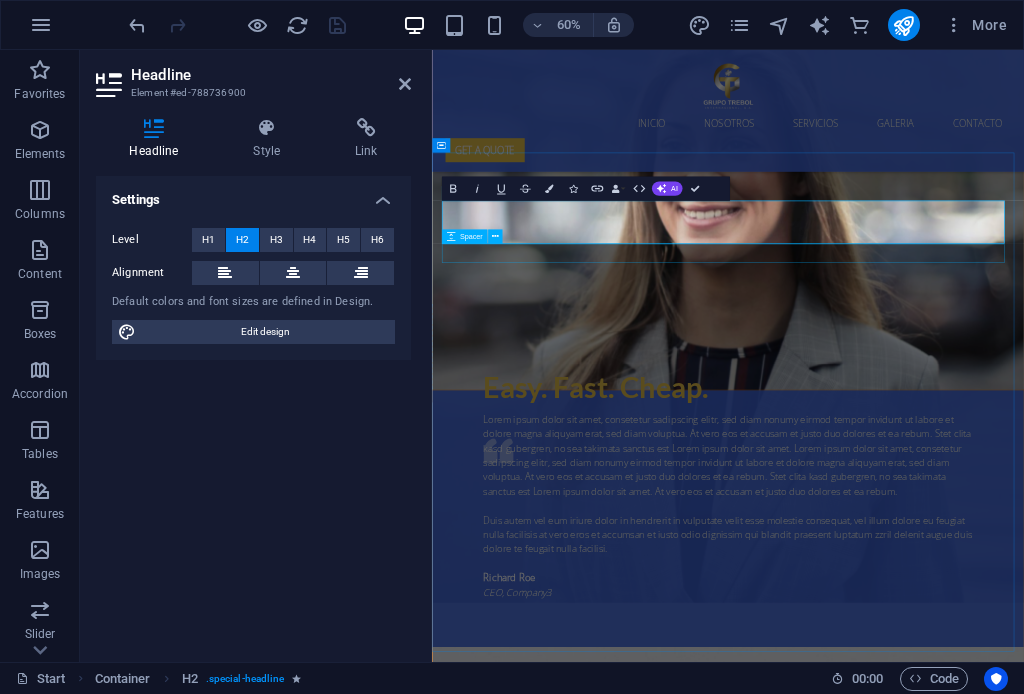 type 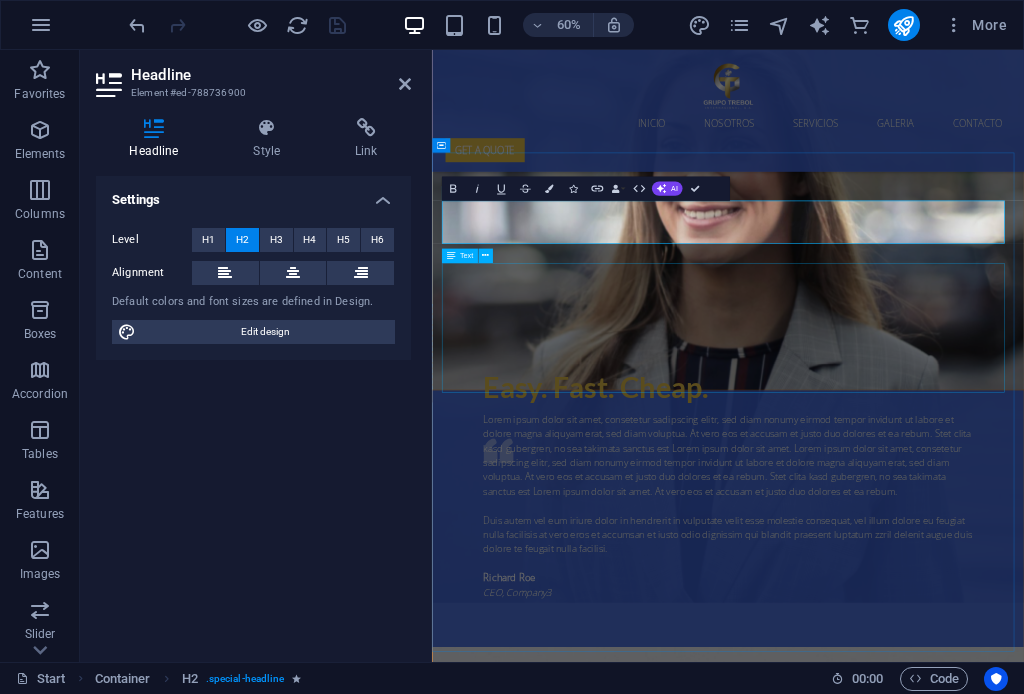 click on "Lorem ipsum dolor sit amet, consetetur sadipscing elitr, sed diam nonumy eirmod tempor invidunt ut labore et dolore magna aliquyam erat, sed diam voluptua. At vero eos et accusam et justo duo dolores et ea rebum. Stet clita kasd gubergren, no sea takimata sanctus est Lorem ipsum dolor sit amet. Lorem ipsum dolor sit amet, consetetur sadipscing elitr, sed diam nonumy eirmod tempor invidunt ut labore et dolore magna aliquyam erat, sed diam voluptua. At vero eos et accusam et justo duo dolores et ea rebum. Stet clita kasd gubergren, no sea takimata sanctus est Lorem ipsum dolor sit amet.  Lorem ipsum dolor sit amet, consetetur sadipscing elitr, sed diam nonumy eirmod tempor invidunt ut labore et dolore magna aliquyam erat, sed diam voluptua. At vero eos et accusam et justo duo dolores et ea rebum. Stet clita kasd gubergren, no sea takimata sanctus est Lorem ipsum dolor sit amet." at bounding box center [926, 3870] 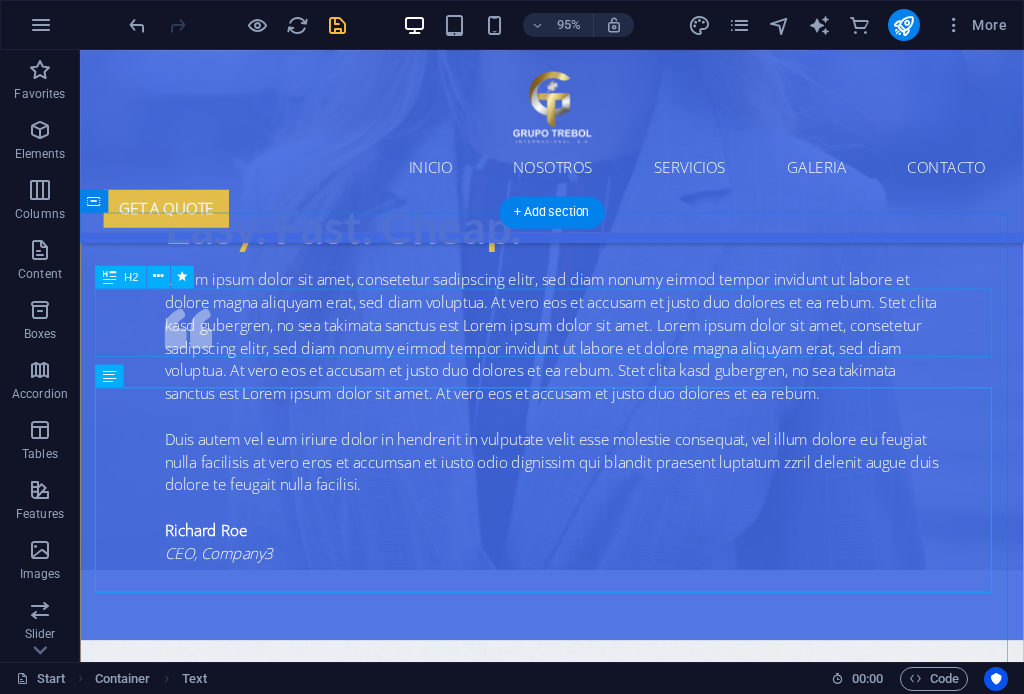scroll, scrollTop: 4012, scrollLeft: 0, axis: vertical 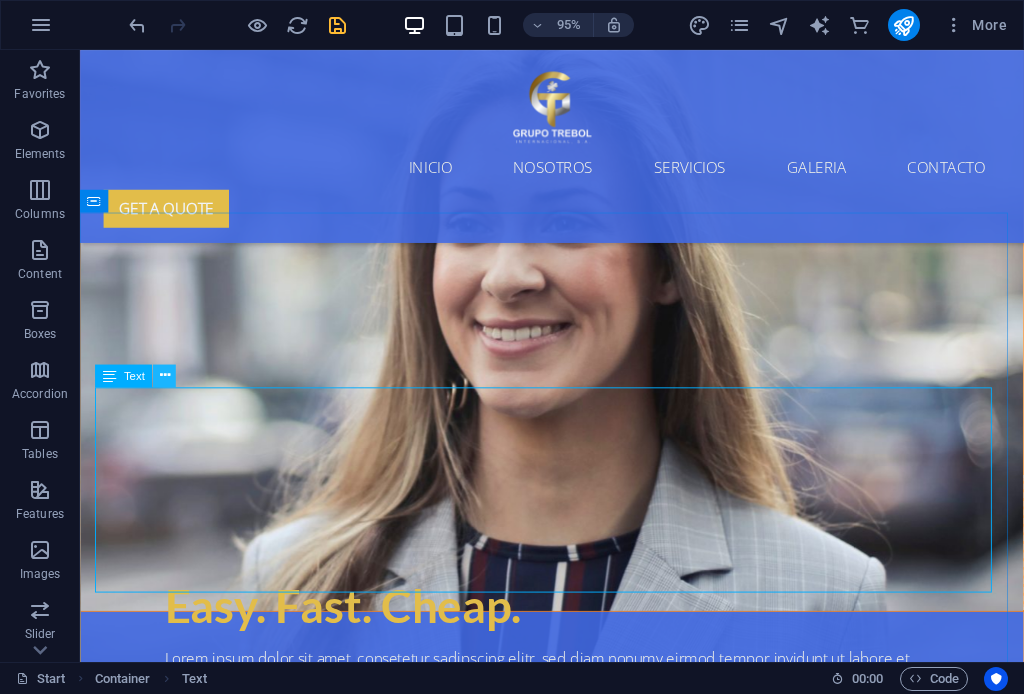 click at bounding box center (165, 376) 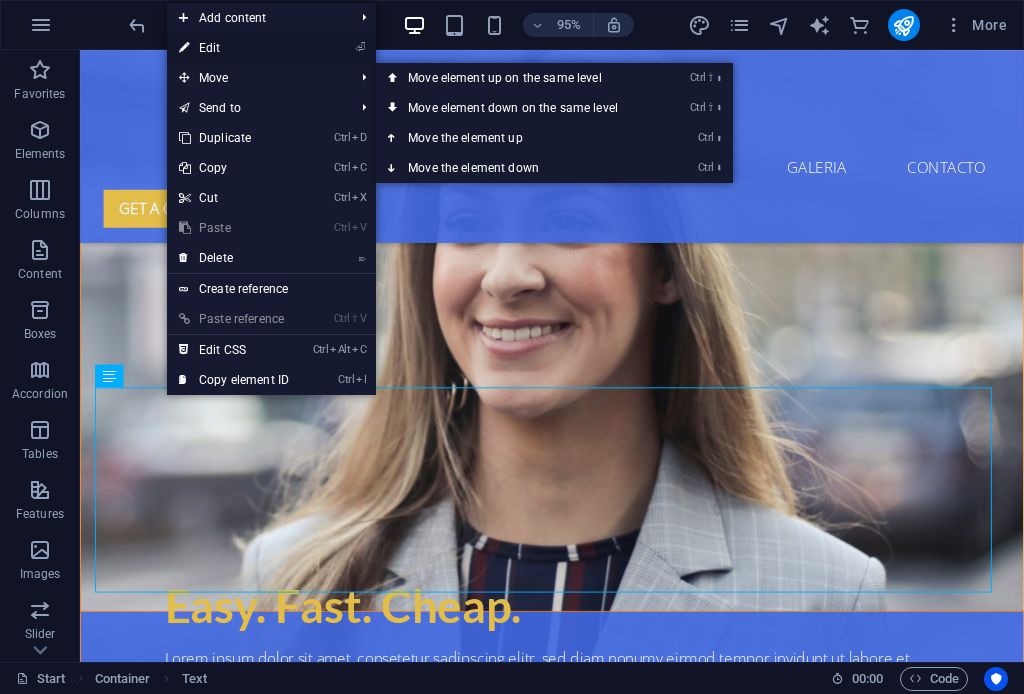 click on "⏎  Edit" at bounding box center (234, 48) 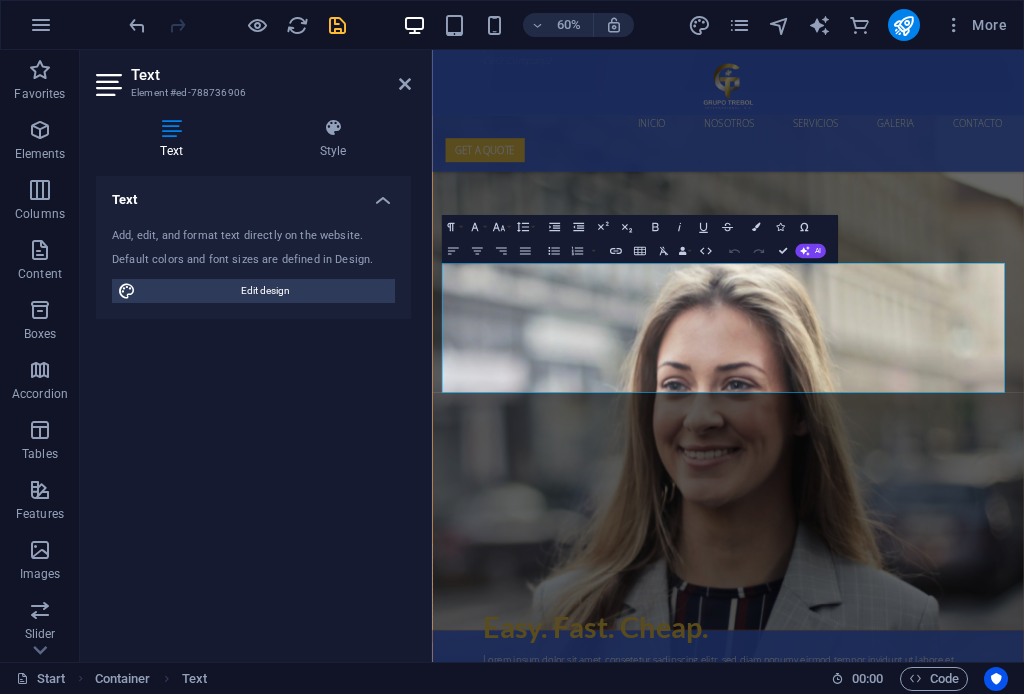 scroll, scrollTop: 4411, scrollLeft: 0, axis: vertical 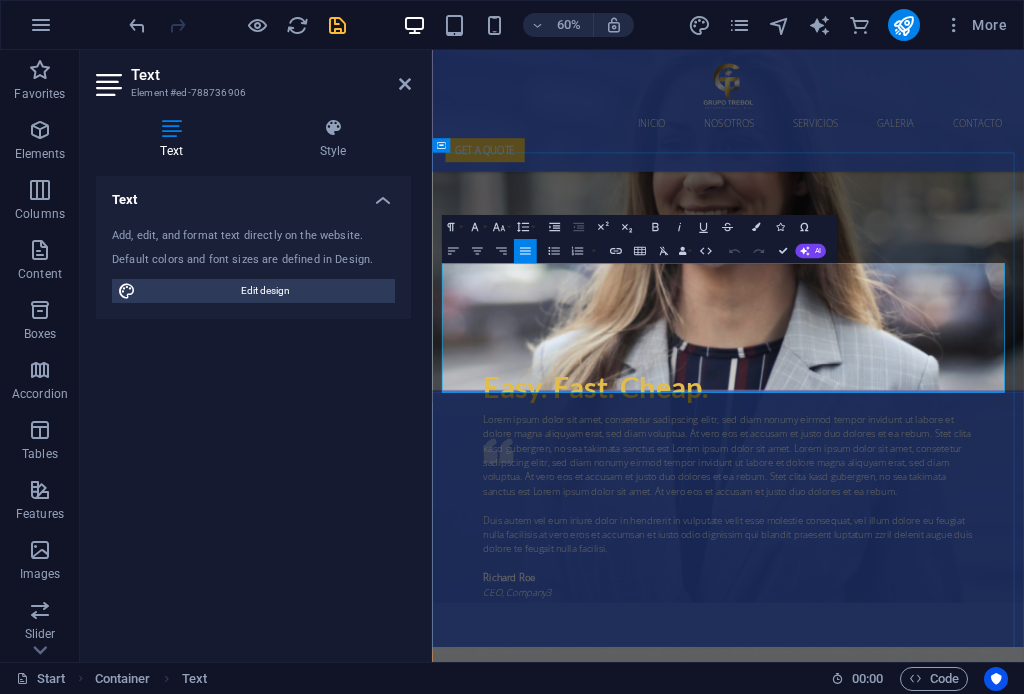 click on "nuestros servicios Lorem ipsum dolor sit amet, consetetur sadipscing elitr, sed diam nonumy eirmod tempor invidunt ut labore et dolore magna aliquyam erat, sed diam voluptua. At vero eos et accusam et justo duo dolores et ea rebum. Stet clita kasd gubergren, no sea takimata sanctus est Lorem ipsum dolor sit amet. Lorem ipsum dolor sit amet, consetetur sadipscing elitr, sed diam nonumy eirmod tempor invidunt ut labore et dolore magna aliquyam erat, sed diam voluptua. At vero eos et accusam et justo duo dolores et ea rebum. Stet clita kasd gubergren, no sea takimata sanctus est Lorem ipsum dolor sit amet.  Lorem ipsum dolor sit amet, consetetur sadipscing elitr, sed diam nonumy eirmod tempor invidunt ut labore et dolore magna aliquyam erat, sed diam voluptua. At vero eos et accusam et justo duo dolores et ea rebum. Stet clita kasd gubergren, no sea takimata sanctus est Lorem ipsum dolor sit amet. Ground shipping Lorem ipsum dolor sit amet, consectetur adipisicing elit. Veritatis, dolorem!   Read more" at bounding box center (925, 4891) 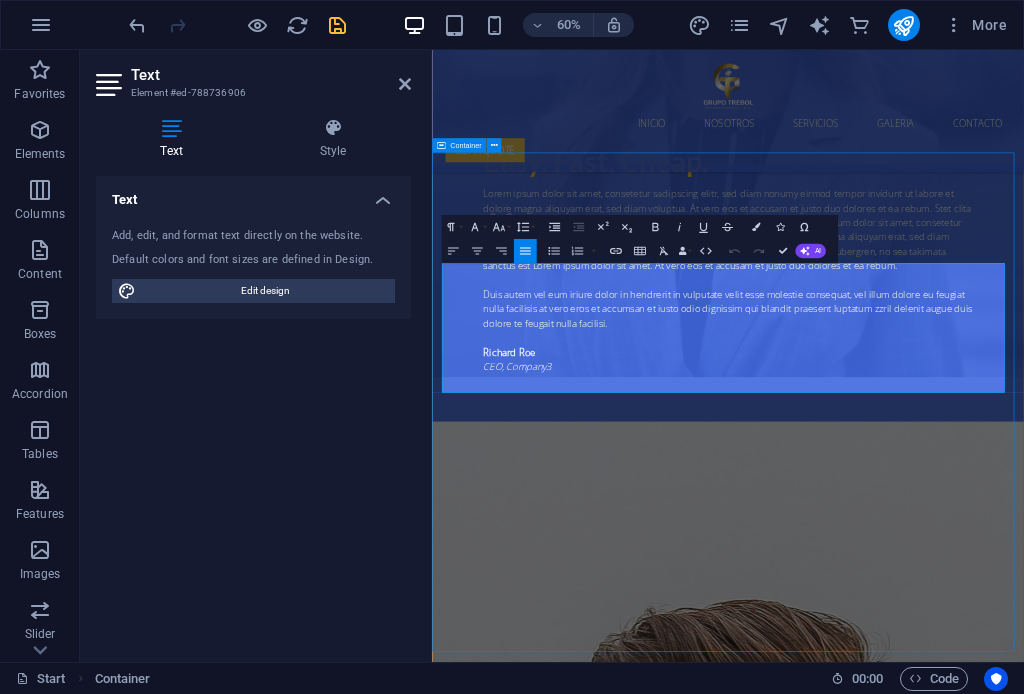 scroll, scrollTop: 4012, scrollLeft: 0, axis: vertical 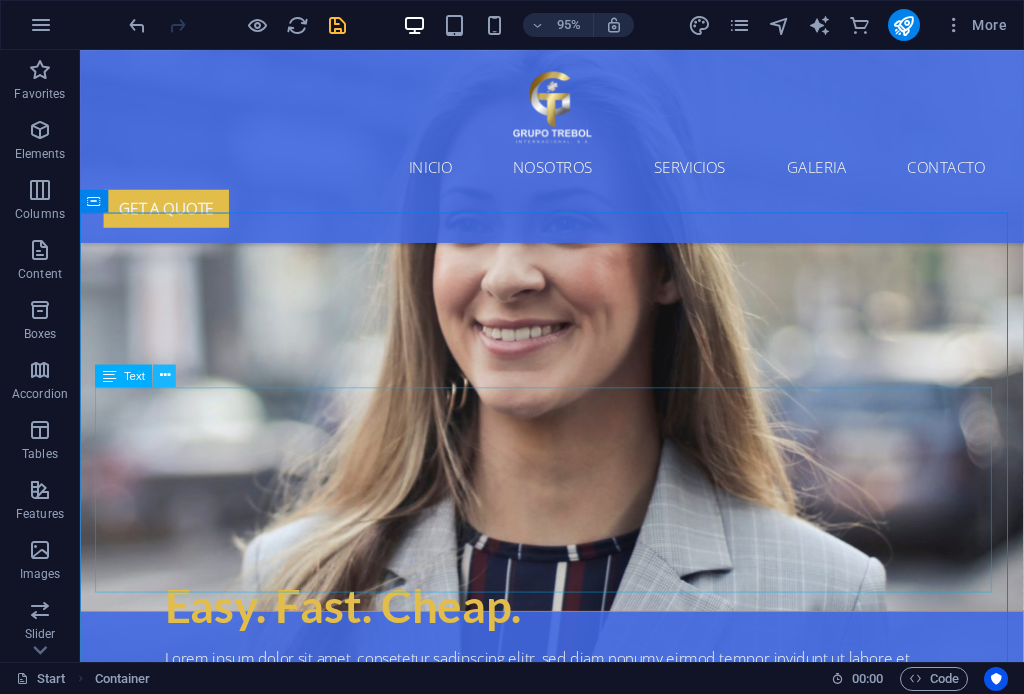 click at bounding box center [165, 376] 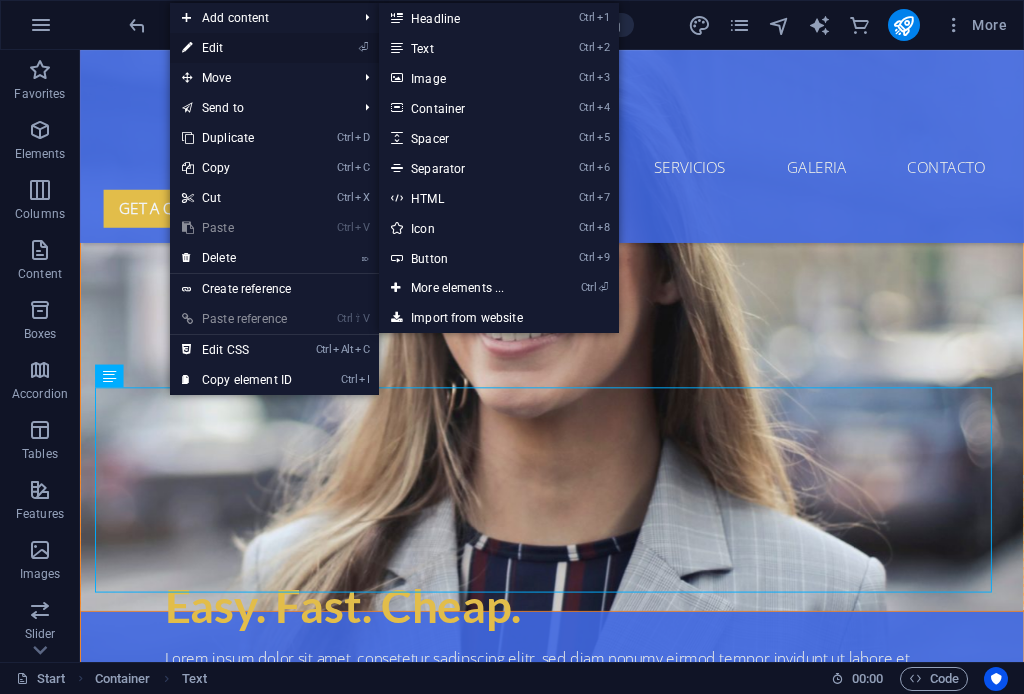 click on "⏎  Edit" at bounding box center (237, 48) 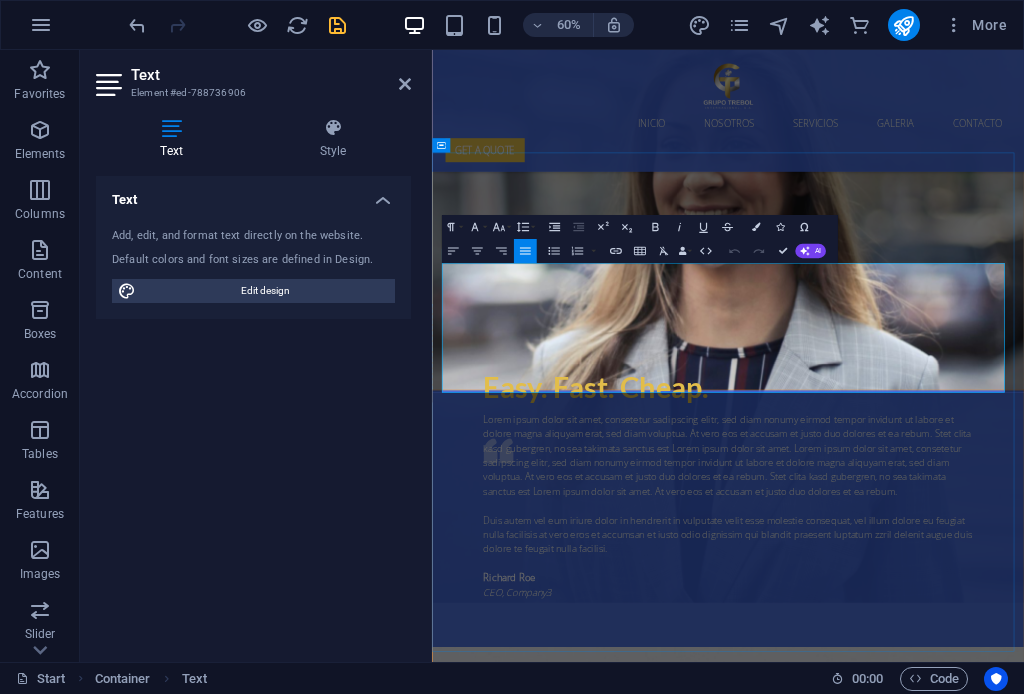 drag, startPoint x: 449, startPoint y: 420, endPoint x: 887, endPoint y: 611, distance: 477.83365 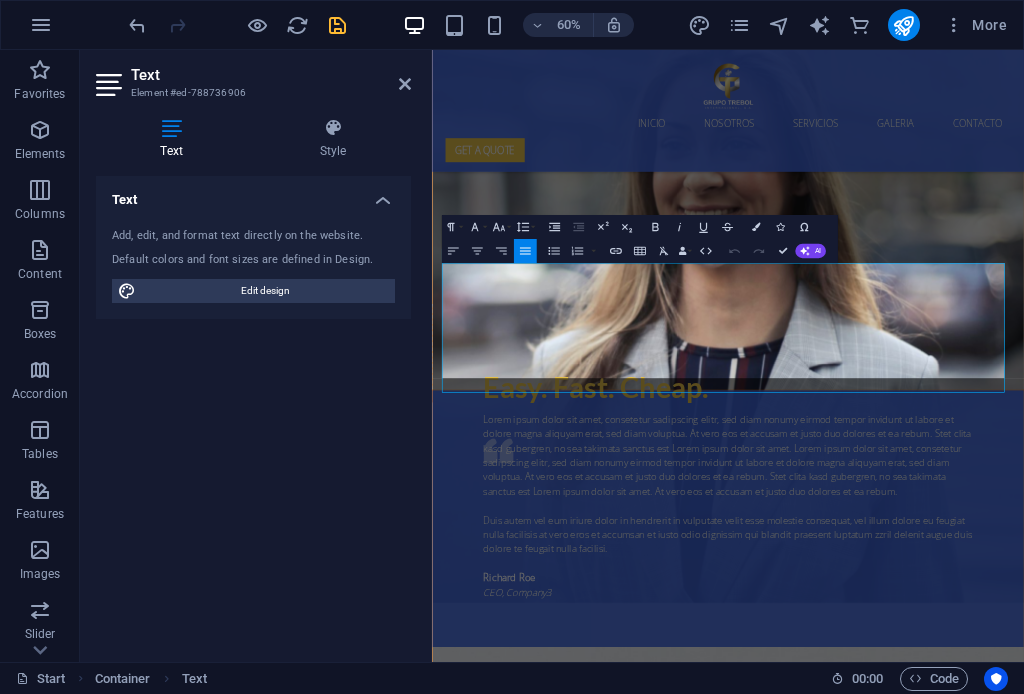 scroll, scrollTop: 4774, scrollLeft: 13, axis: both 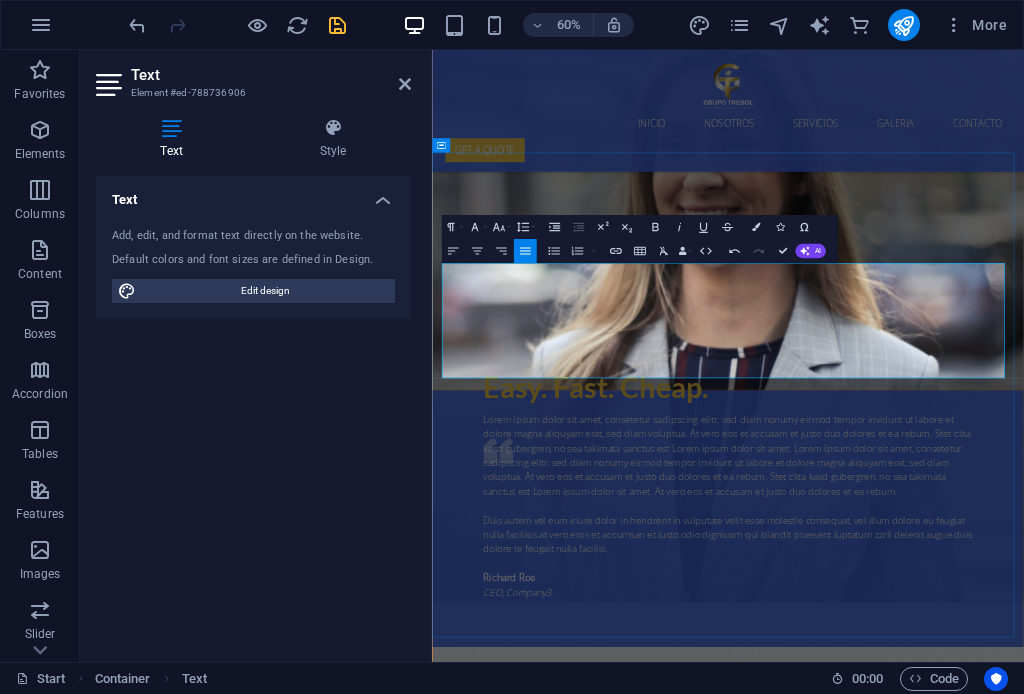 click on "Agenciamiento de Aduana Importación y Exportación. 📌 Servicio Logístico para Costados de Buques o Traslados. 📌 Almacén techado y al aire libre.  📌 Servicio de Flete Maritimo  📌 Transporte Terrestre. 📌 Servicio Logístico de vaciado de contenedores. 📌 Agenciamiento de aduana internacional.  📌 Agenciamiento aéreo." at bounding box center (926, 3858) 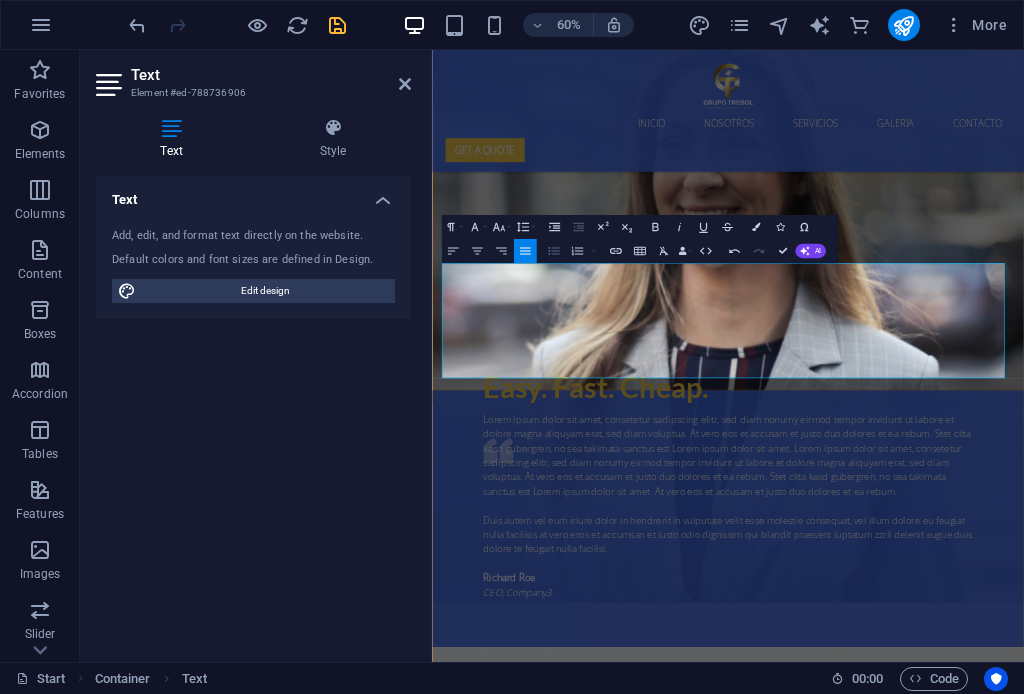 click 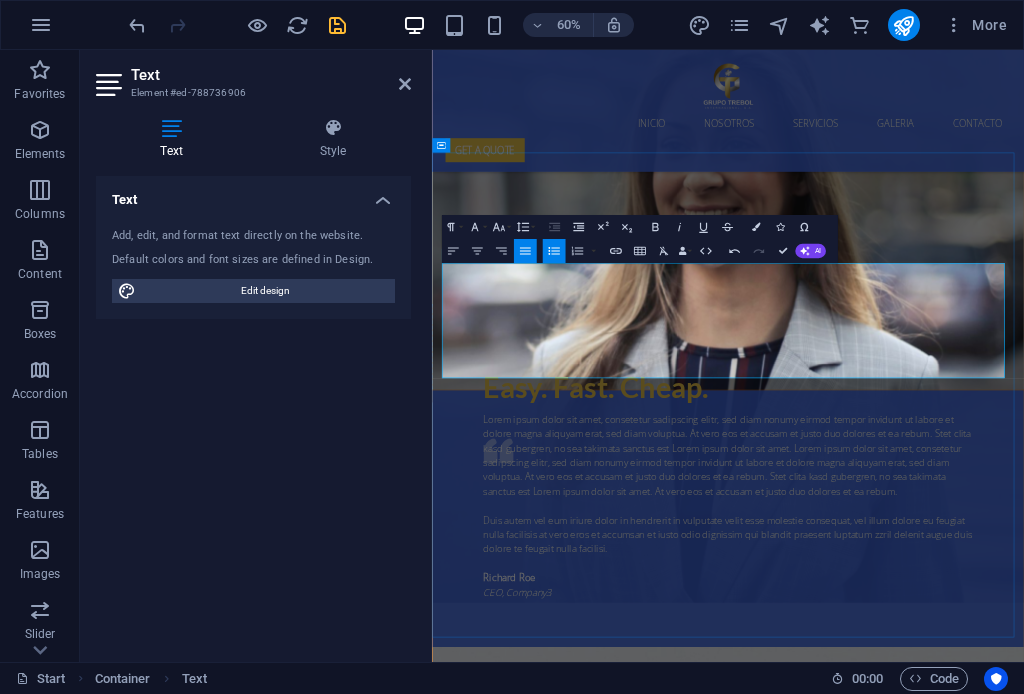 click on "nuestros servicios        Agenciamiento de Aduana Importación y Exportación.  Servicio Logístico para Costados de Buques o Traslados.  Almacén techado y al aire libre.   Servicio de Flete Maritimo   Transporte Terrestre.  Servicio Logístico de vaciado de contenedores.  Agenciamiento de aduana internacional.   Agenciamiento aéreo. Agenciamiento de Aduana Importación y Exportación. 📌 Servicio Logístico para Costados de Buques o Traslados. 📌 Almacén techado y al aire libre.  📌 Servicio de Flete Maritimo  📌 Transporte Terrestre. 📌 Servicio Logístico de vaciado de contenedores. 📌 Agenciamiento de aduana internacional.  📌 Agenciamiento aéreo. Ground shipping Lorem ipsum dolor sit amet, consectetur adipisicing elit. Veritatis, dolorem!   Read more Air shipping Lorem ipsum dolor sit amet, consectetur adipisicing elit. Veritatis, dolorem!   Read more Sea delivery Lorem ipsum dolor sit amet, consectetur adipisicing elit. Veritatis, dolorem!   Read more" at bounding box center [925, 4879] 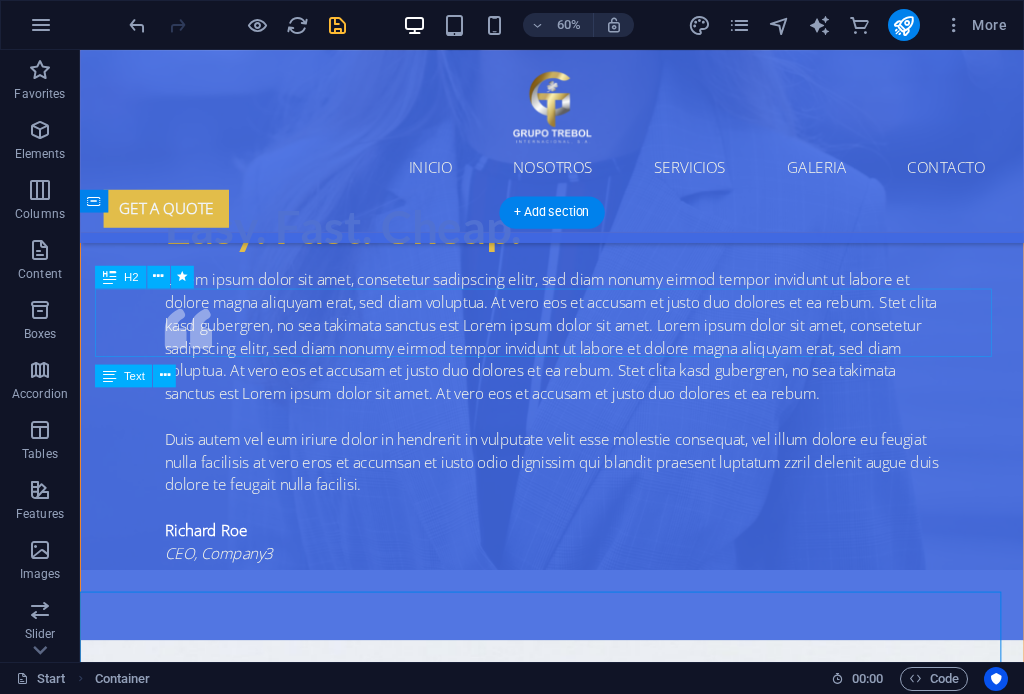 scroll, scrollTop: 4012, scrollLeft: 0, axis: vertical 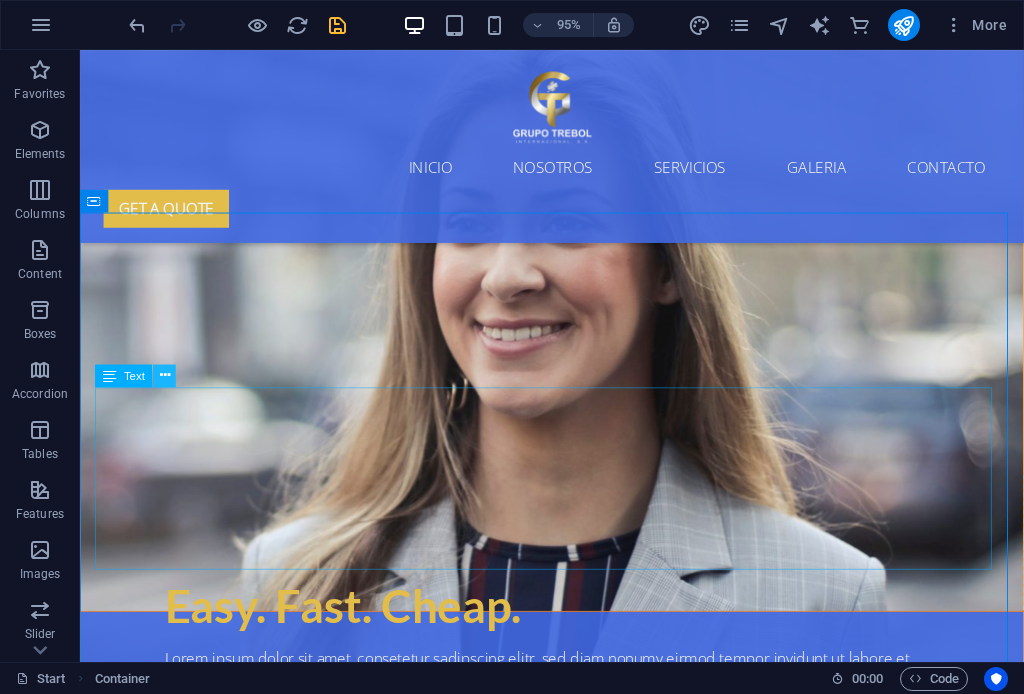 click at bounding box center [165, 376] 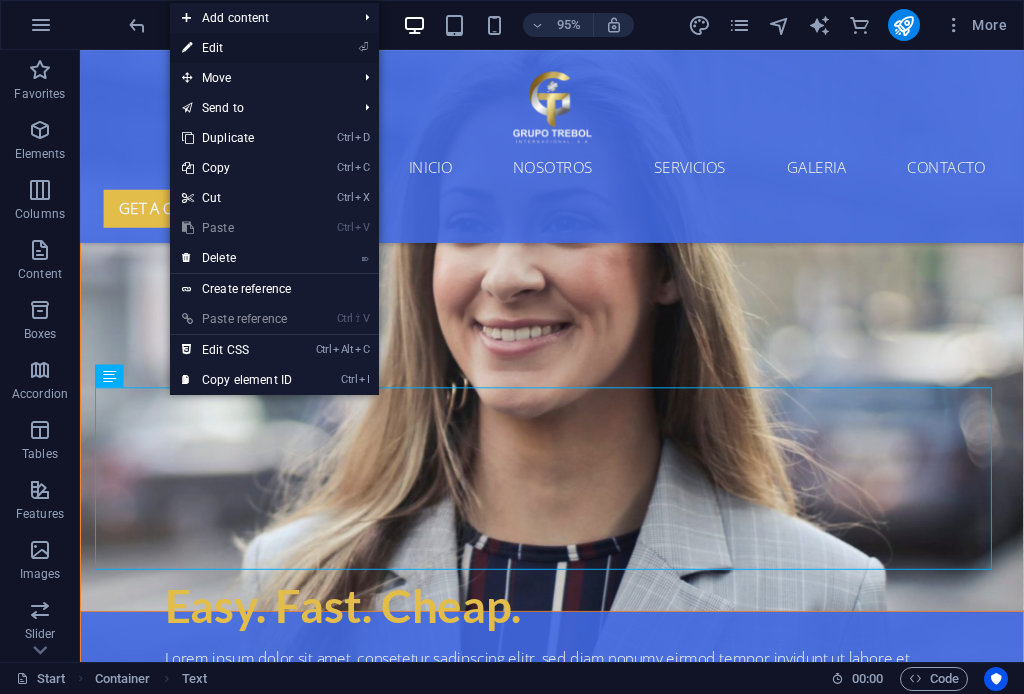 click on "⏎  Edit" at bounding box center [237, 48] 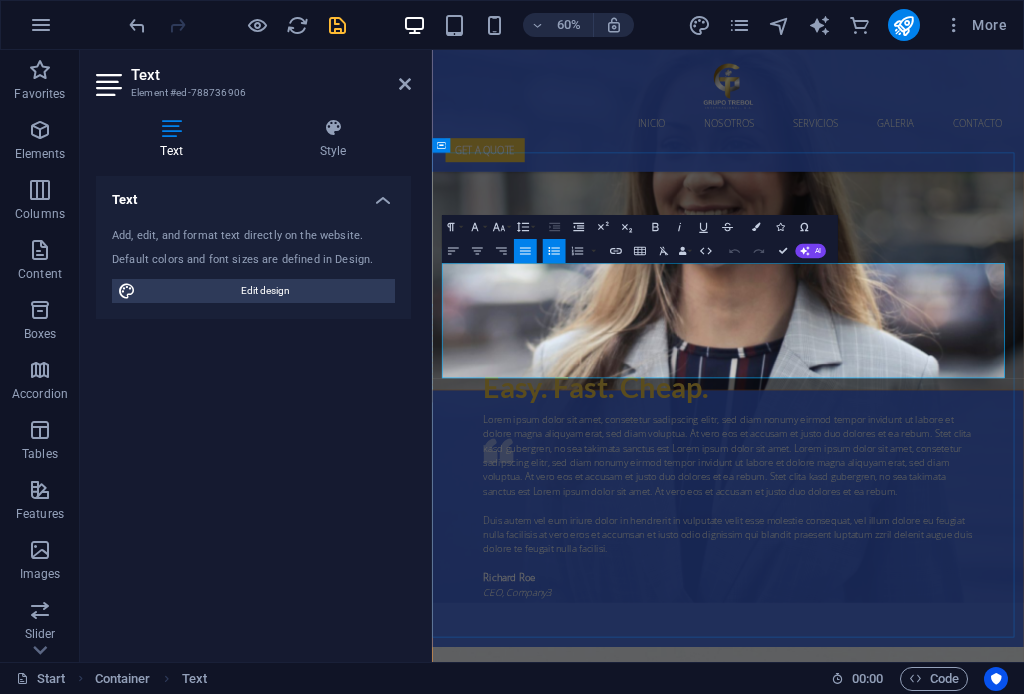 click on "Agenciamiento de Aduana Importación y Exportación.  Servicio Logístico para Costados de Buques o Traslados.  Almacén techado y al aire libre.   Servicio de Flete Maritimo   Transporte Terrestre.  Servicio Logístico de vaciado de contenedores.  Agenciamiento de aduana internacional.   Agenciamiento aéreo." at bounding box center (926, 3858) 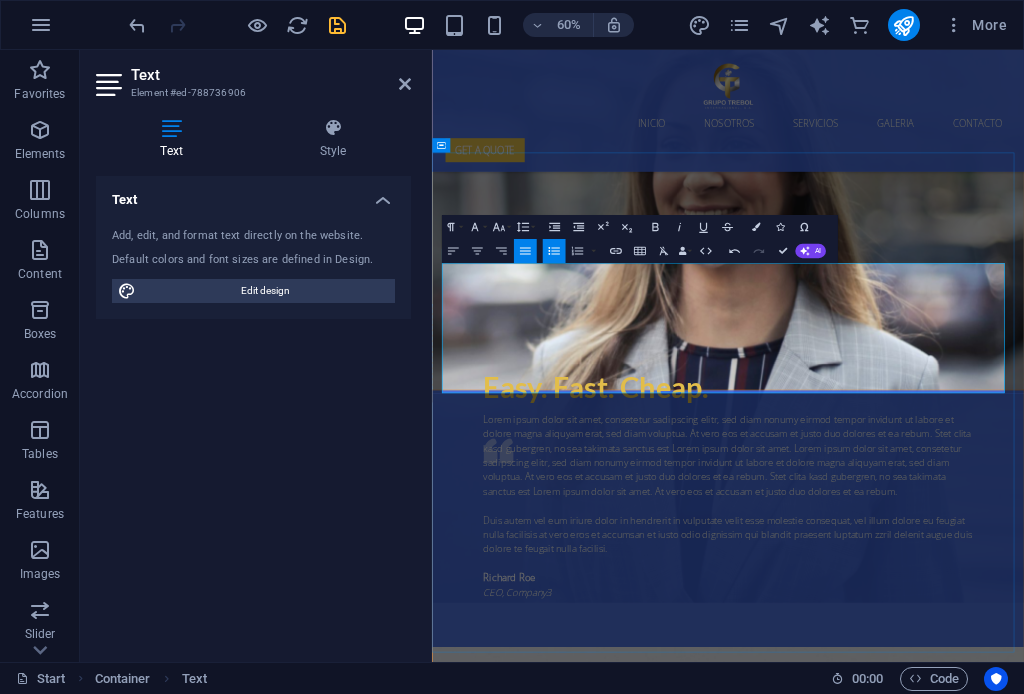 click on "Servicio Logístico para Costados de Buques o Traslados.  Almacén techado y al aire libre.   Servicio de Flete Maritimo   Transporte Terrestre.  Servicio Logístico de vaciado de contenedores.  Agenciamiento de aduana internacional.   Agenciamiento aéreo." at bounding box center [934, 3883] 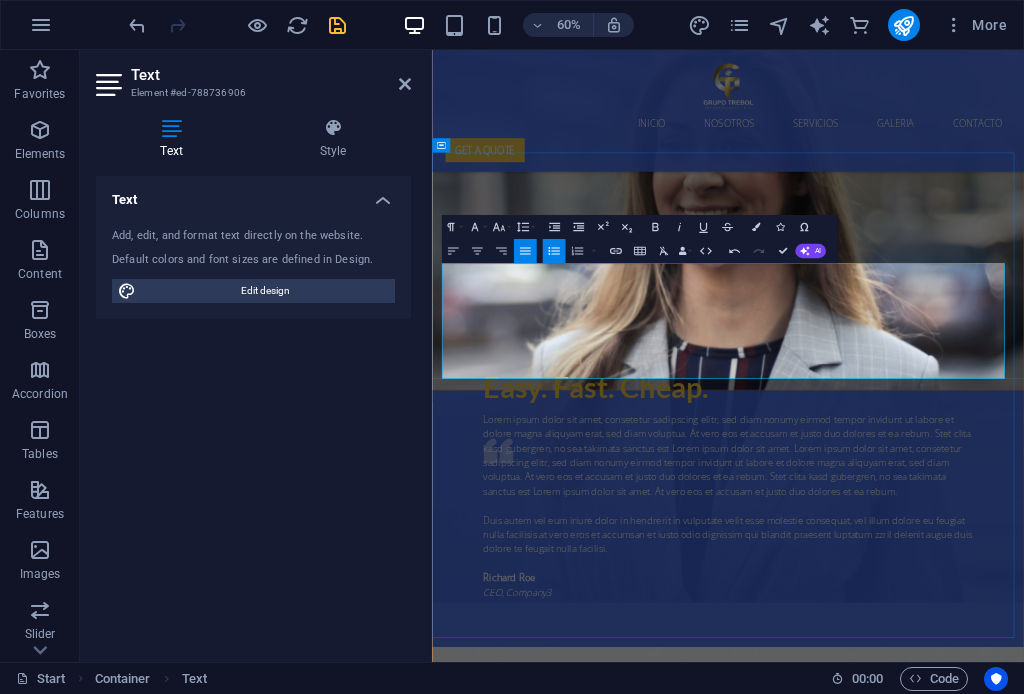 click on "Servicio Logístico para Costados de Buques o Traslados.  Almacén techado y al aire libre.   Servicio de Flete Maritimo   Transporte Terrestre.  Servicio Logístico de vaciado de contenedores.  Agenciamiento de aduana internacional.   Agenciamiento aéreo." at bounding box center [934, 3871] 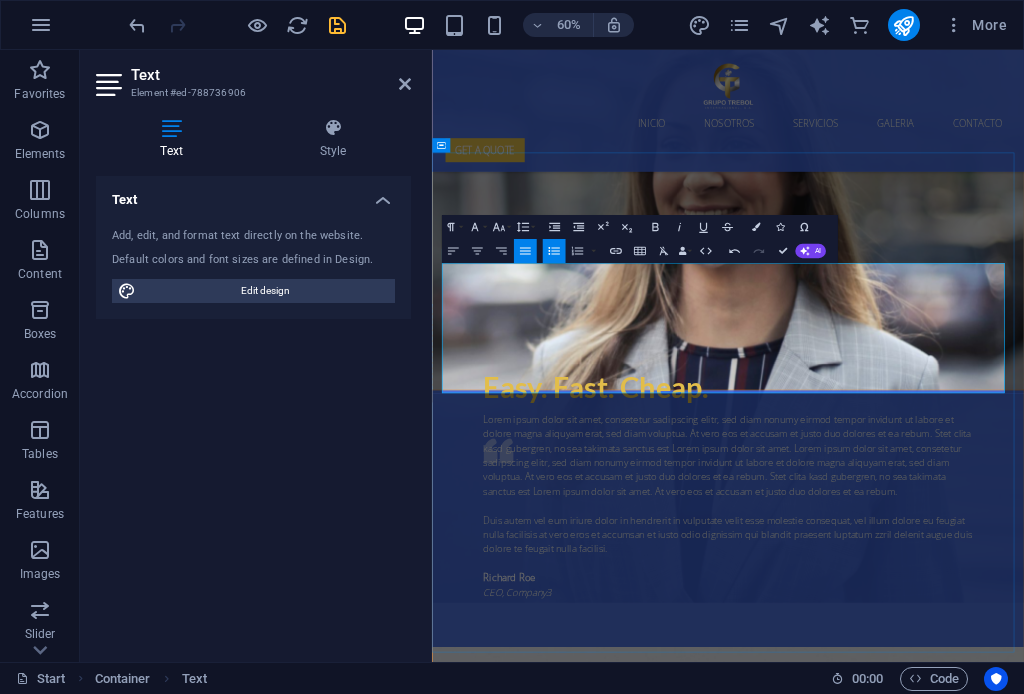 click on "Almacén techado y al aire libre.   Servicio de Flete Maritimo   Transporte Terrestre.  Servicio Logístico de vaciado de contenedores.  Agenciamiento de aduana internacional.   Agenciamiento aéreo." at bounding box center (934, 3896) 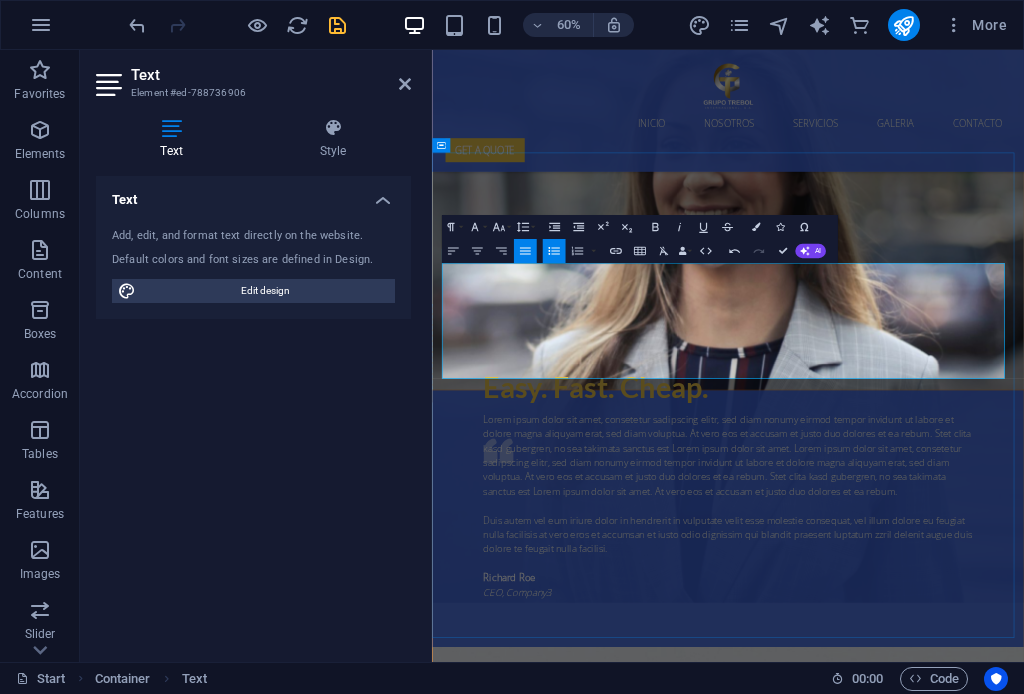 click on "Almacén techado y al aire libre.   Servicio de Flete Maritimo   Transporte Terrestre.  Servicio Logístico de vaciado de contenedores.  Agenciamiento de aduana internacional.   Agenciamiento aéreo." at bounding box center (934, 3884) 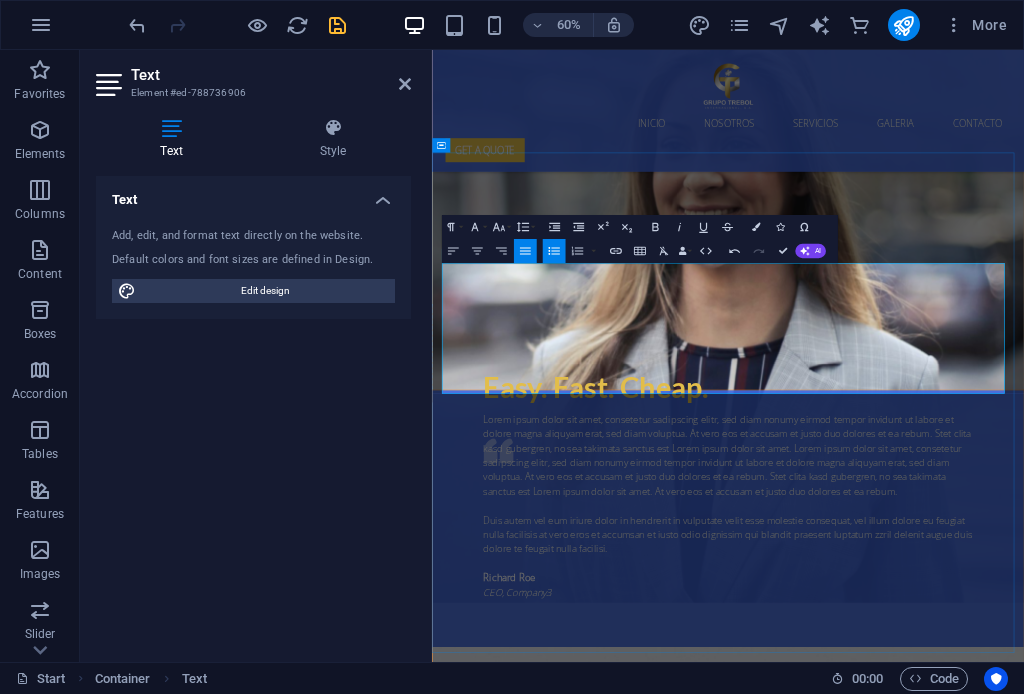 click on "Servicio de Flete Maritimo   Transporte Terrestre.  Servicio Logístico de vaciado de contenedores.  Agenciamiento de aduana internacional.   Agenciamiento aéreo." at bounding box center (934, 3909) 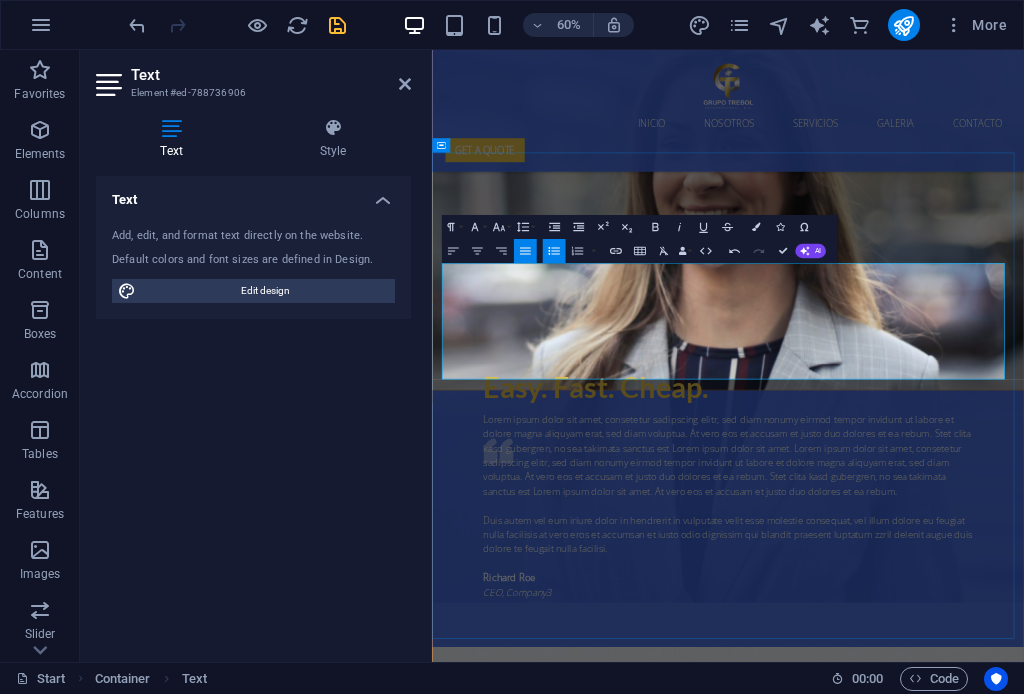 click on "Servicio de Flete Maritimo   Transporte Terrestre.  Servicio Logístico de vaciado de contenedores.  Agenciamiento de aduana internacional.   Agenciamiento aéreo." at bounding box center (934, 3897) 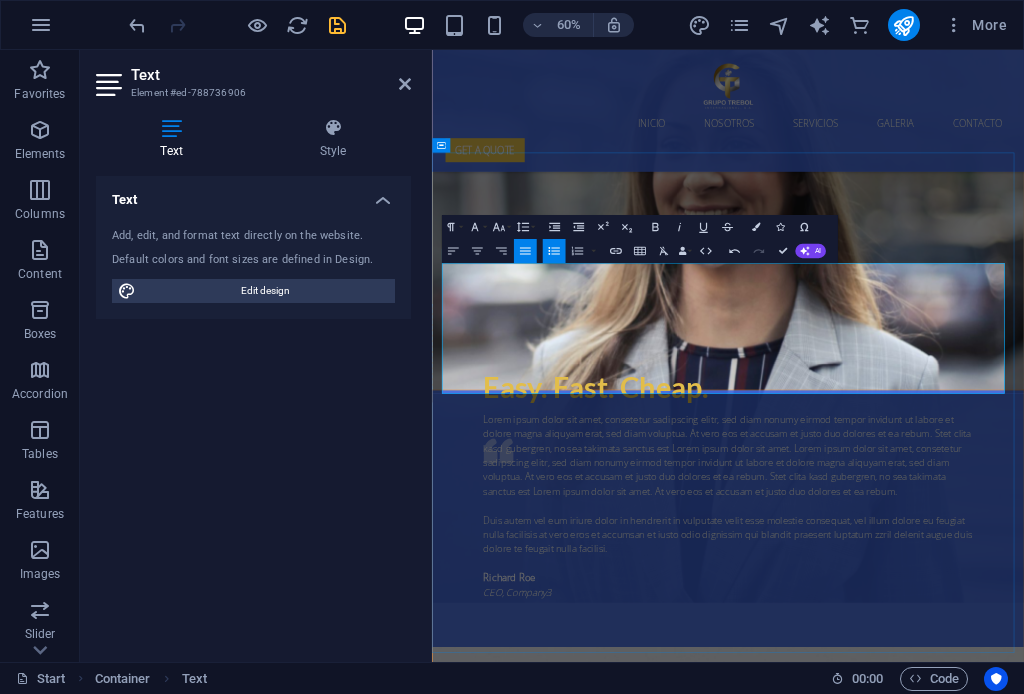 click on "Transporte Terrestre.  Servicio Logístico de vaciado de contenedores.  Agenciamiento de aduana internacional.   Agenciamiento aéreo." at bounding box center (934, 3922) 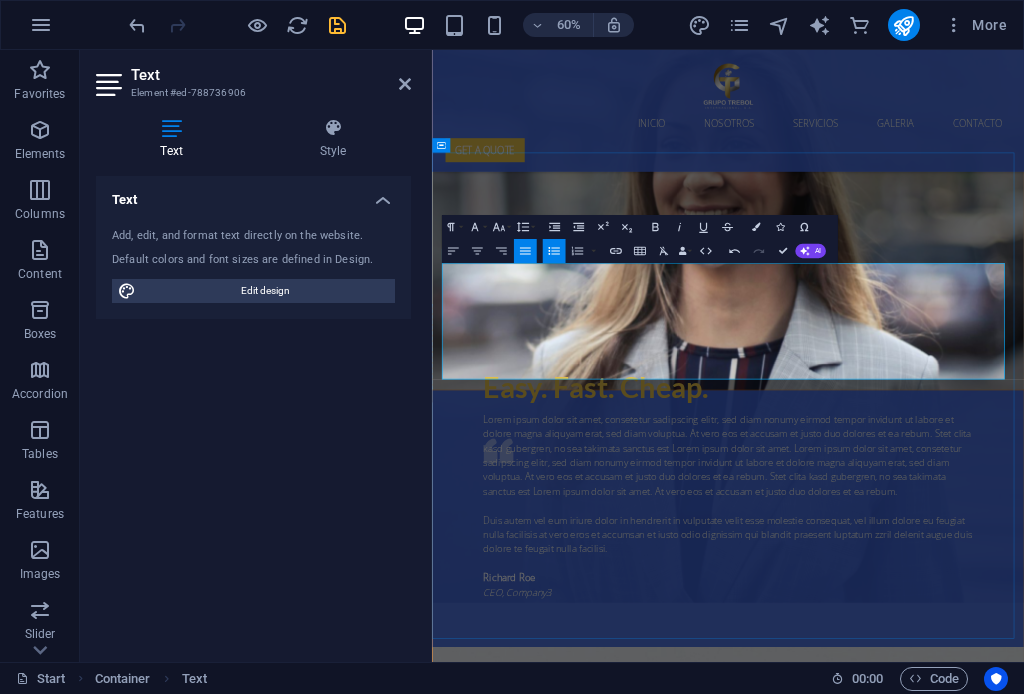 click on "Transporte Terrestre.  Servicio Logístico de vaciado de contenedores.  Agenciamiento de aduana internacional.   Agenciamiento aéreo." at bounding box center [934, 3910] 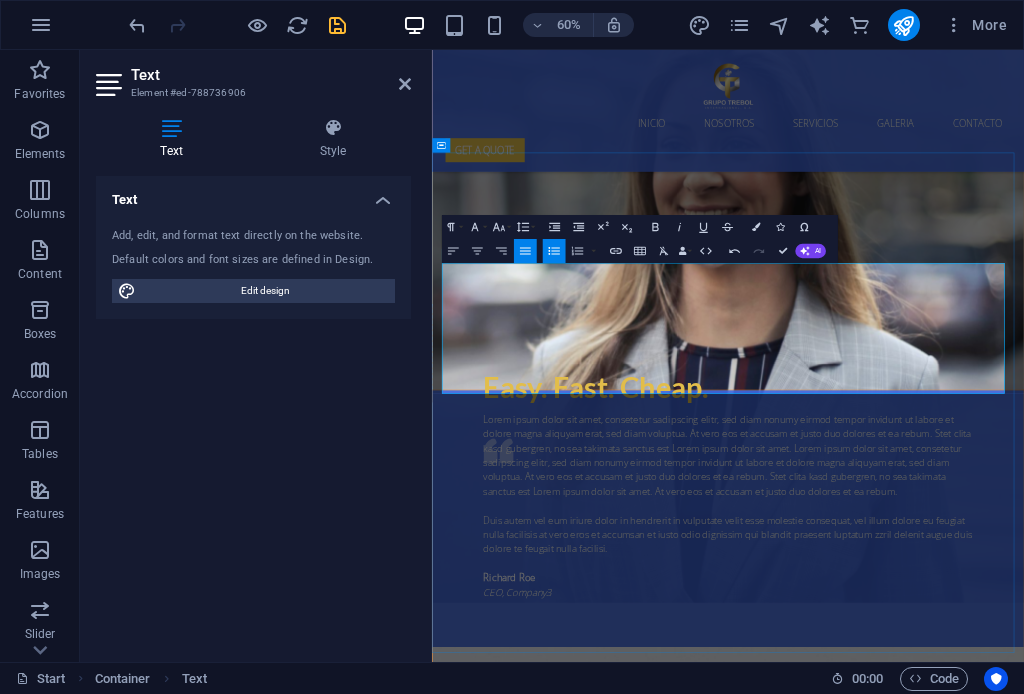 click on "Servicio Logístico de vaciado de contenedores.  Agenciamiento de aduana internacional.   Agenciamiento aéreo." at bounding box center (934, 3935) 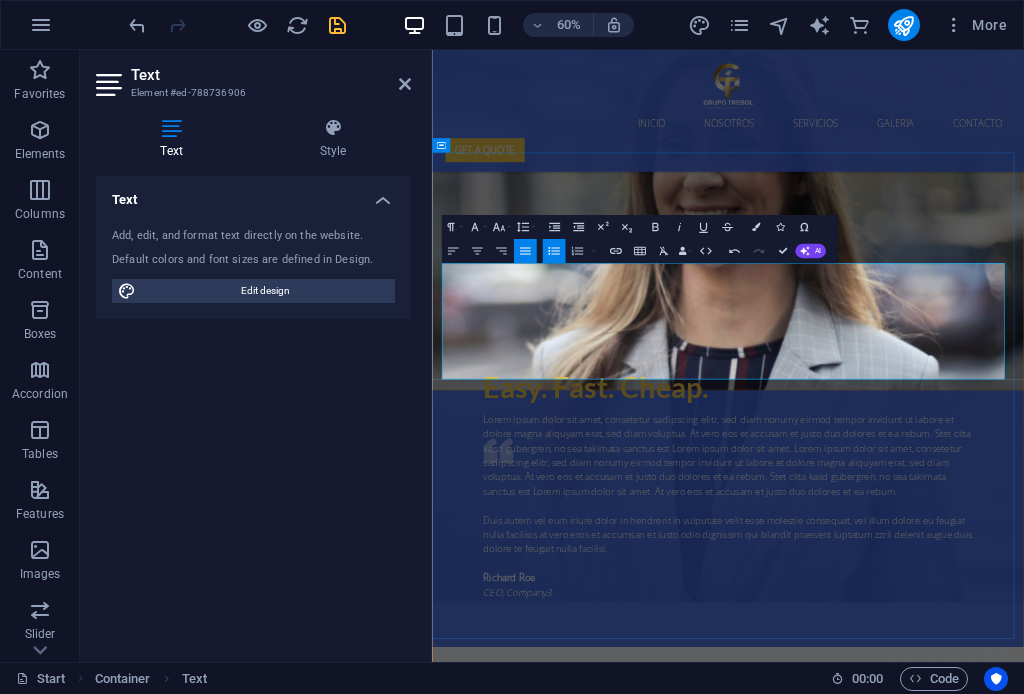 click on "Servicio Logístico de vaciado de contenedores.  Agenciamiento de aduana internacional.   Agenciamiento aéreo." at bounding box center (934, 3923) 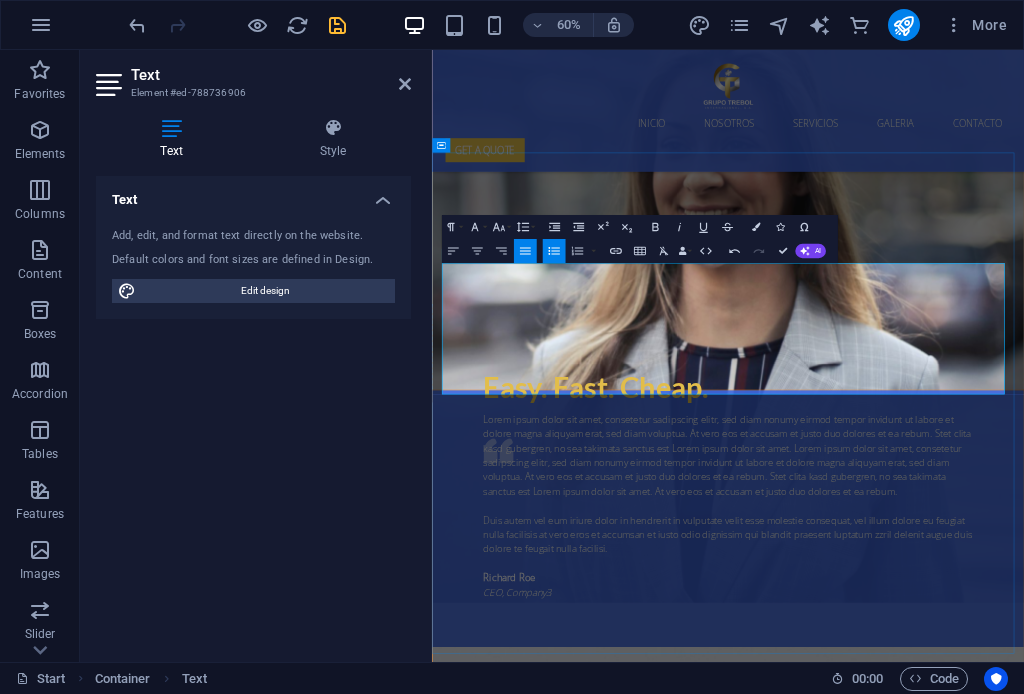 click on "Agenciamiento de aduana internacional.   Agenciamiento aéreo." at bounding box center (934, 3948) 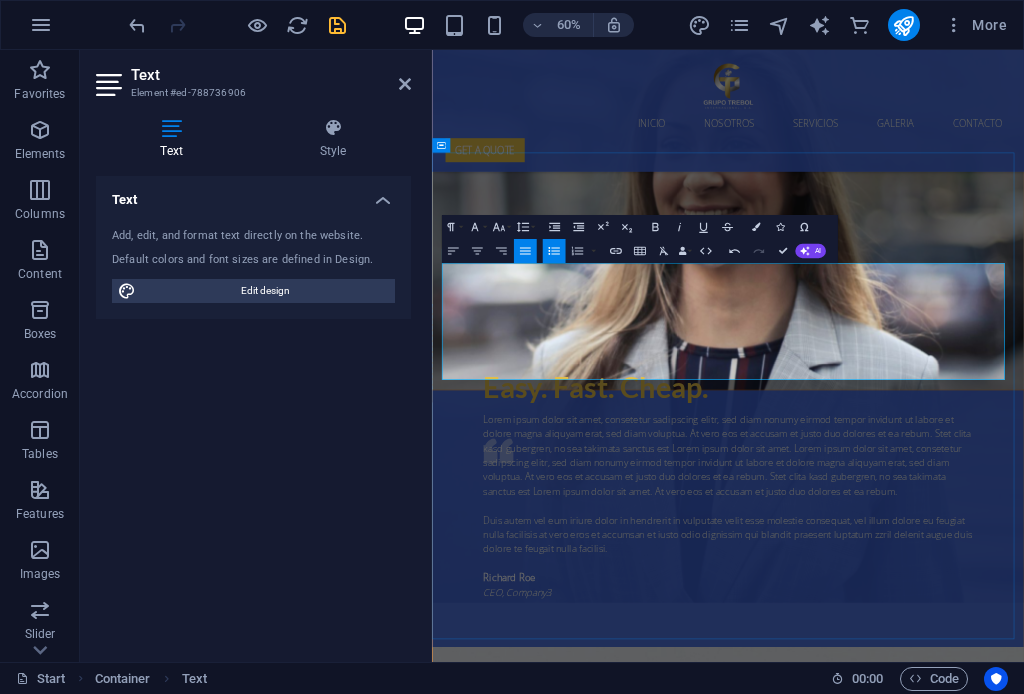 click on "Agenciamiento de aduana internacional.   Agenciamiento aéreo." at bounding box center (934, 3936) 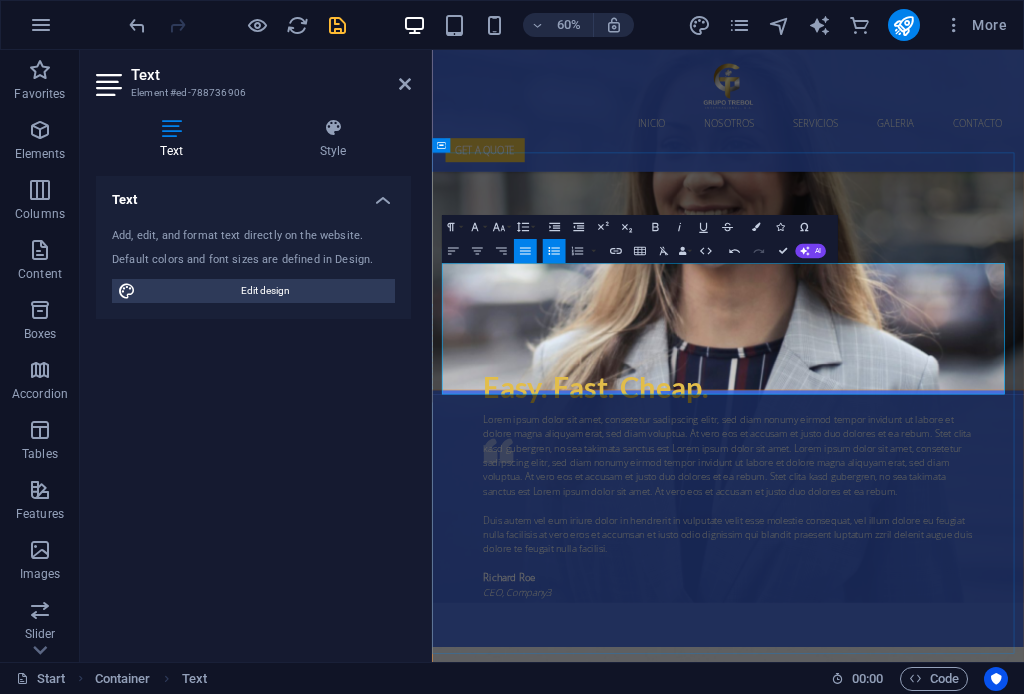 click on "Agenciamiento aéreo." at bounding box center (934, 3961) 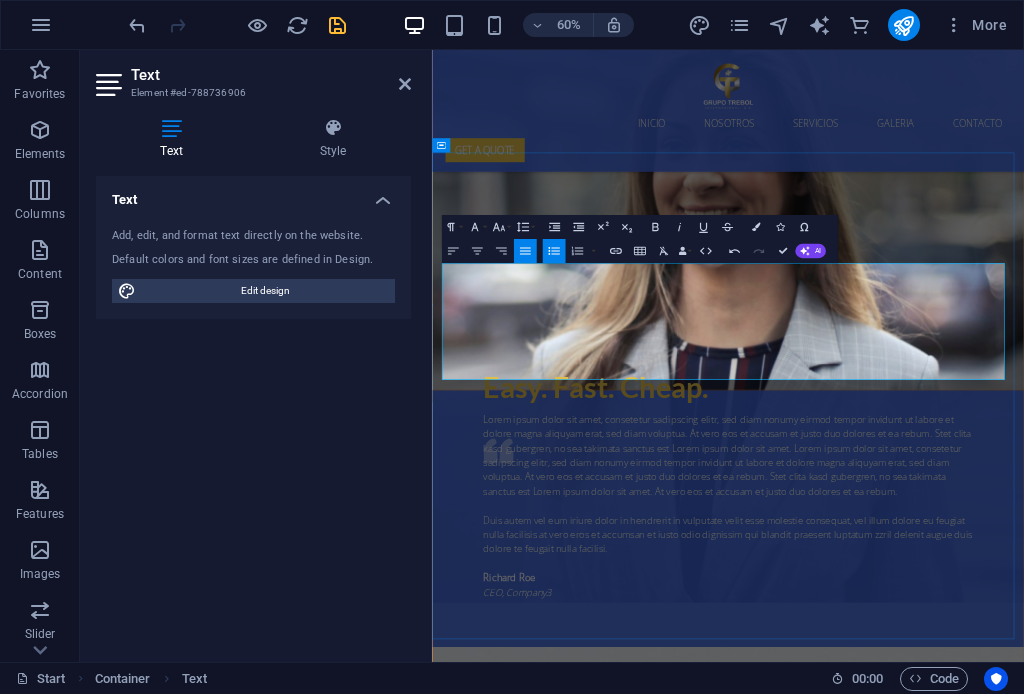 click on "Agenciamiento de aduana internacional." at bounding box center (934, 3924) 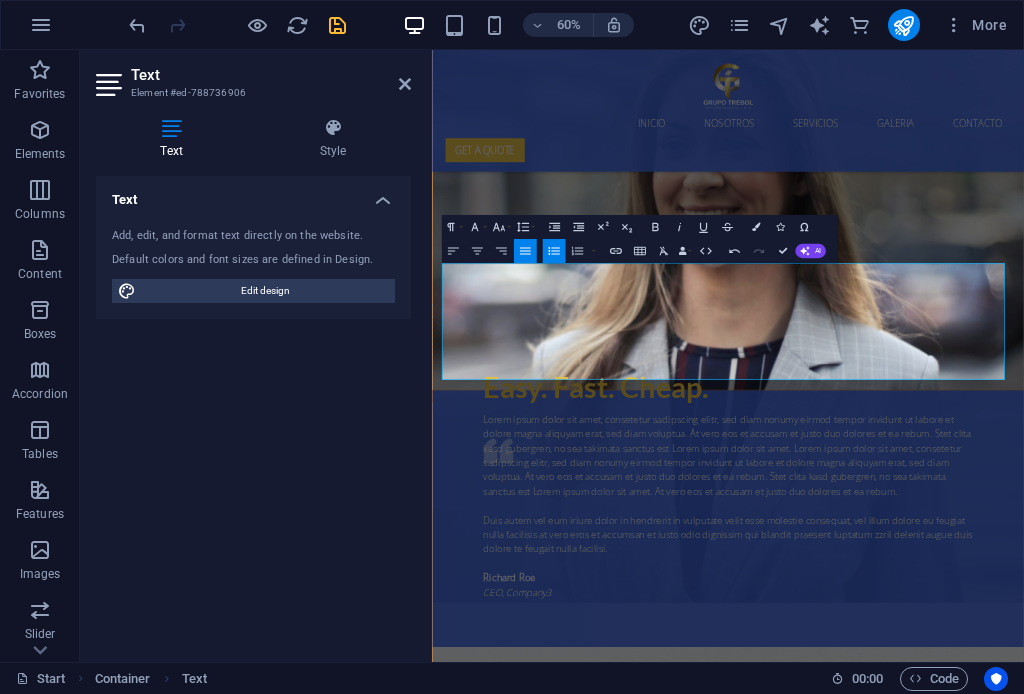 type 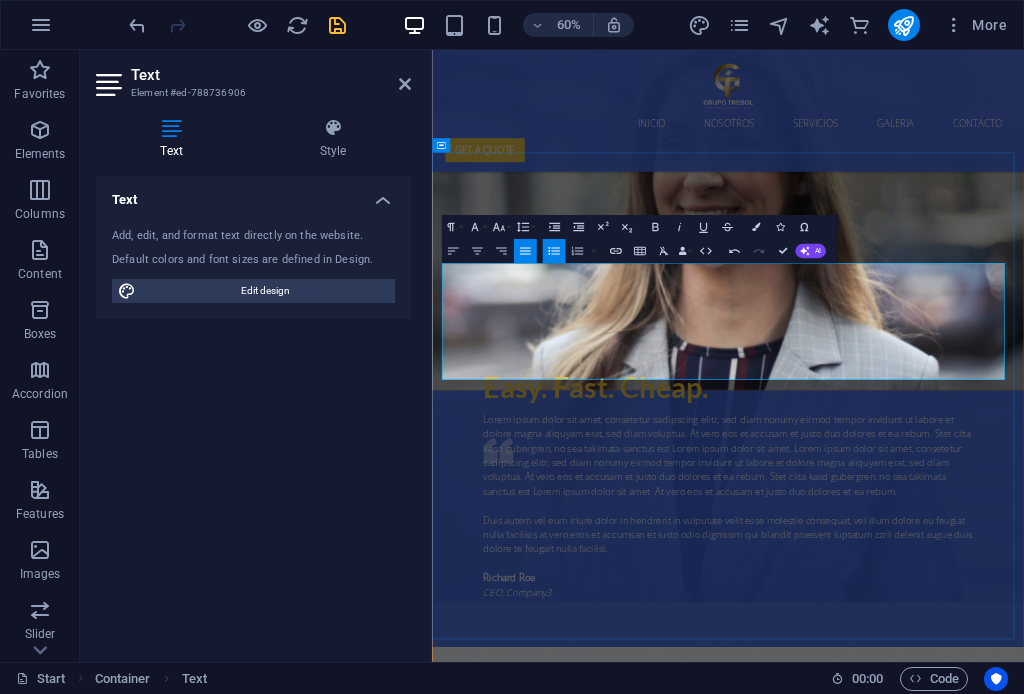 click on "Agenciamiento de Aduana Importación y Exportación." at bounding box center [934, 3774] 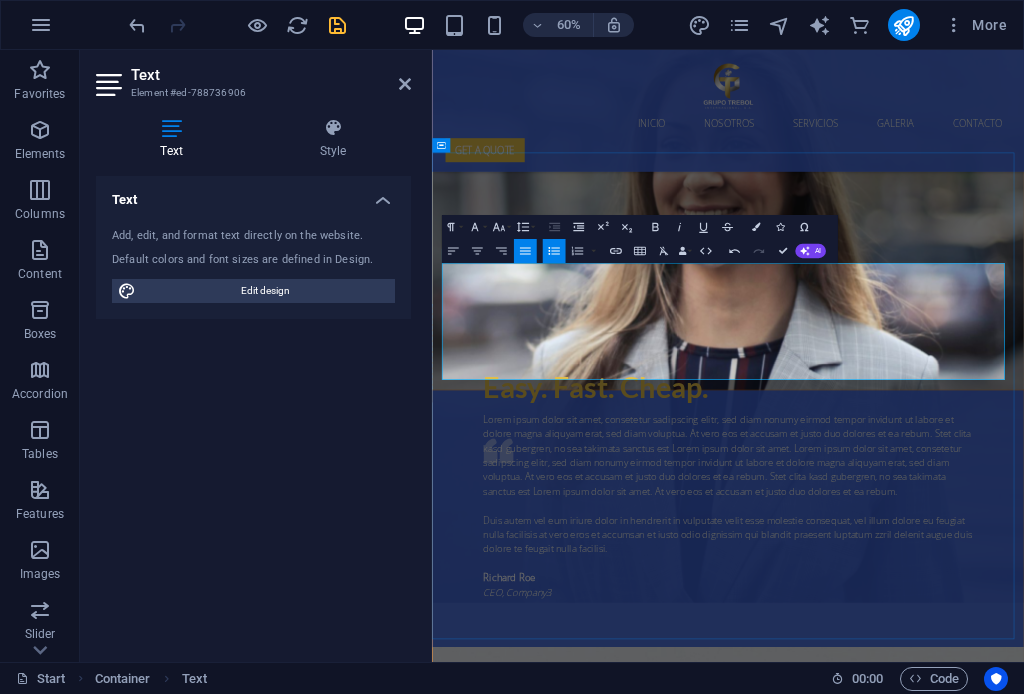 click on "Agenciamiento de Aduana Importación y Exportación." at bounding box center [934, 3774] 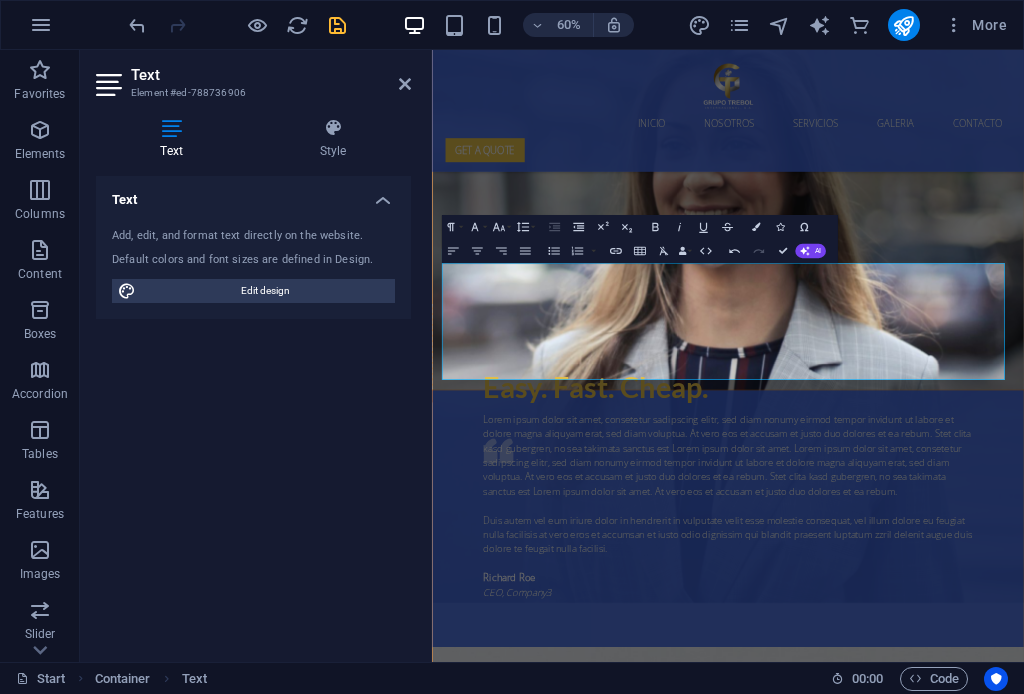 scroll, scrollTop: 4365, scrollLeft: 0, axis: vertical 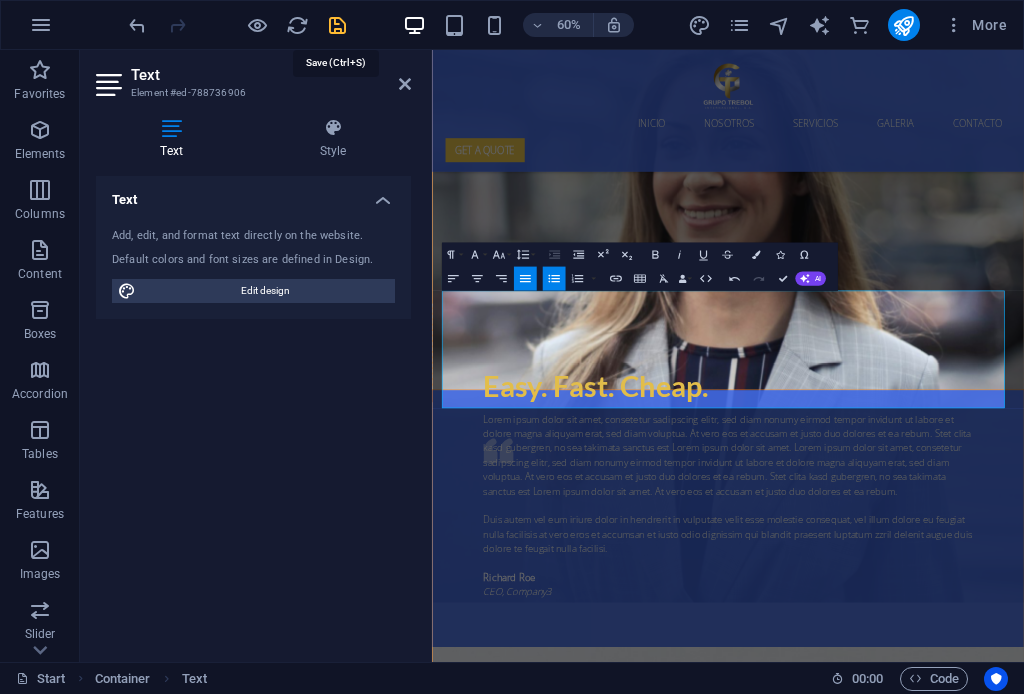 click at bounding box center [337, 25] 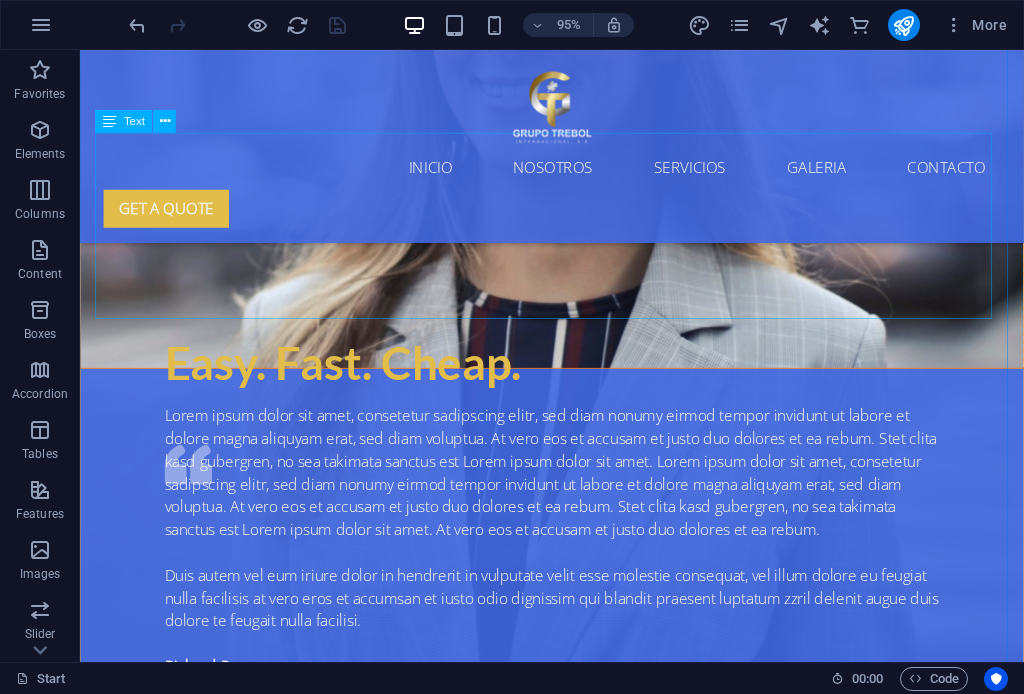 scroll, scrollTop: 4282, scrollLeft: 0, axis: vertical 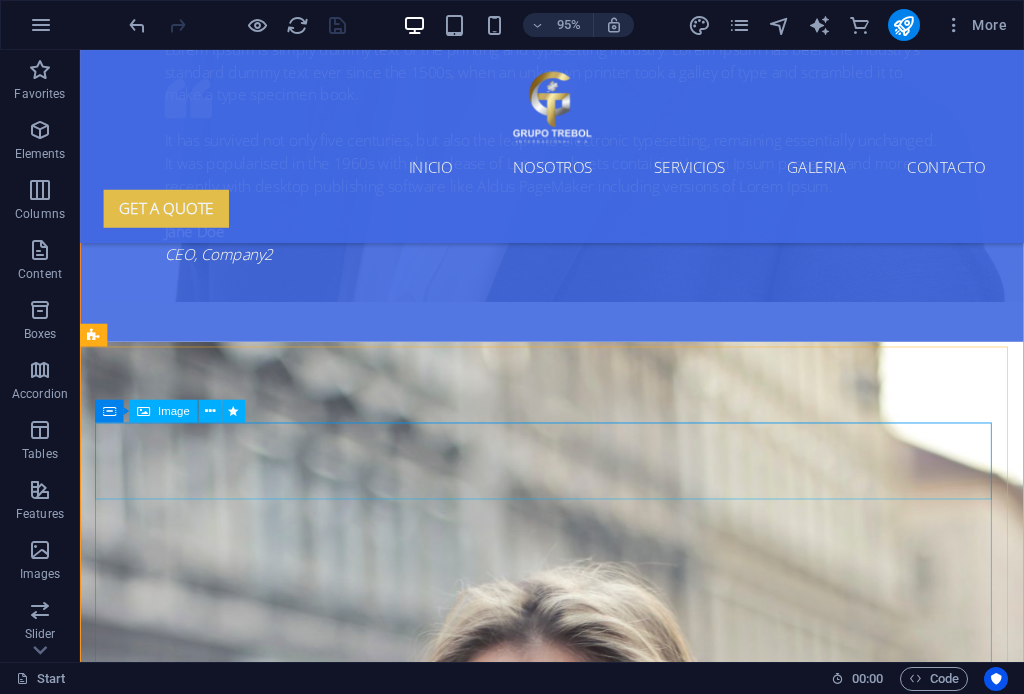 click on "Image" at bounding box center [174, 411] 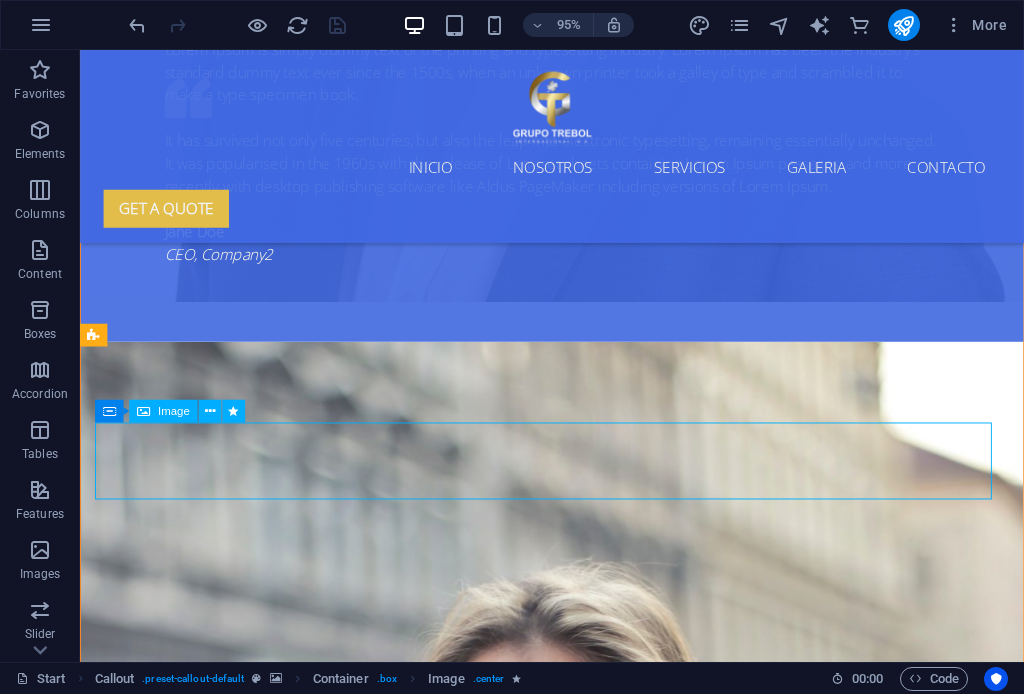 click on "Image" at bounding box center [174, 411] 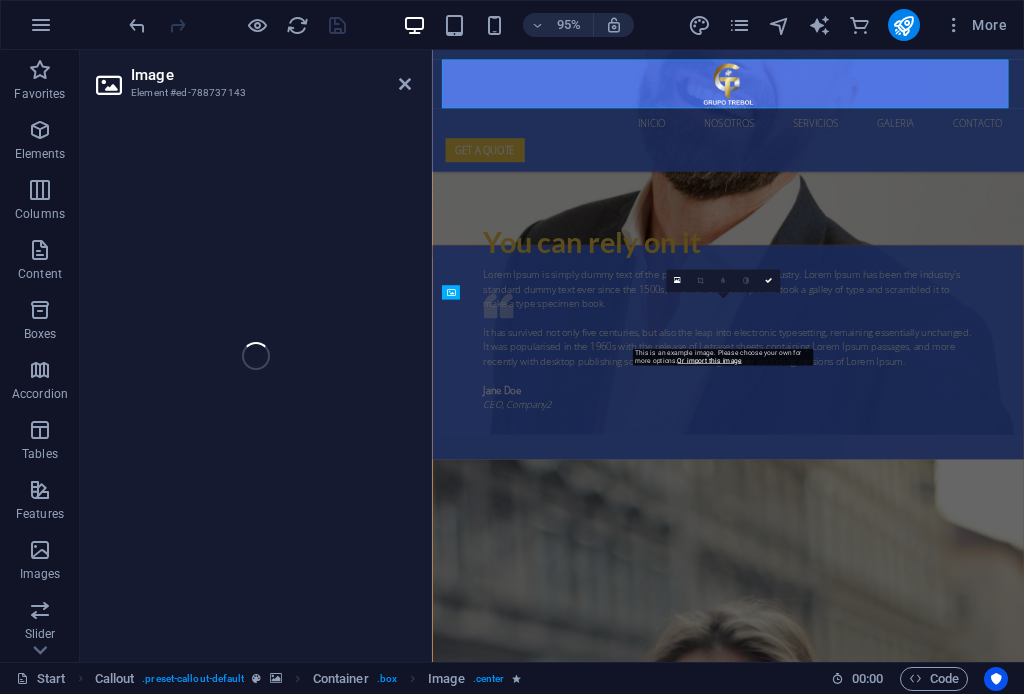 scroll, scrollTop: 3814, scrollLeft: 0, axis: vertical 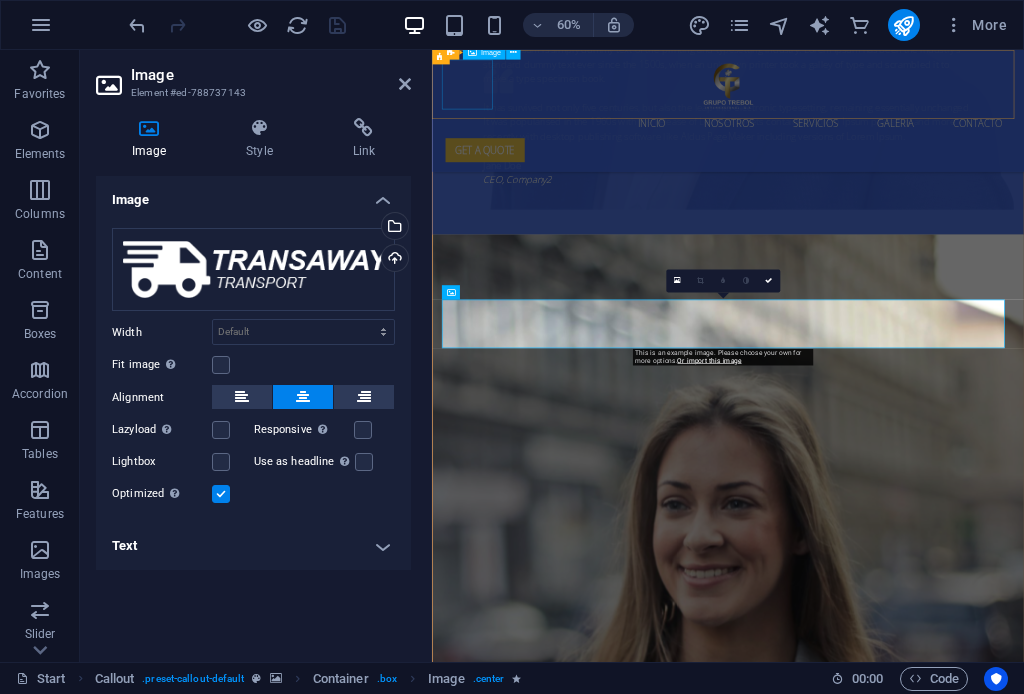click at bounding box center (926, 107) 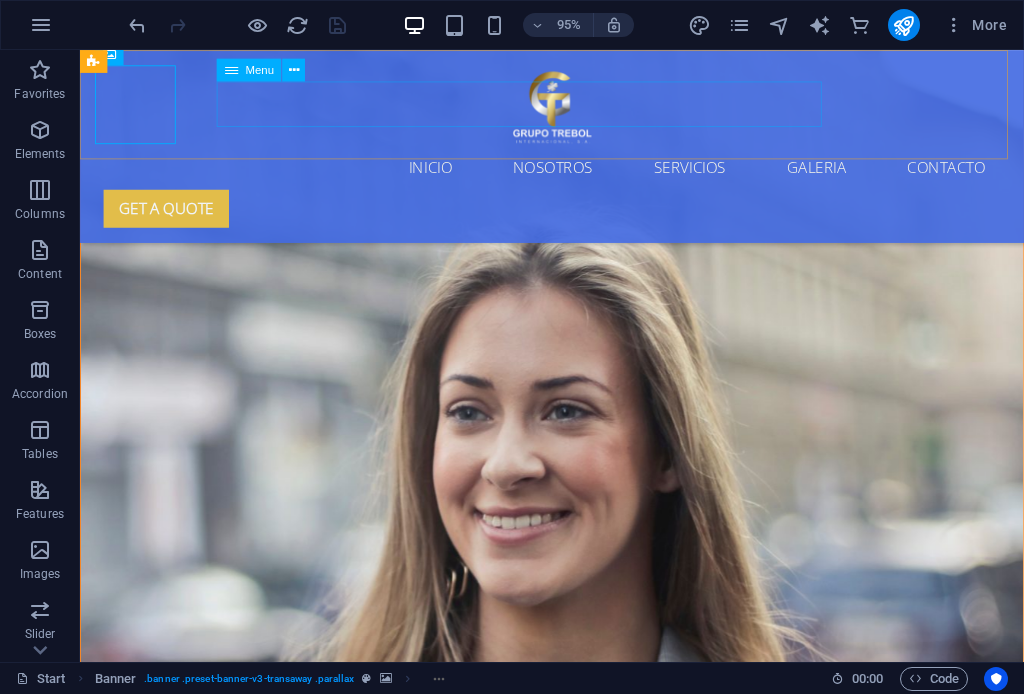 scroll, scrollTop: 3438, scrollLeft: 0, axis: vertical 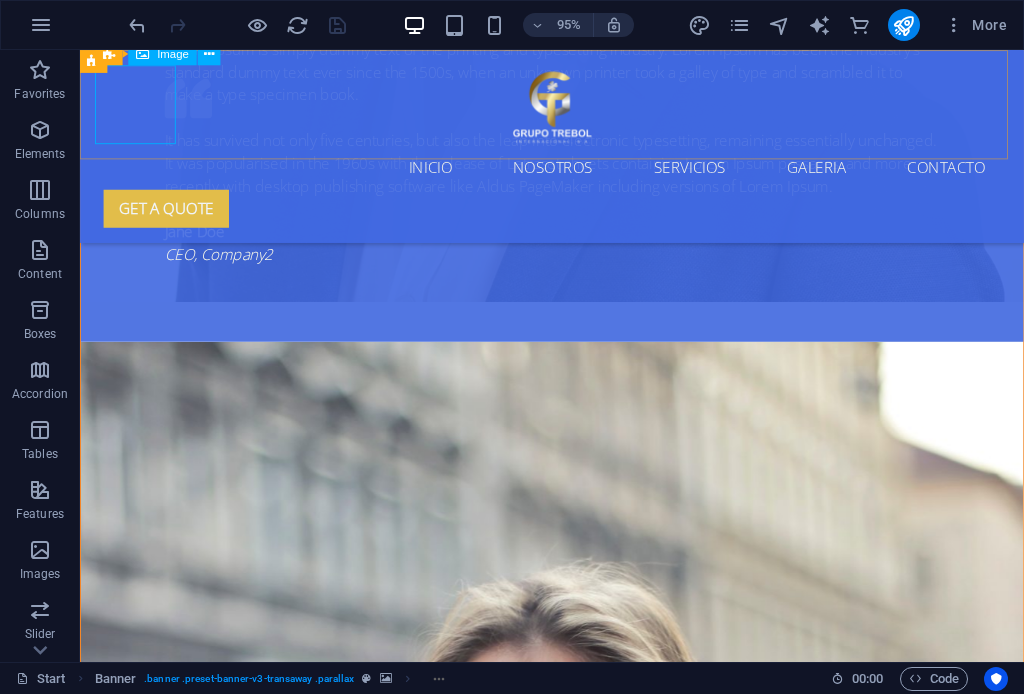 click at bounding box center (577, 107) 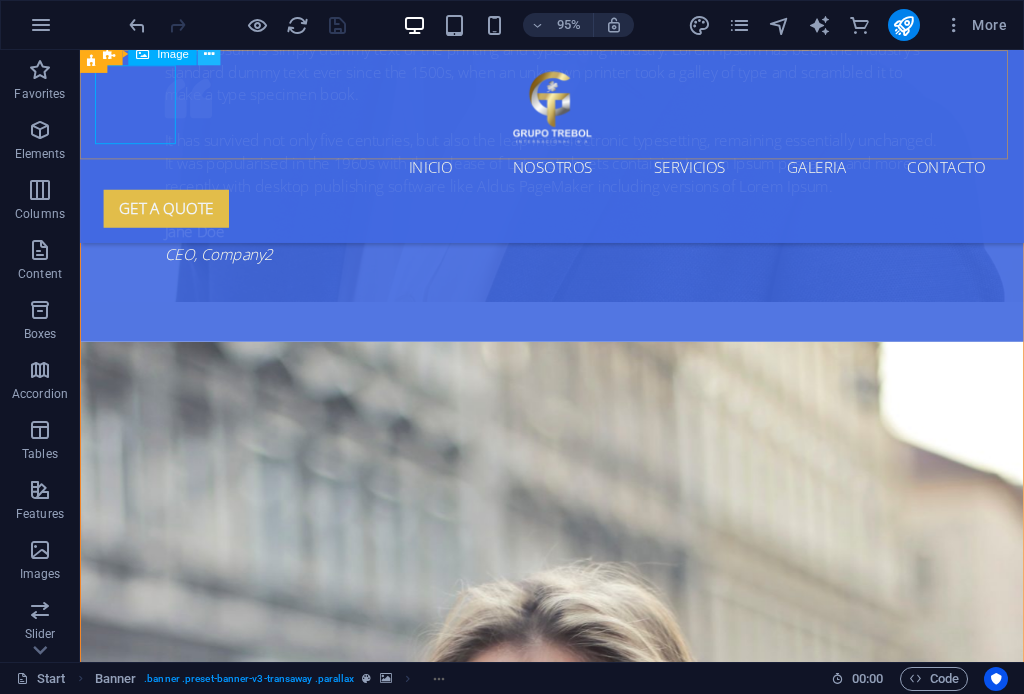 click at bounding box center (209, 54) 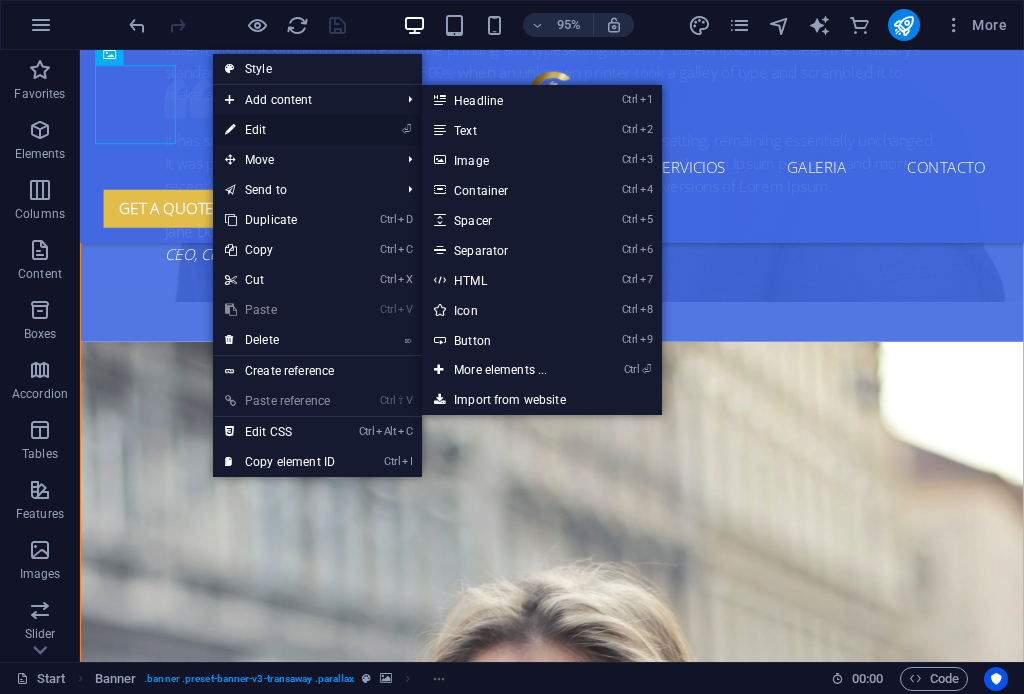 click on "⏎  Edit" at bounding box center [280, 130] 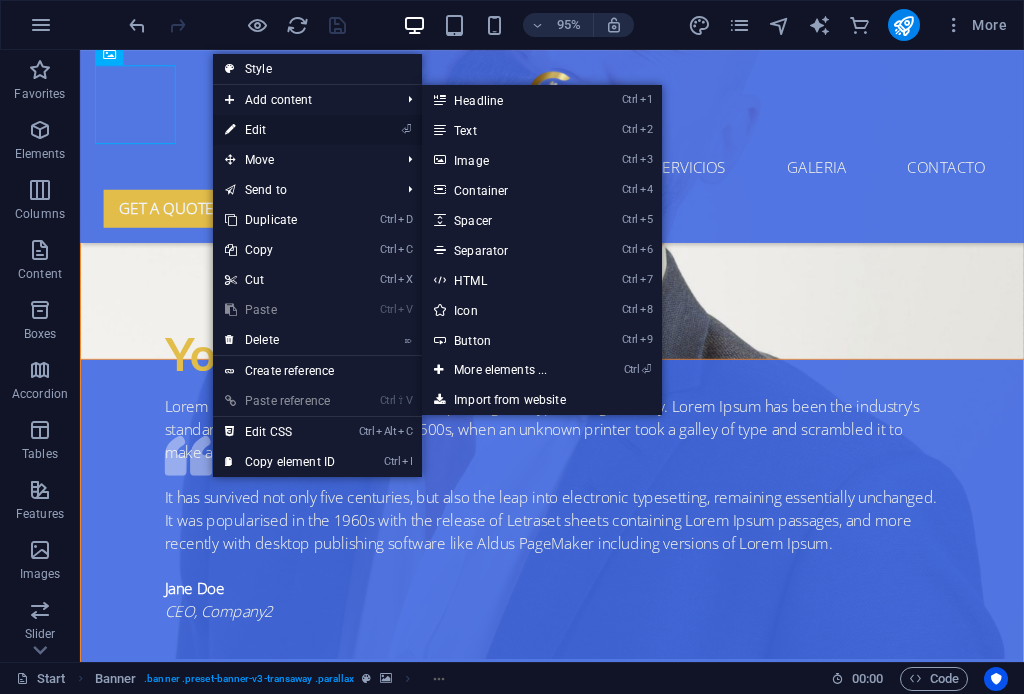 select on "px" 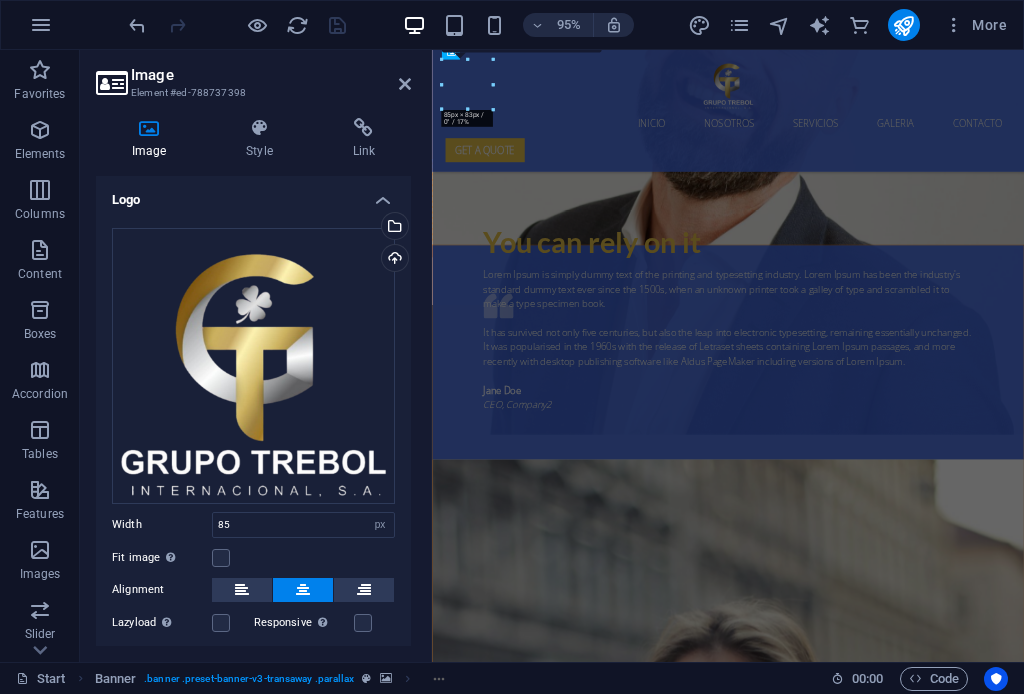 scroll, scrollTop: 3814, scrollLeft: 0, axis: vertical 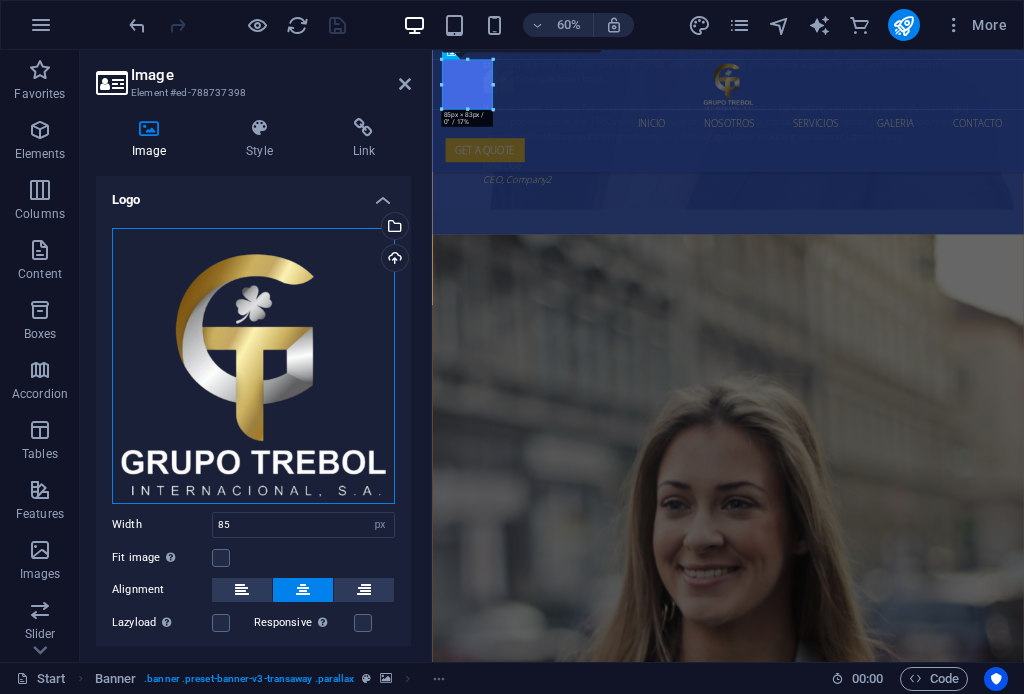 click on "Drag files here, click to choose files or select files from Files or our free stock photos & videos" at bounding box center [253, 366] 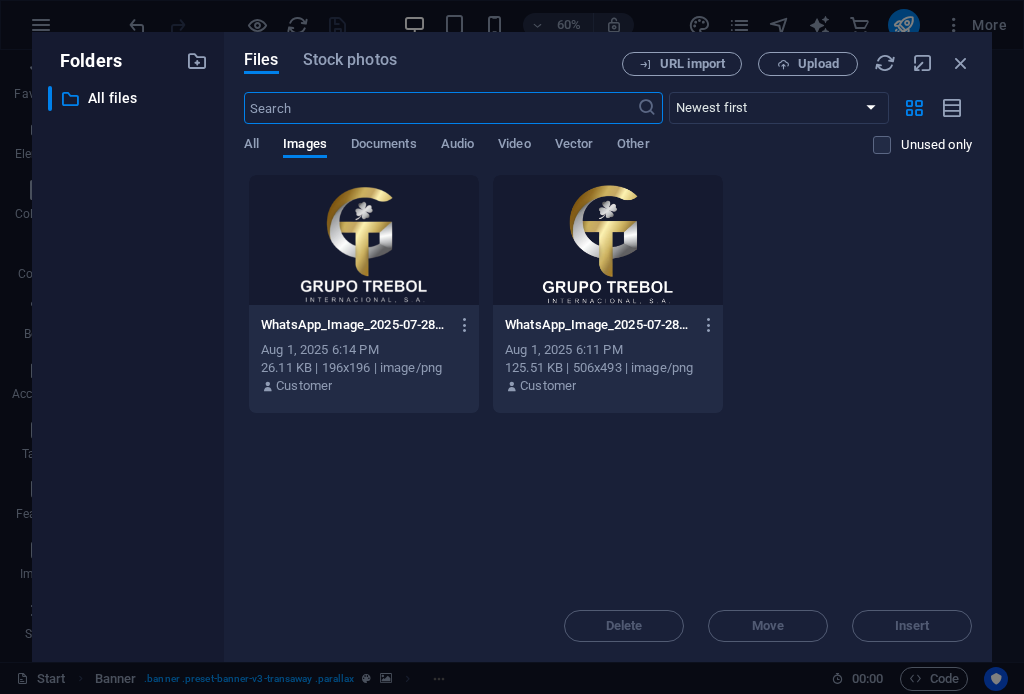 scroll, scrollTop: 8677, scrollLeft: 0, axis: vertical 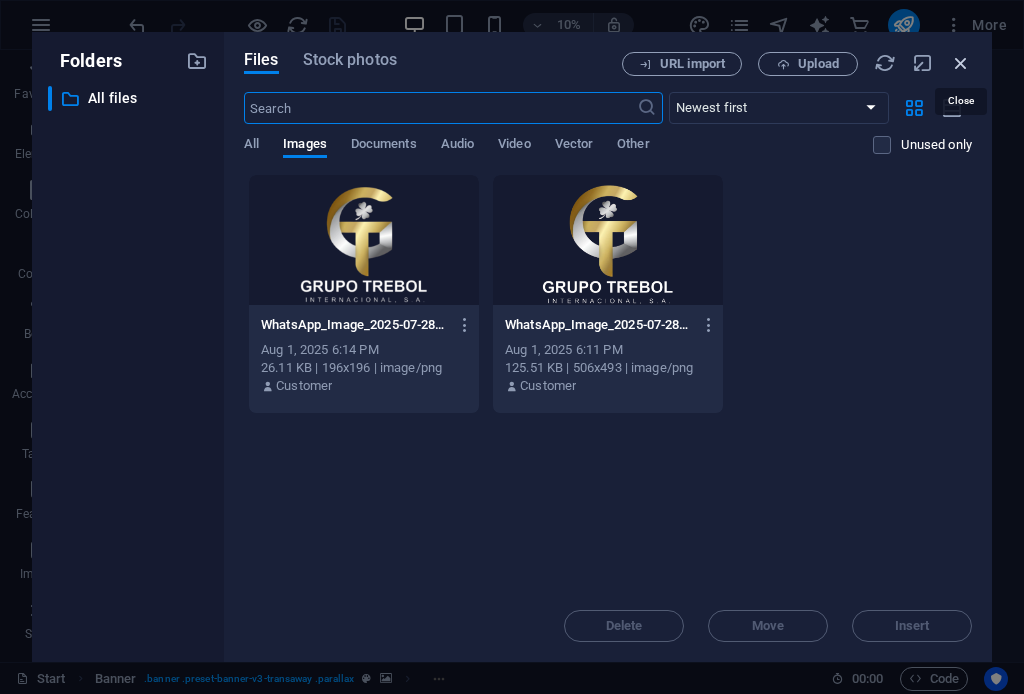 click at bounding box center (961, 63) 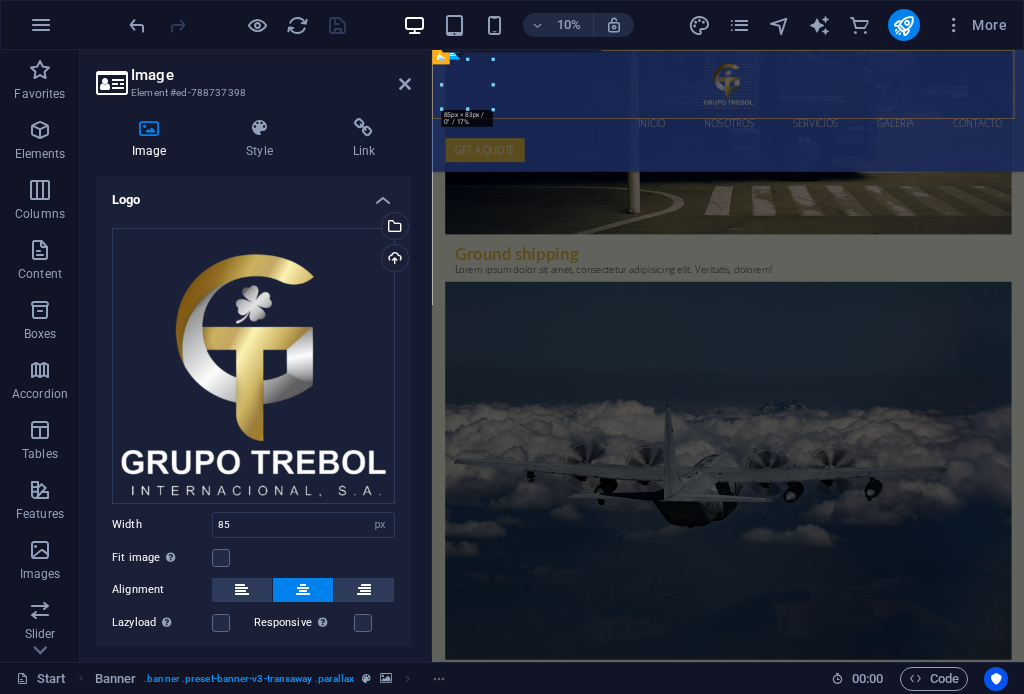 scroll, scrollTop: 3814, scrollLeft: 0, axis: vertical 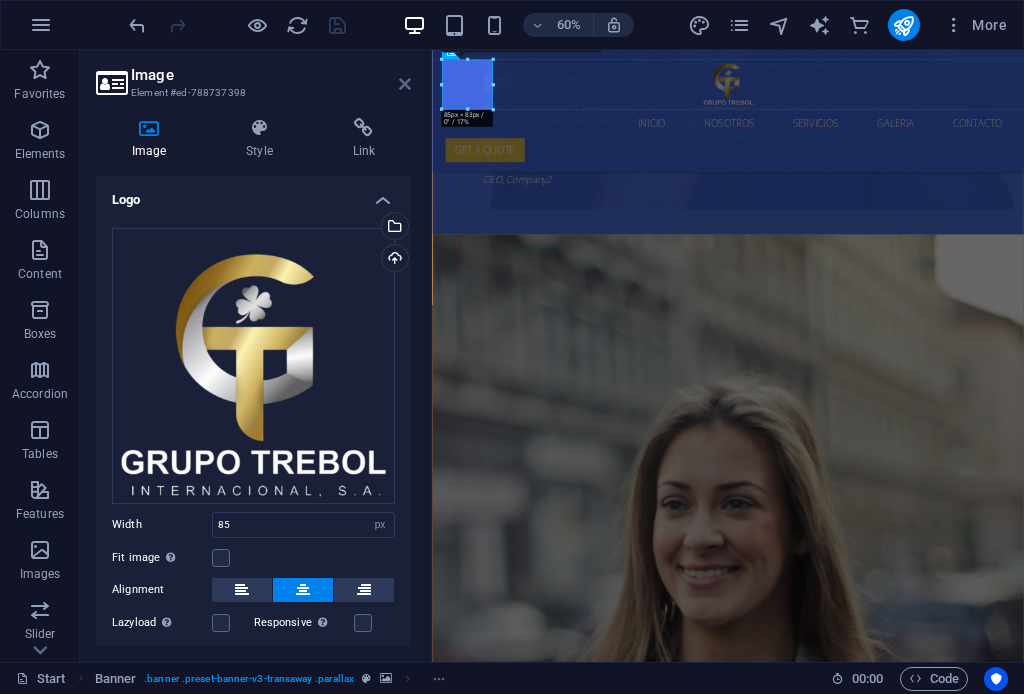 click at bounding box center (405, 84) 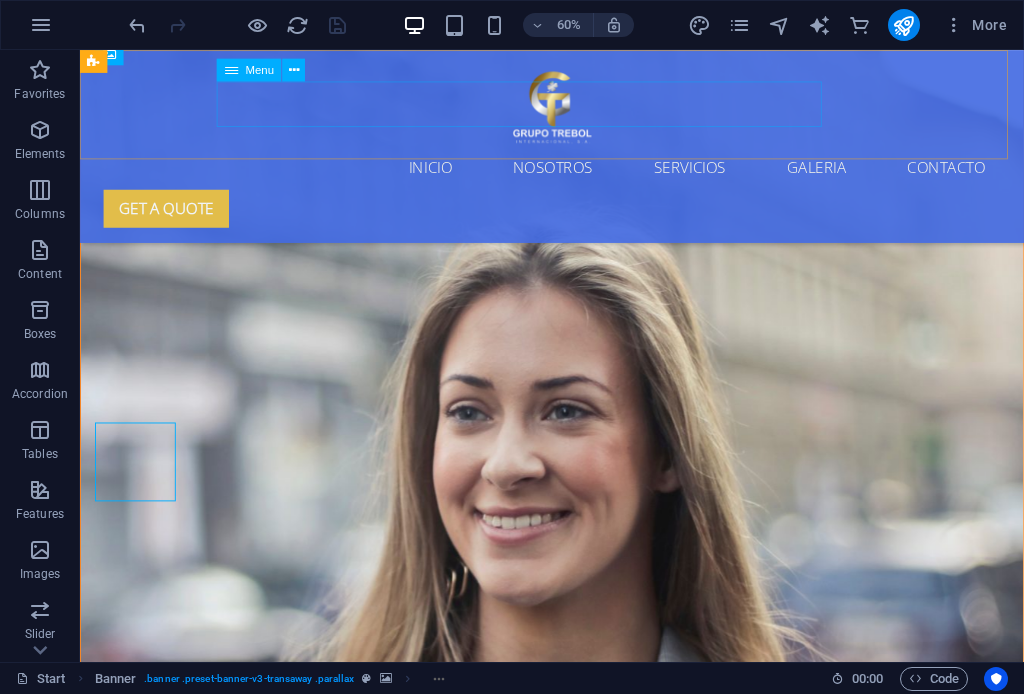 scroll, scrollTop: 3438, scrollLeft: 0, axis: vertical 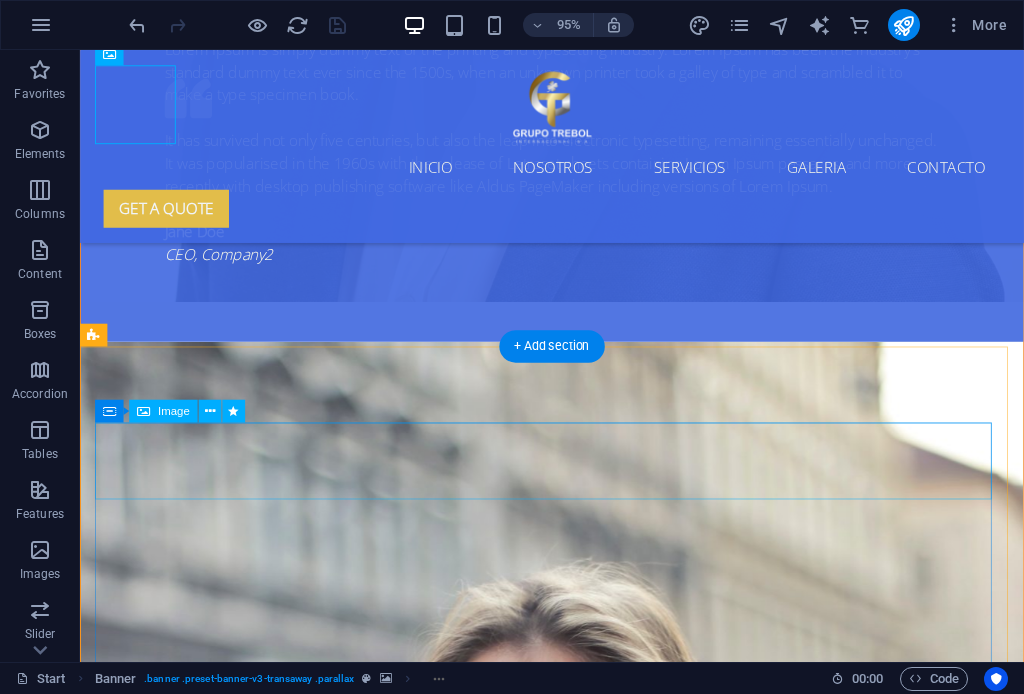 click at bounding box center (577, 3837) 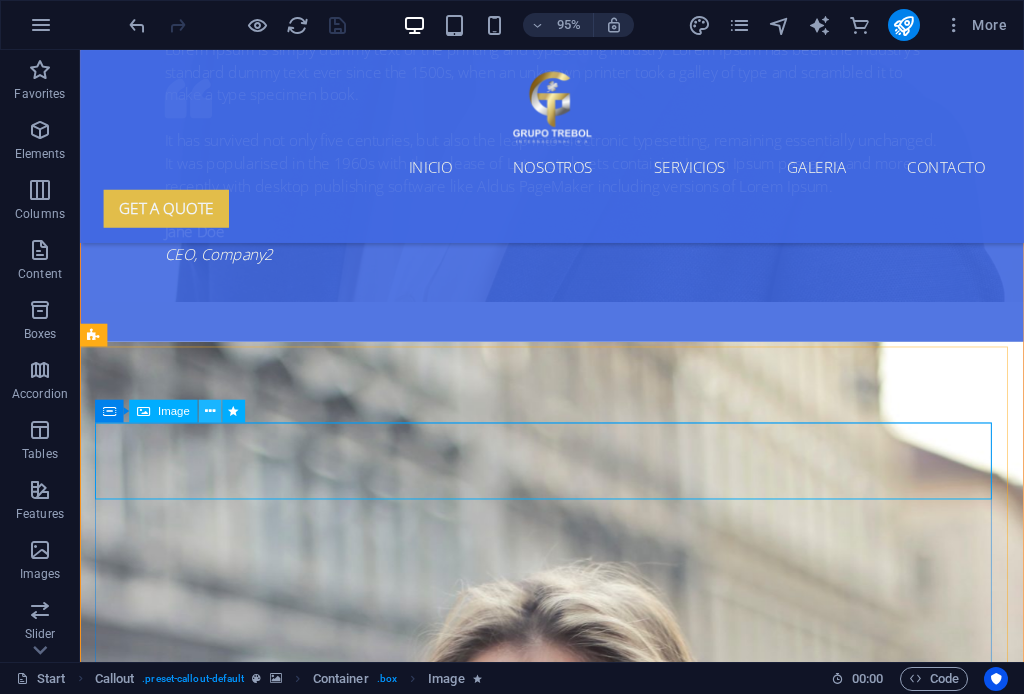 click at bounding box center (210, 411) 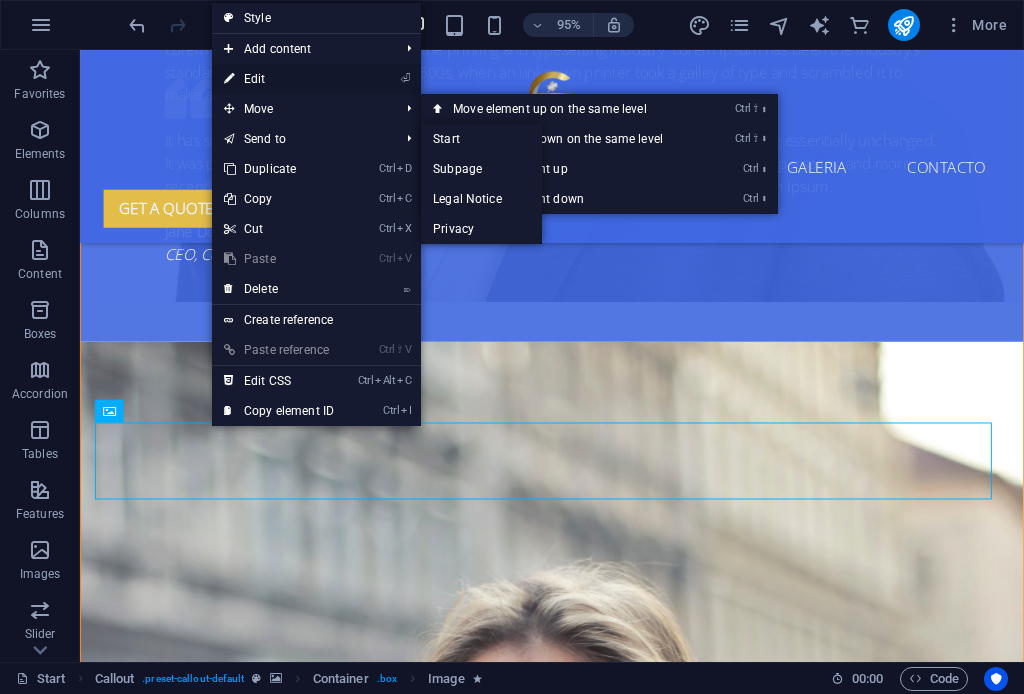 click on "⏎  Edit" at bounding box center (279, 79) 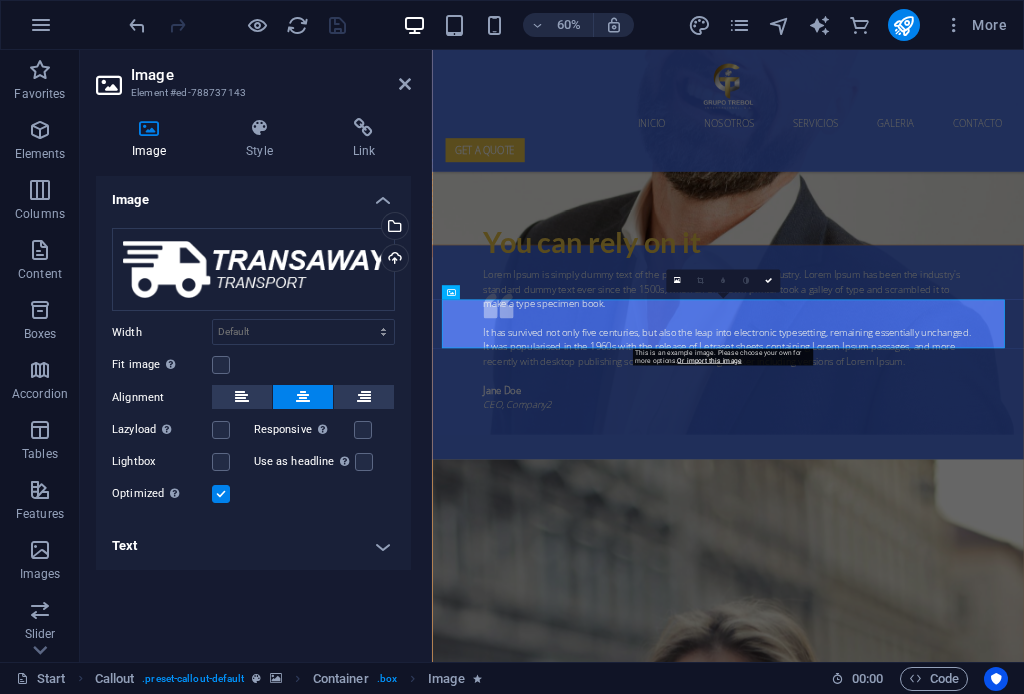 scroll, scrollTop: 3814, scrollLeft: 0, axis: vertical 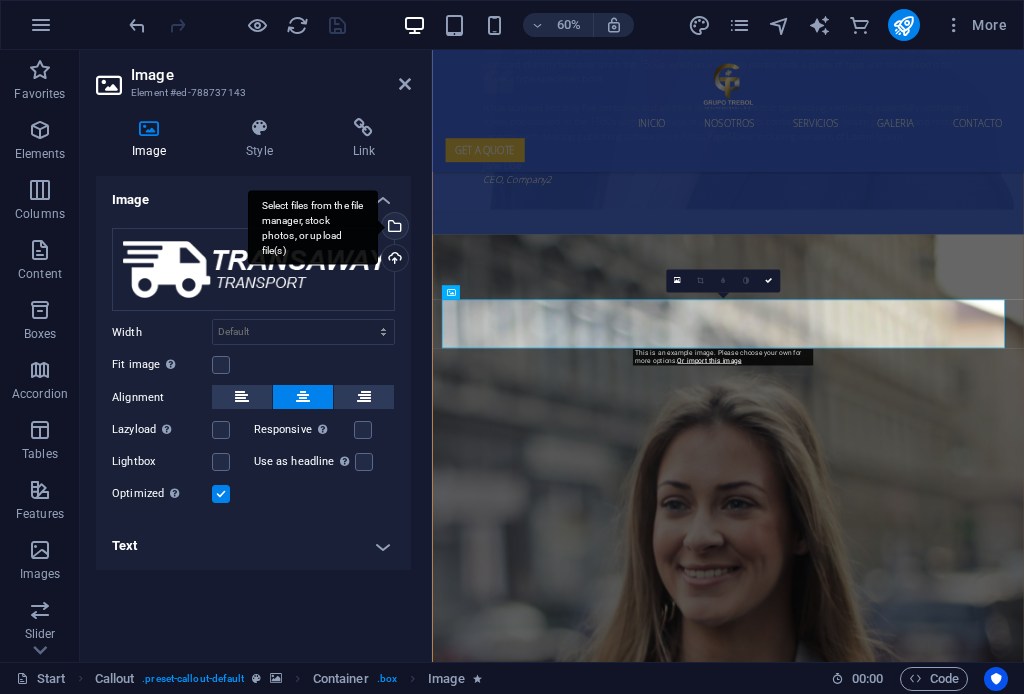 click on "Select files from the file manager, stock photos, or upload file(s)" at bounding box center [393, 228] 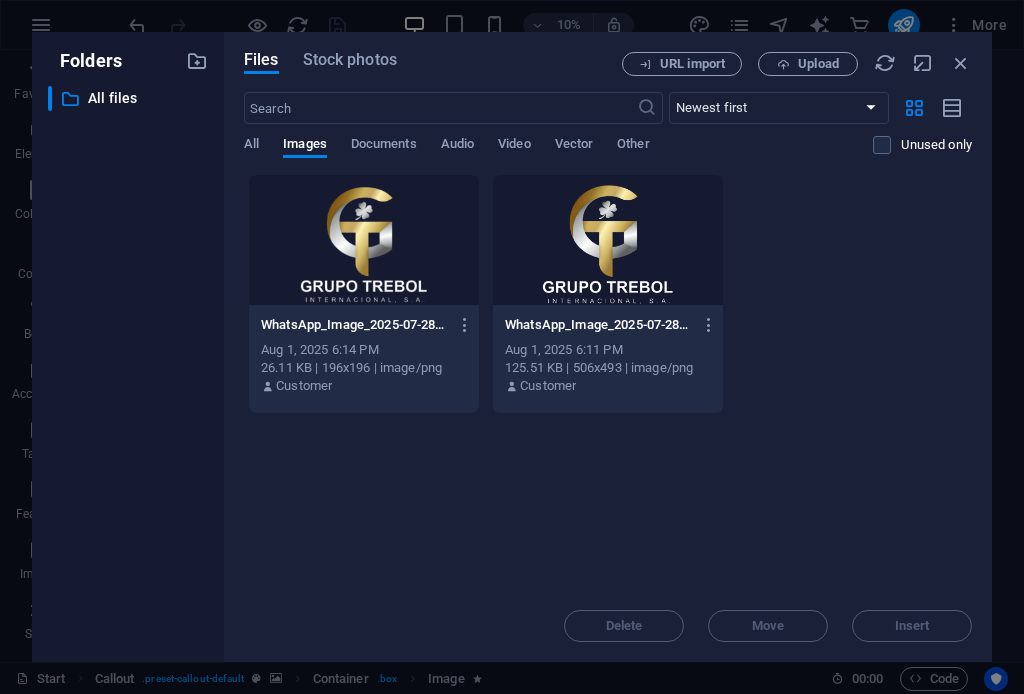 click at bounding box center (364, 240) 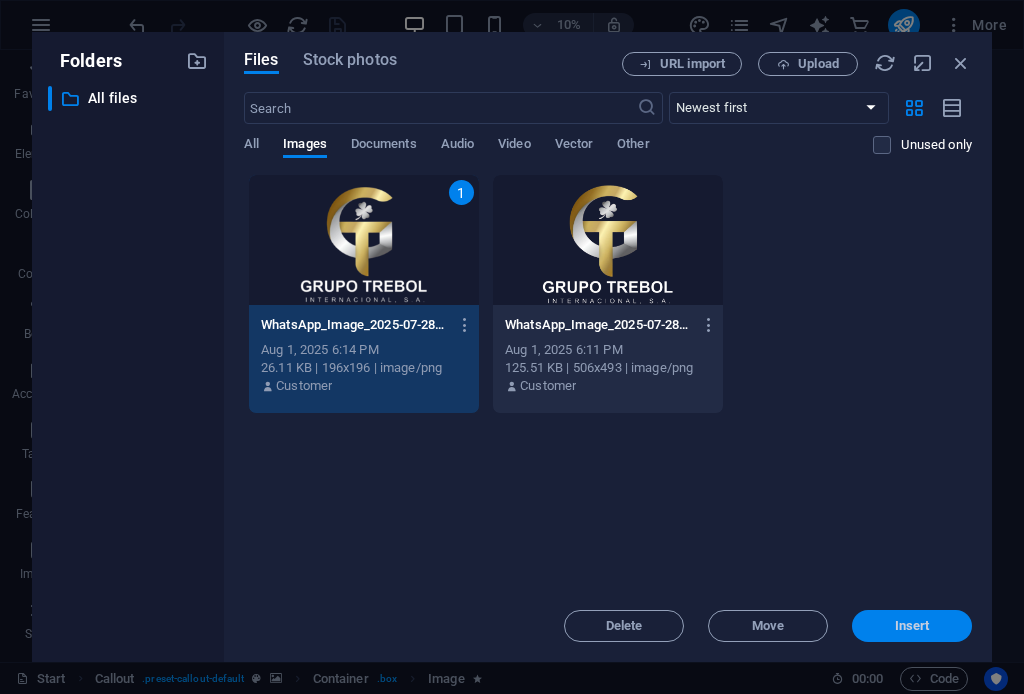 click on "Insert" at bounding box center (912, 626) 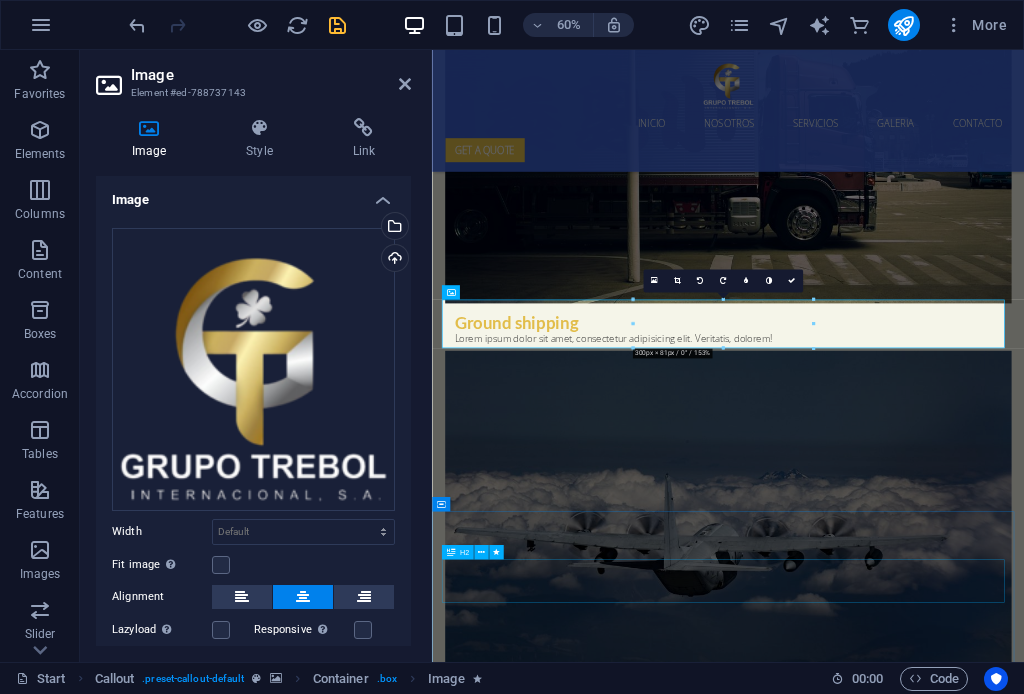 scroll, scrollTop: 3814, scrollLeft: 0, axis: vertical 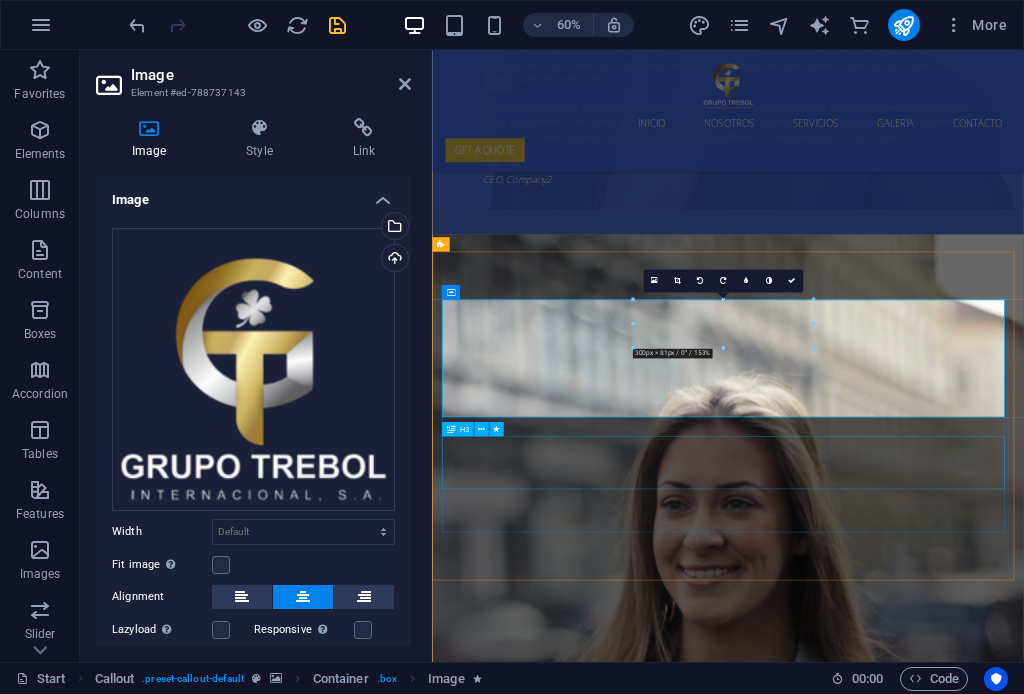 click on "World wide Delivery" at bounding box center (926, 4092) 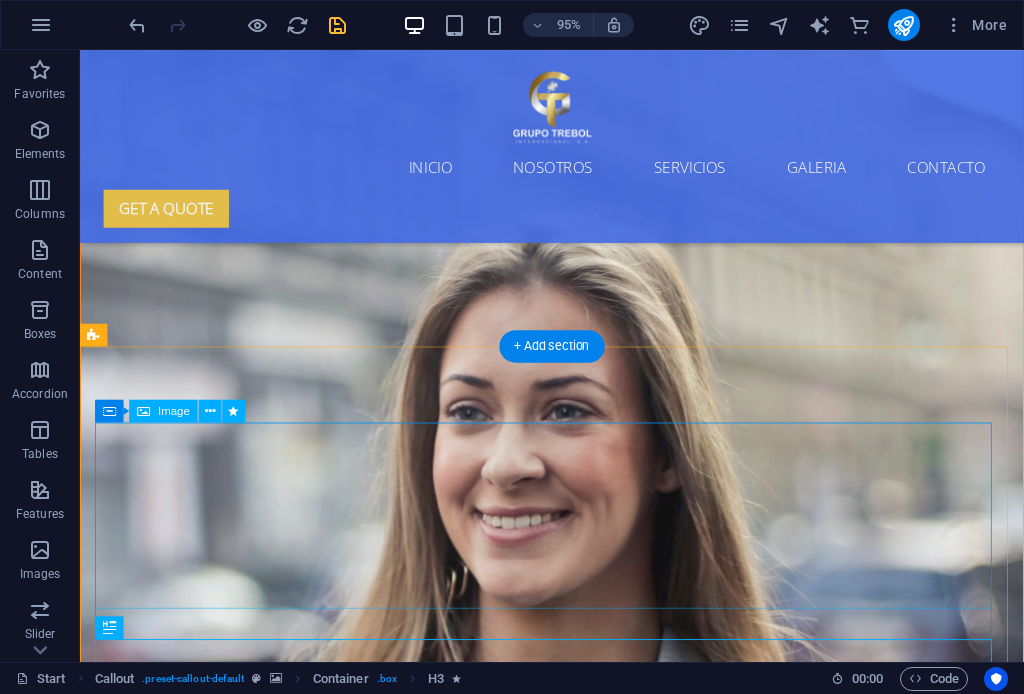 scroll, scrollTop: 3438, scrollLeft: 0, axis: vertical 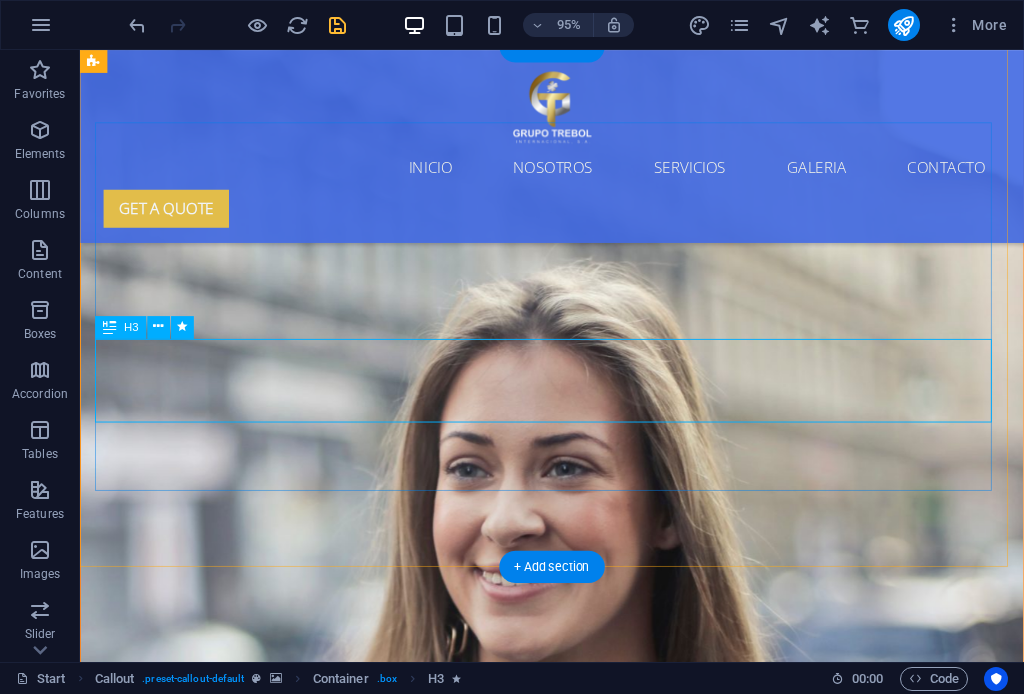 click on "World wide Delivery" at bounding box center (577, 3868) 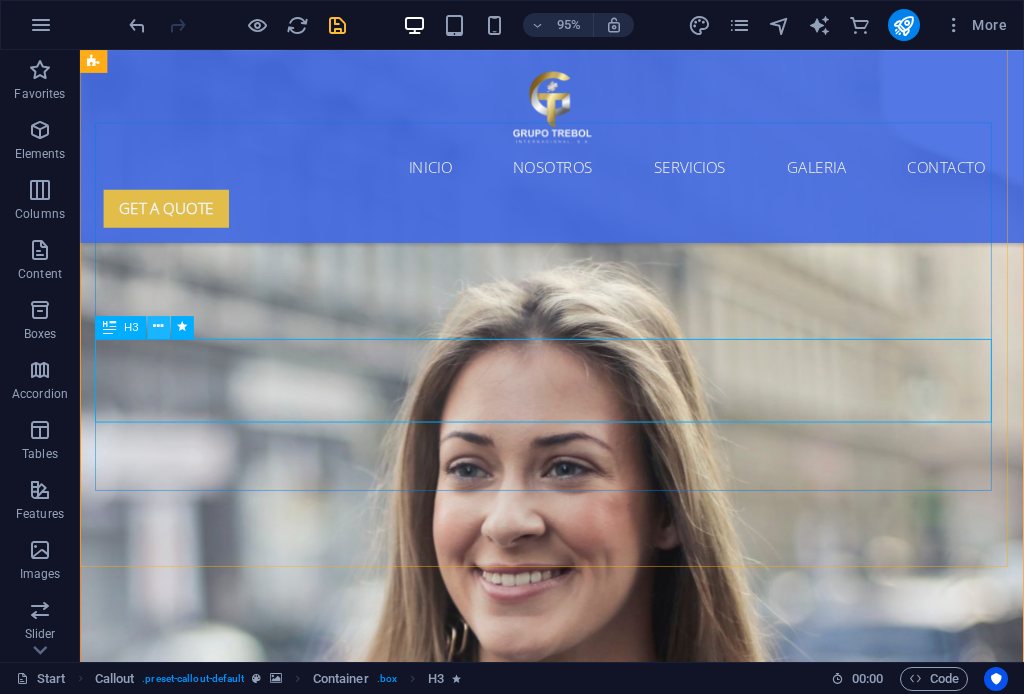 click at bounding box center (158, 327) 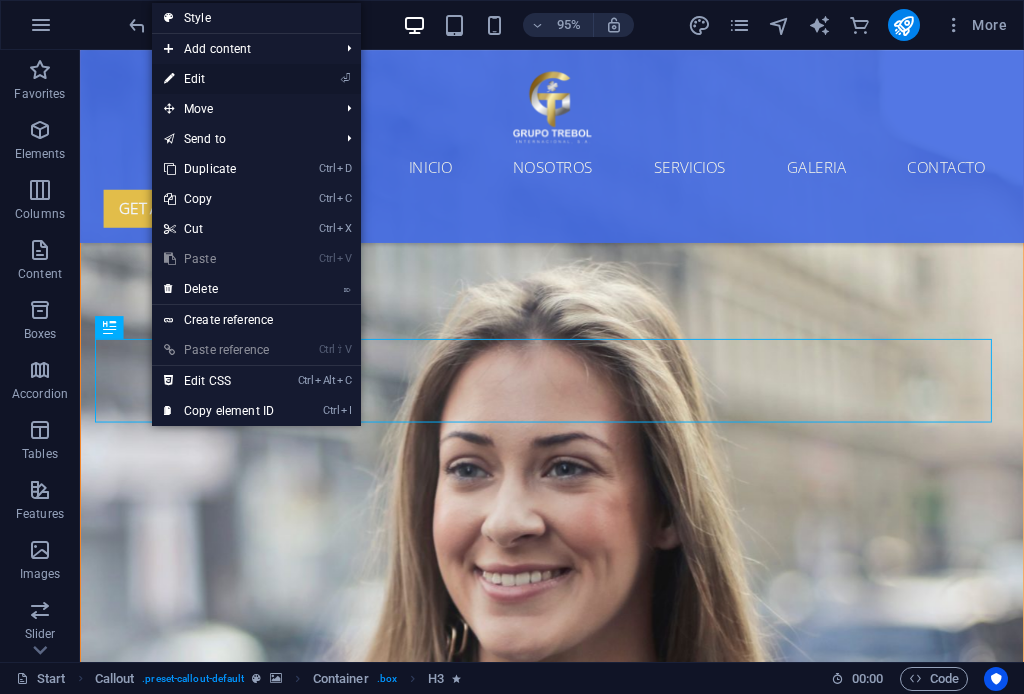 click on "⏎  Edit" at bounding box center (219, 79) 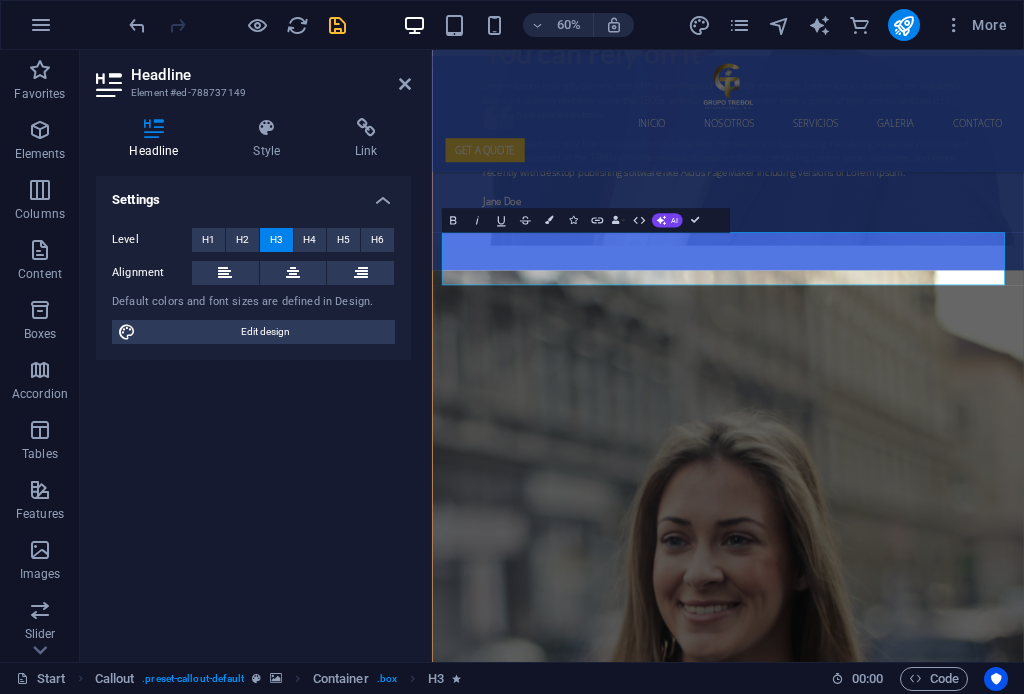 scroll, scrollTop: 4154, scrollLeft: 0, axis: vertical 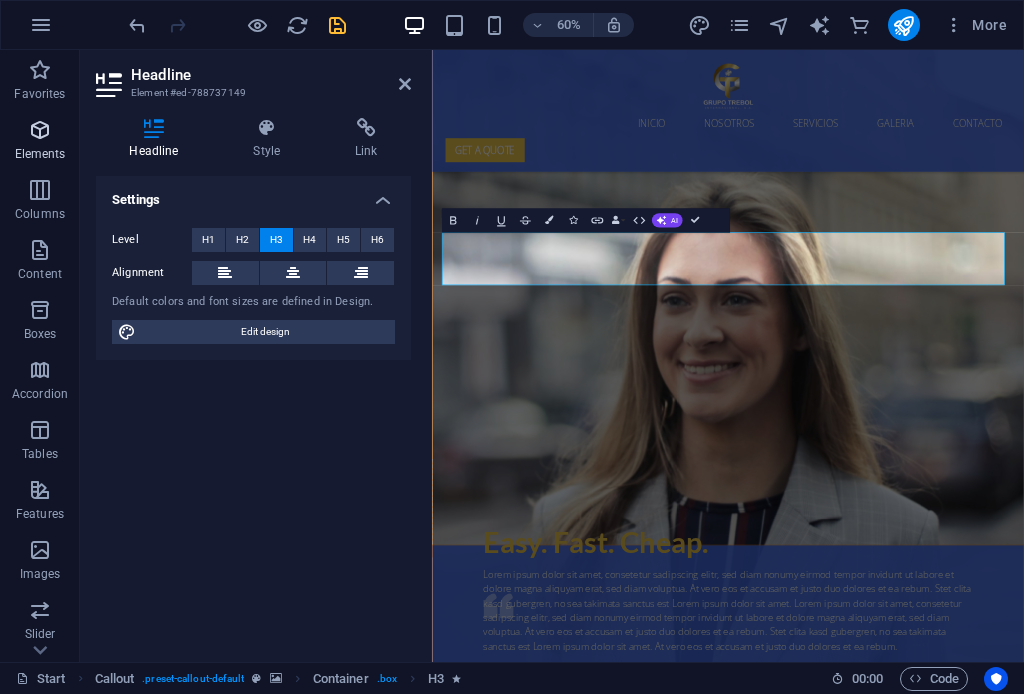 type 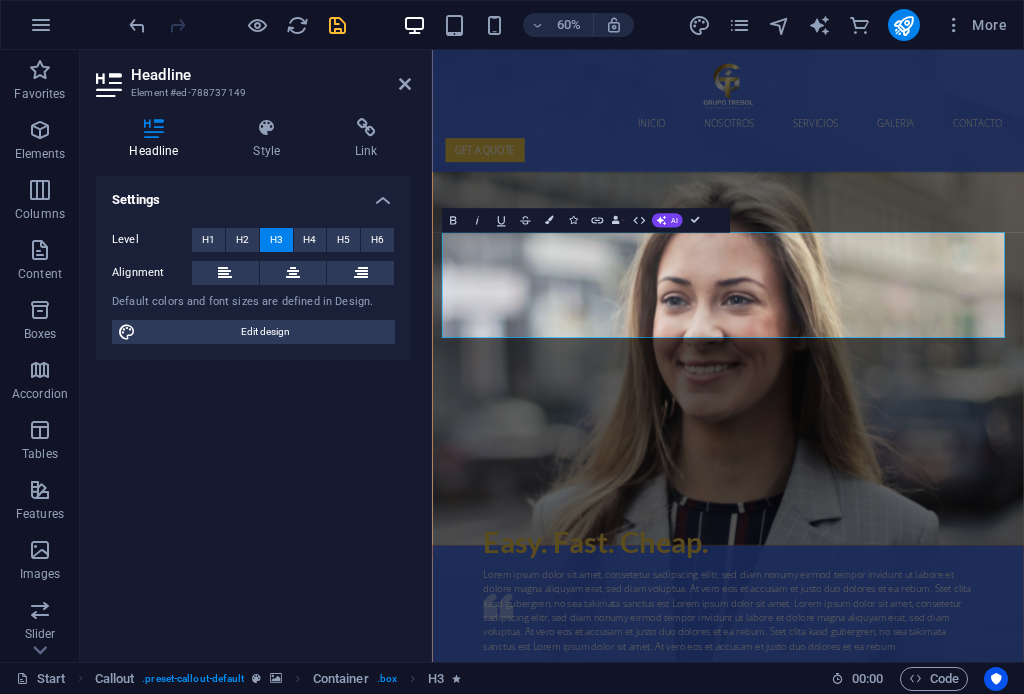 click at bounding box center (925, 3285) 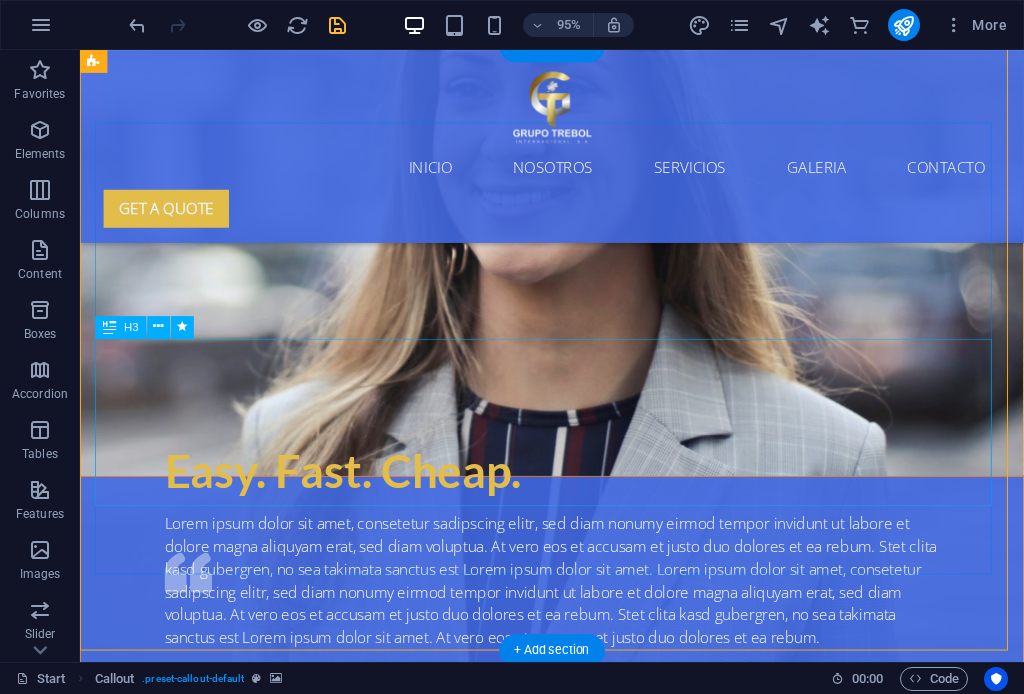 scroll, scrollTop: 3754, scrollLeft: 0, axis: vertical 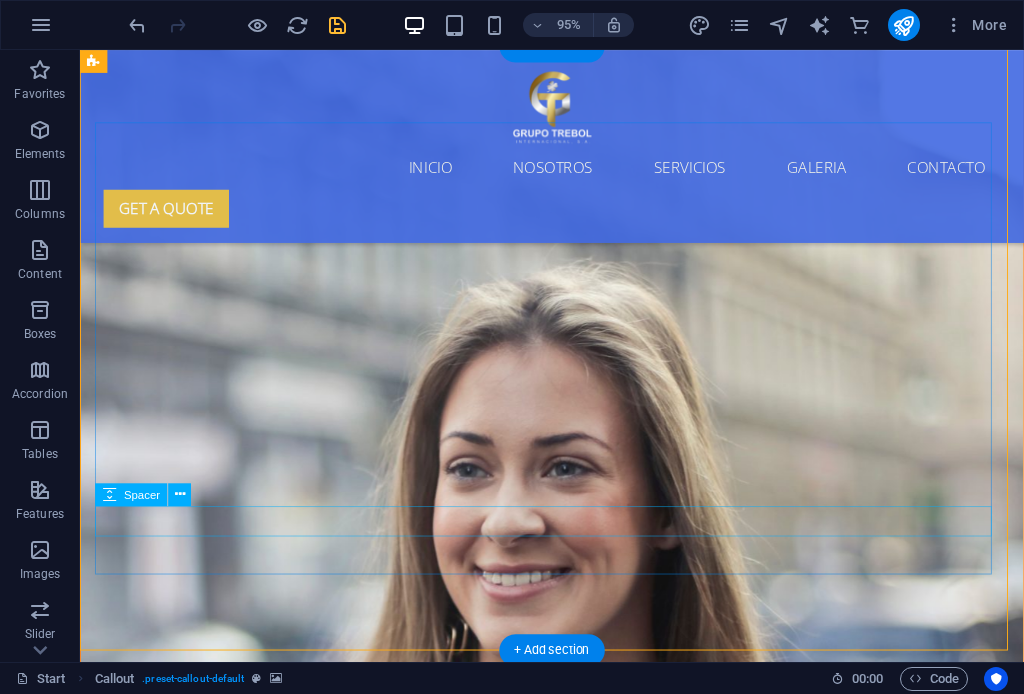 click at bounding box center (577, 4104) 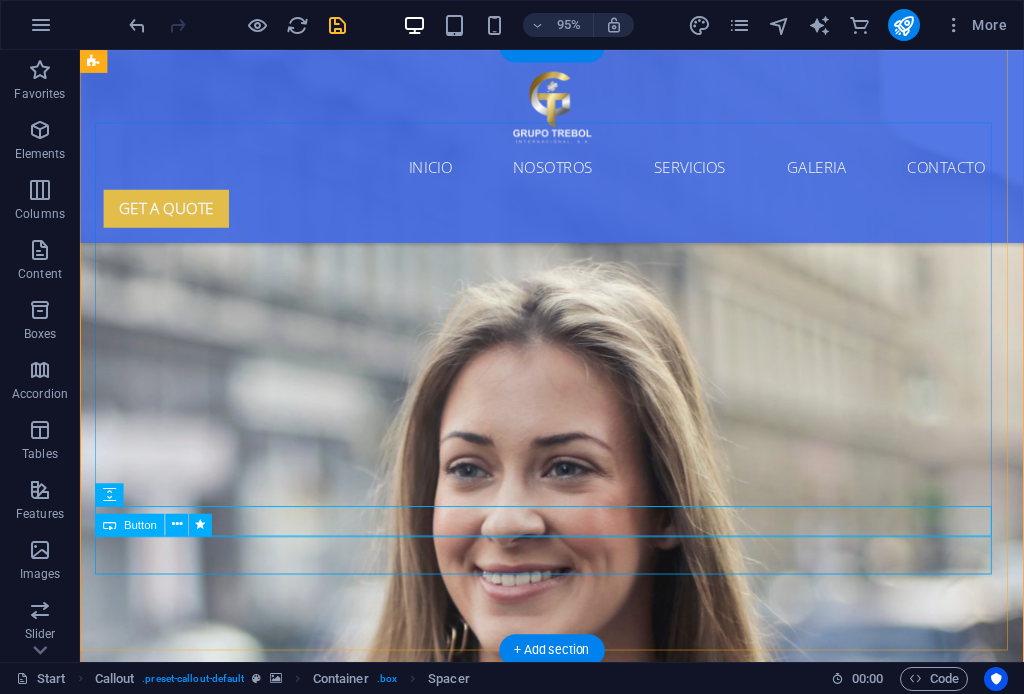 click on "Get a quote" at bounding box center (577, 4140) 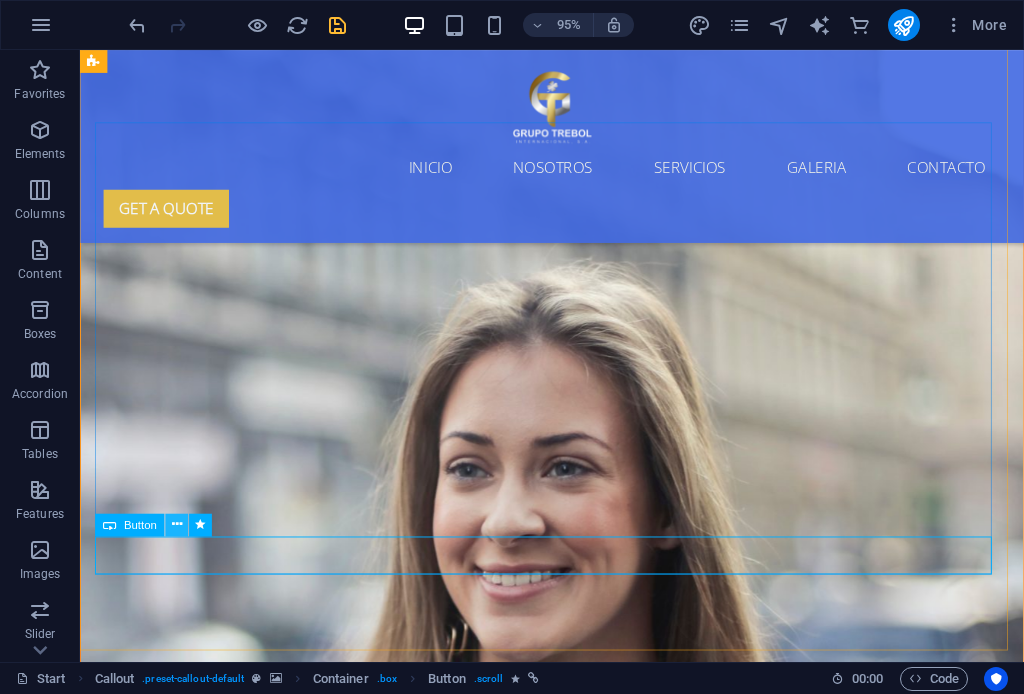 click at bounding box center [177, 525] 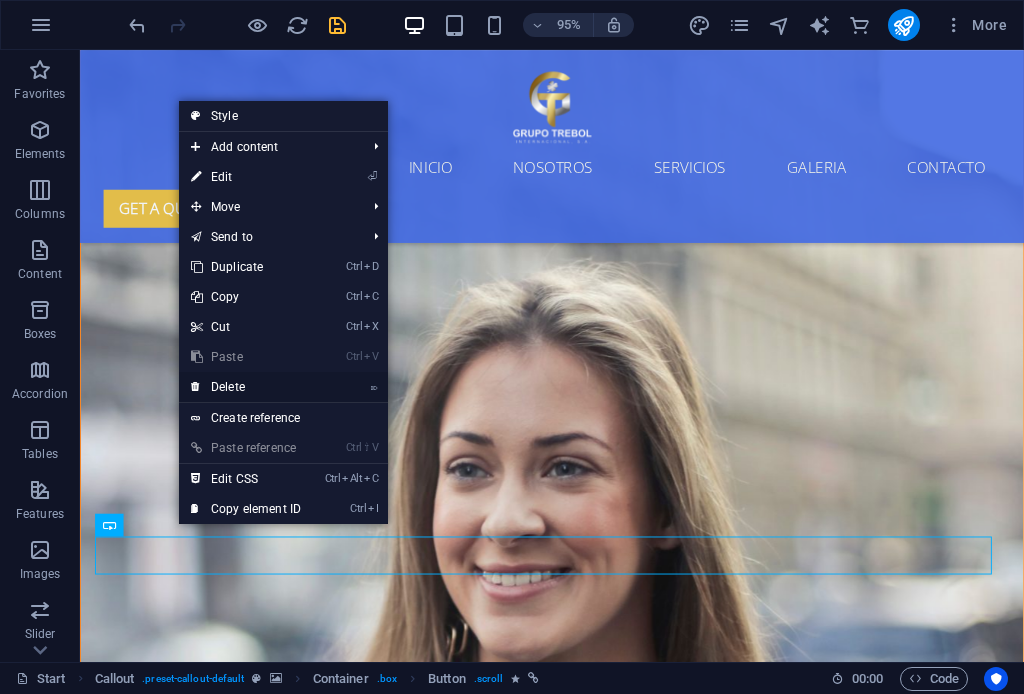 click on "⌦  Delete" at bounding box center (246, 387) 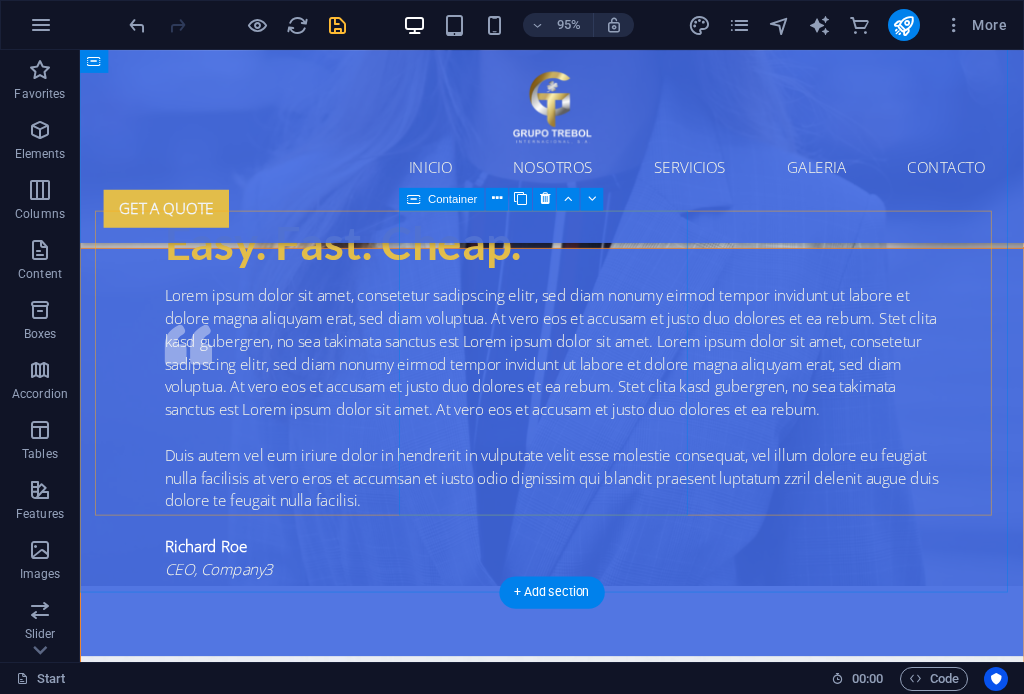 scroll, scrollTop: 4599, scrollLeft: 0, axis: vertical 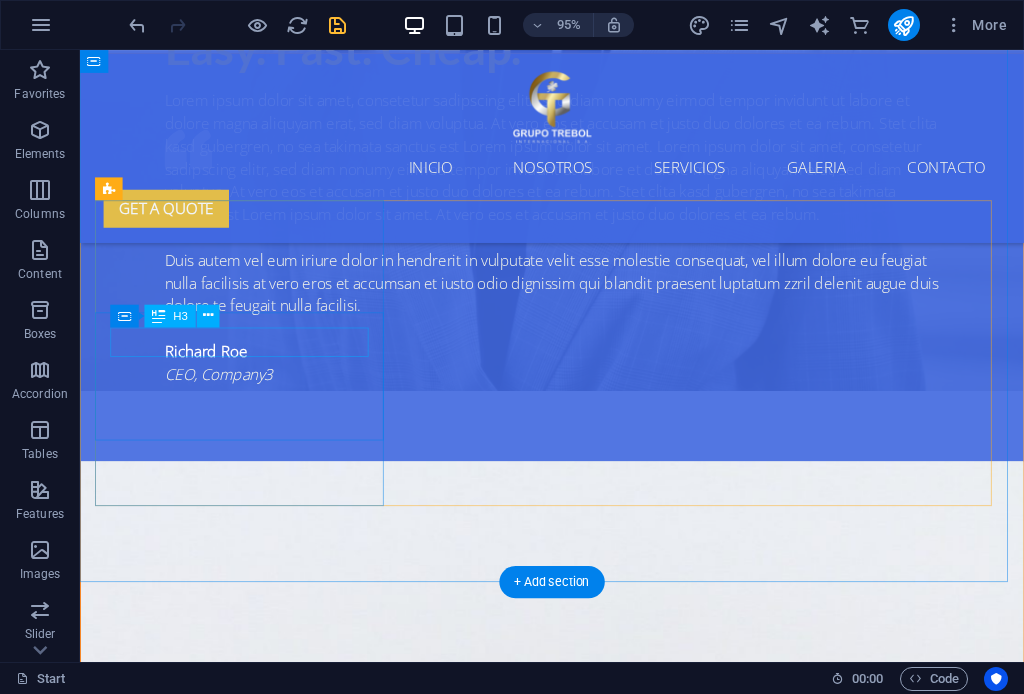 click on "Ground shipping" at bounding box center (577, 4129) 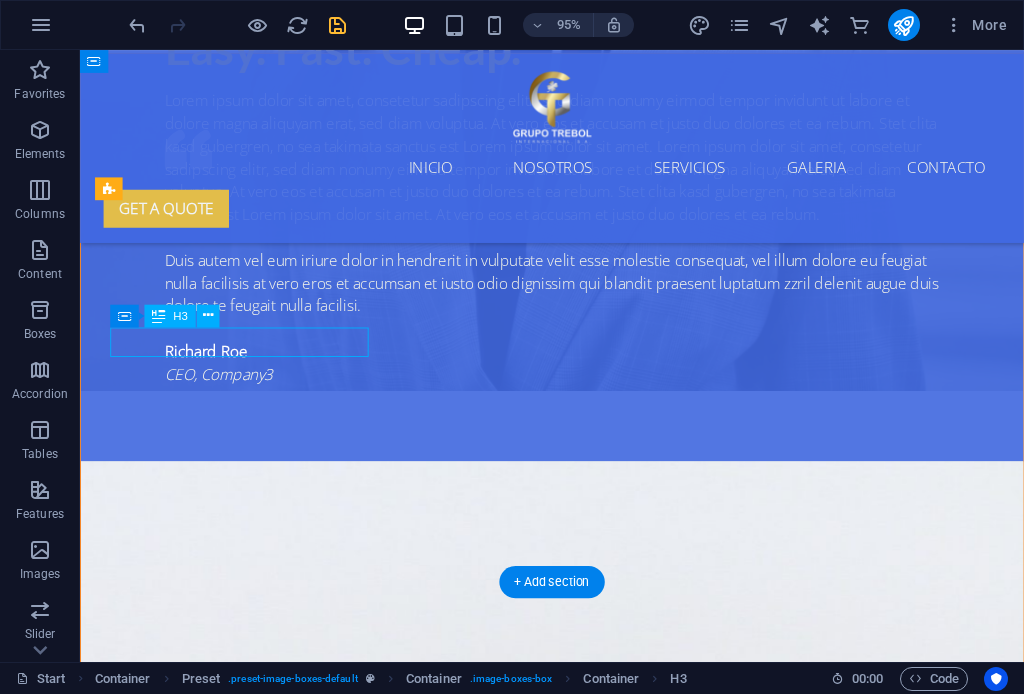click on "Ground shipping" at bounding box center (577, 4129) 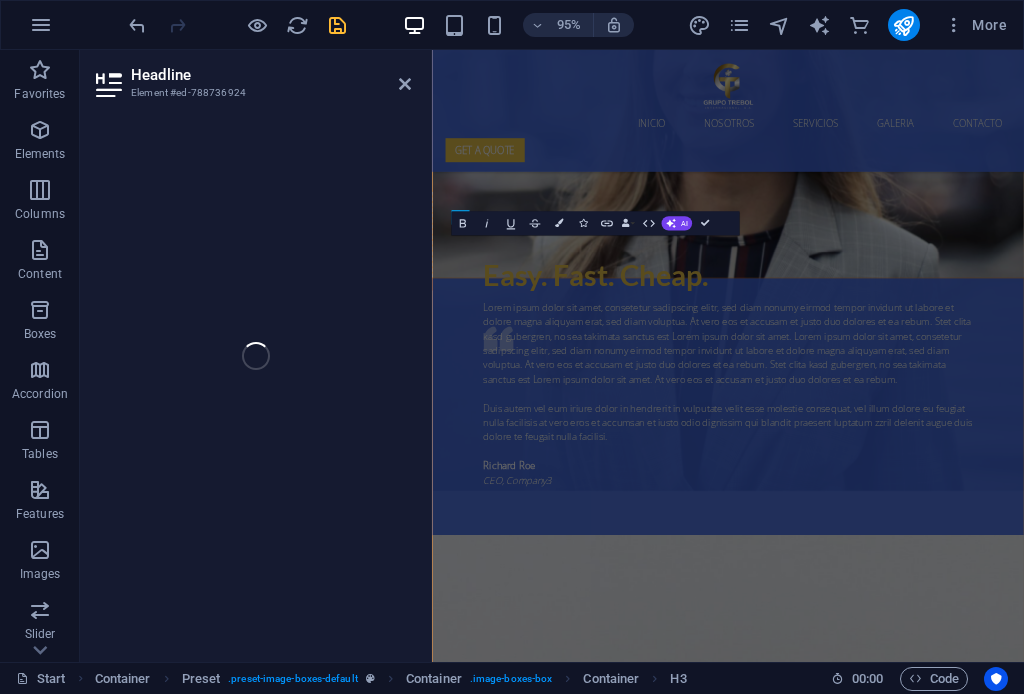 scroll, scrollTop: 4998, scrollLeft: 0, axis: vertical 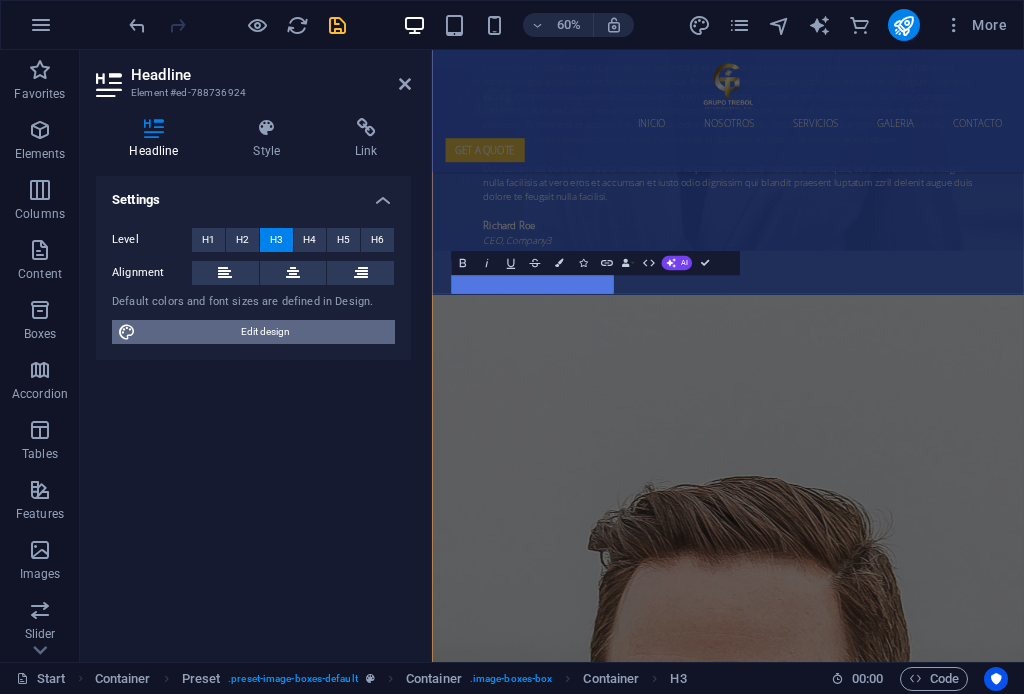 type 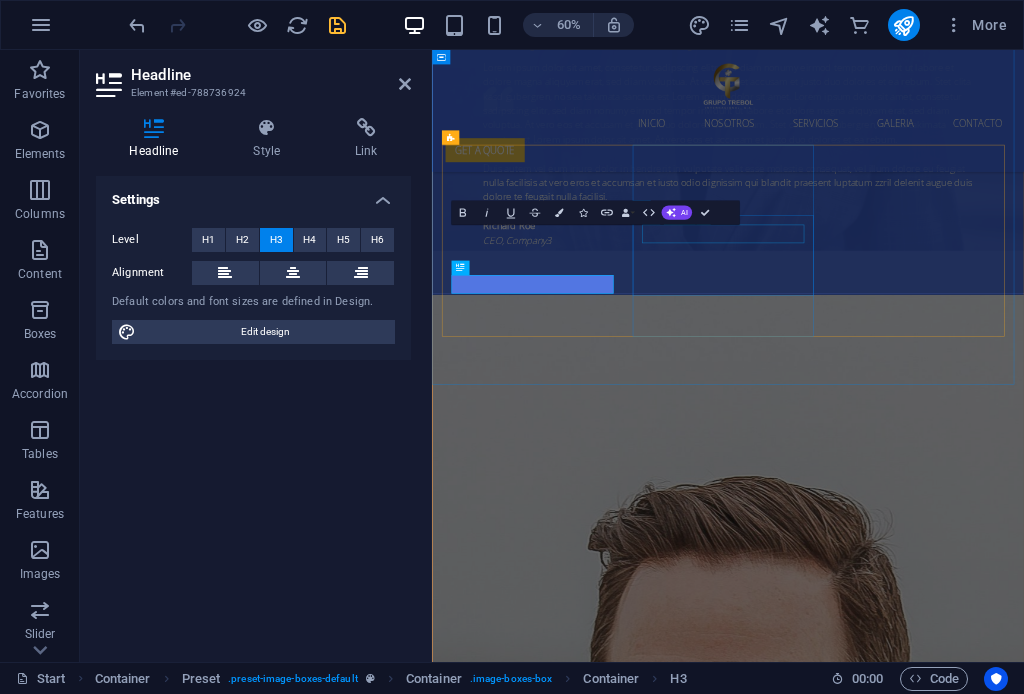 click on "Air shipping" at bounding box center (926, 4838) 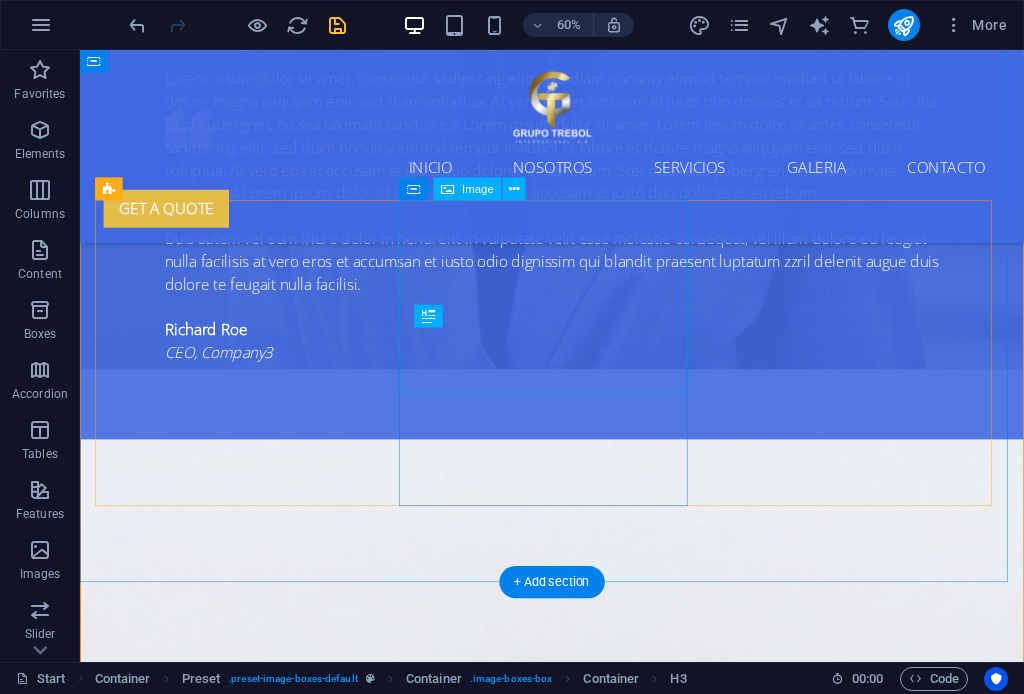 scroll, scrollTop: 4599, scrollLeft: 0, axis: vertical 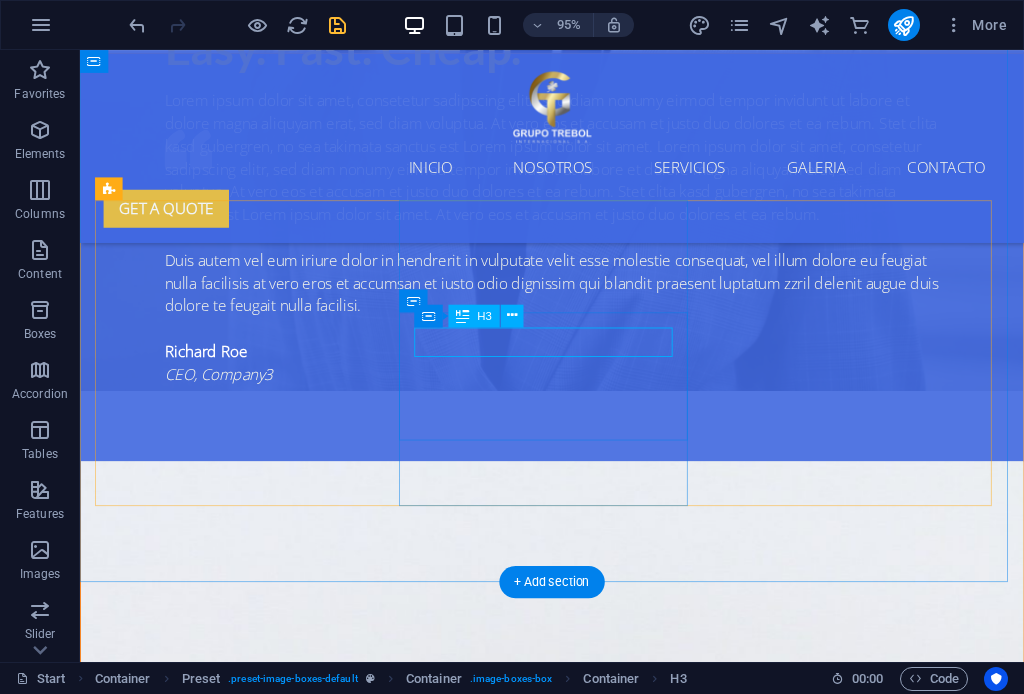 click on "Air shipping" at bounding box center [577, 4837] 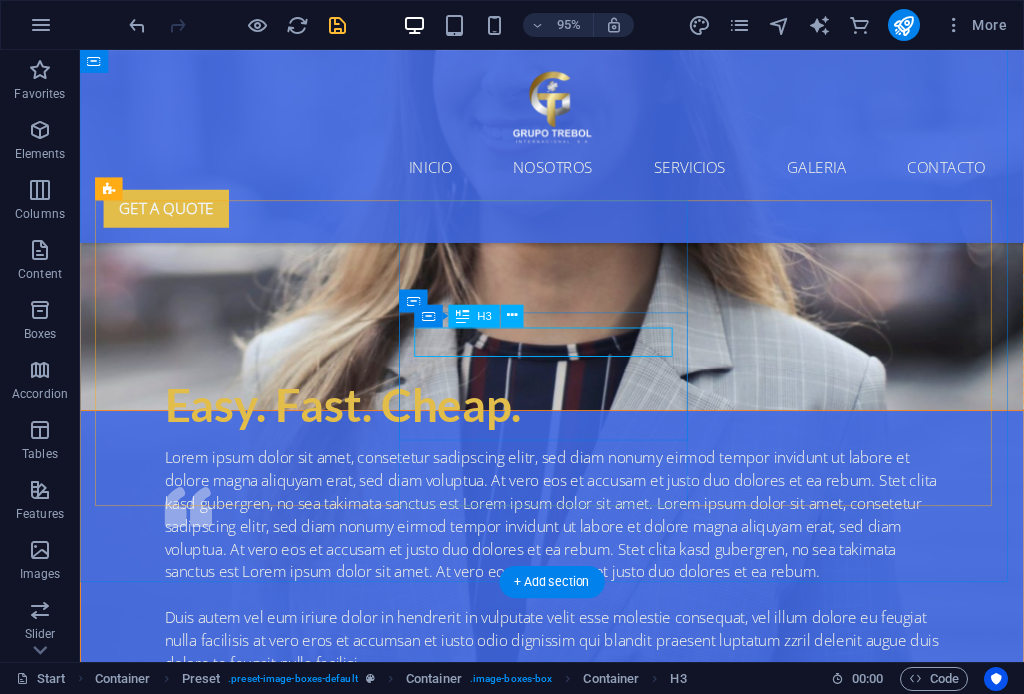 scroll, scrollTop: 4998, scrollLeft: 0, axis: vertical 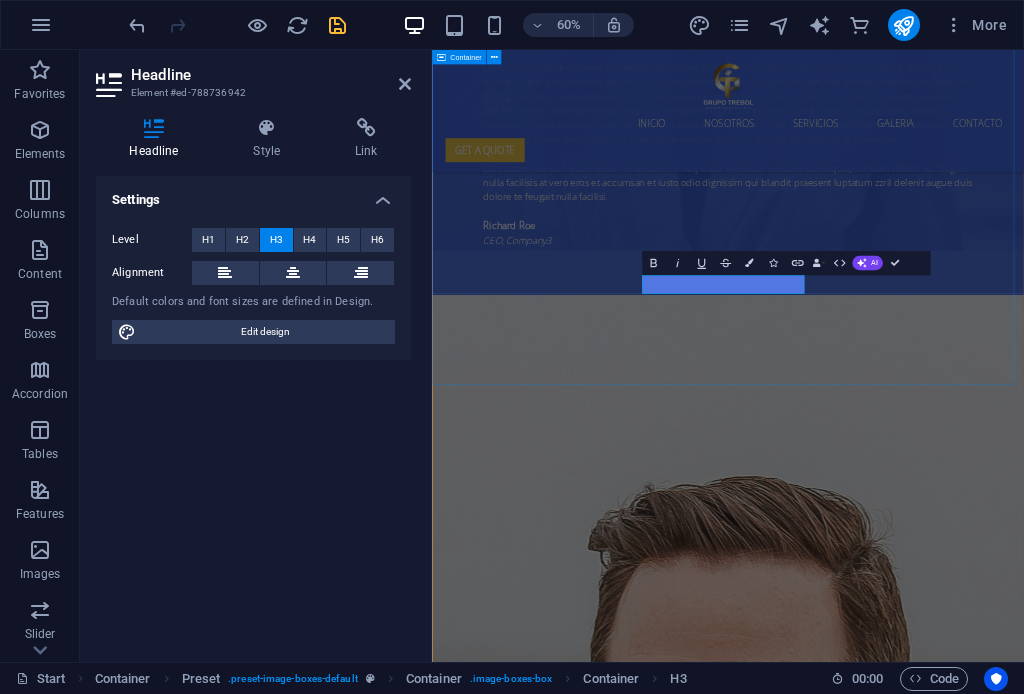 type 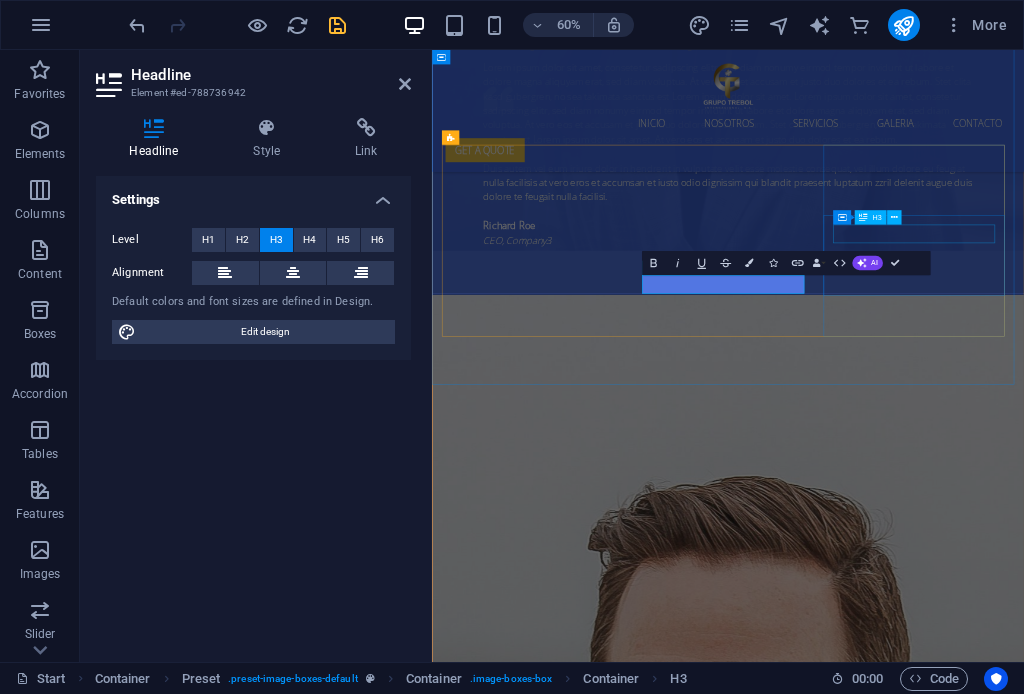 click on "Sea delivery" at bounding box center [926, 5546] 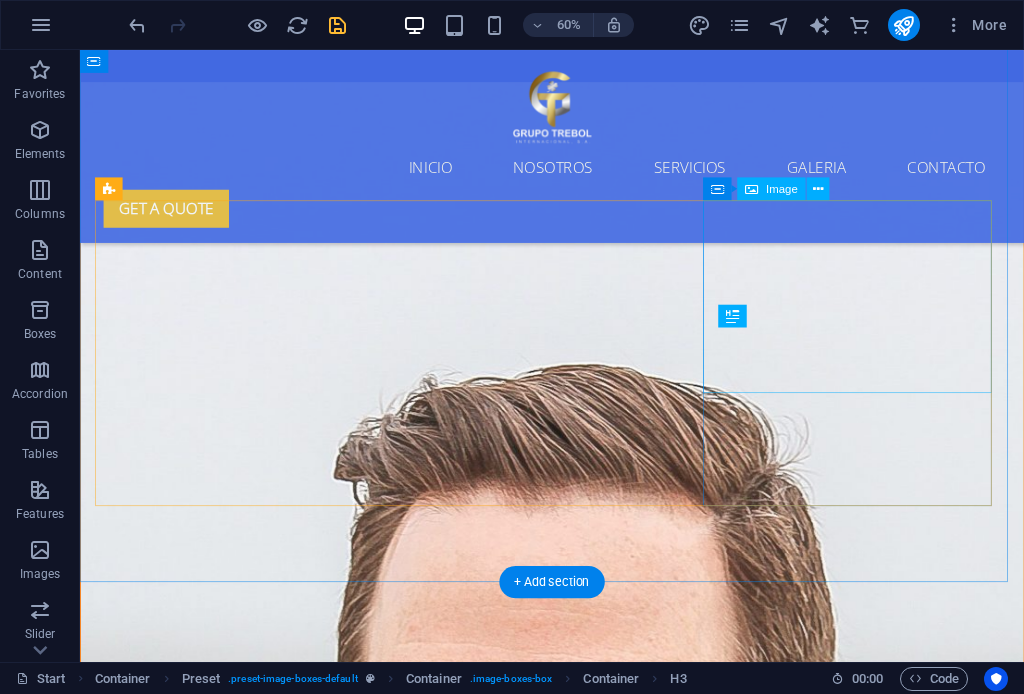 scroll, scrollTop: 4599, scrollLeft: 0, axis: vertical 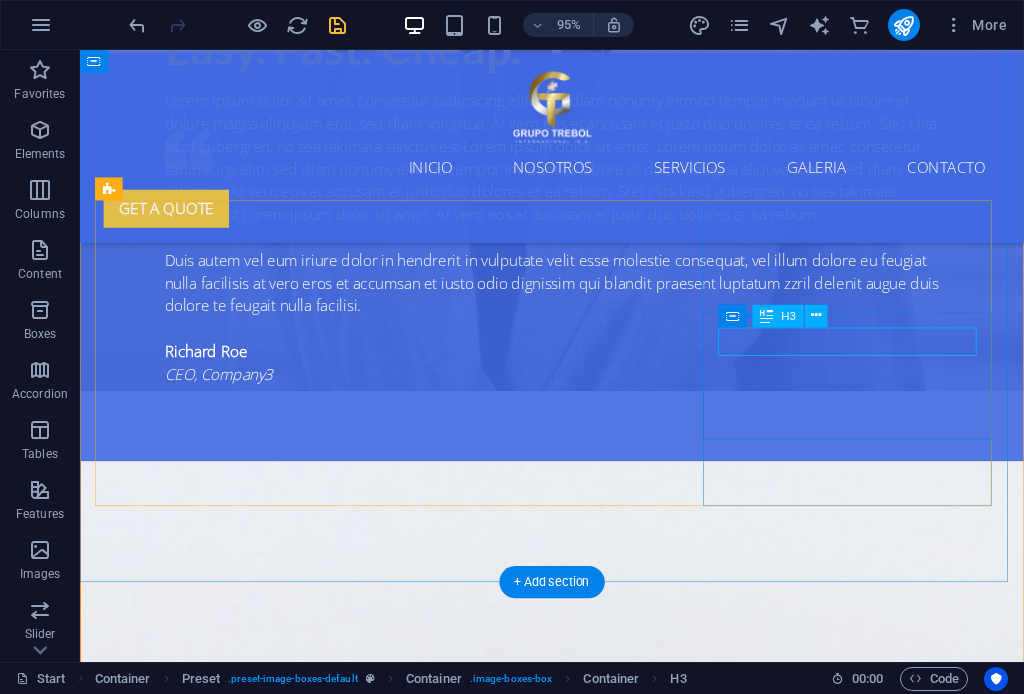 click on "Sea delivery" at bounding box center (577, 5545) 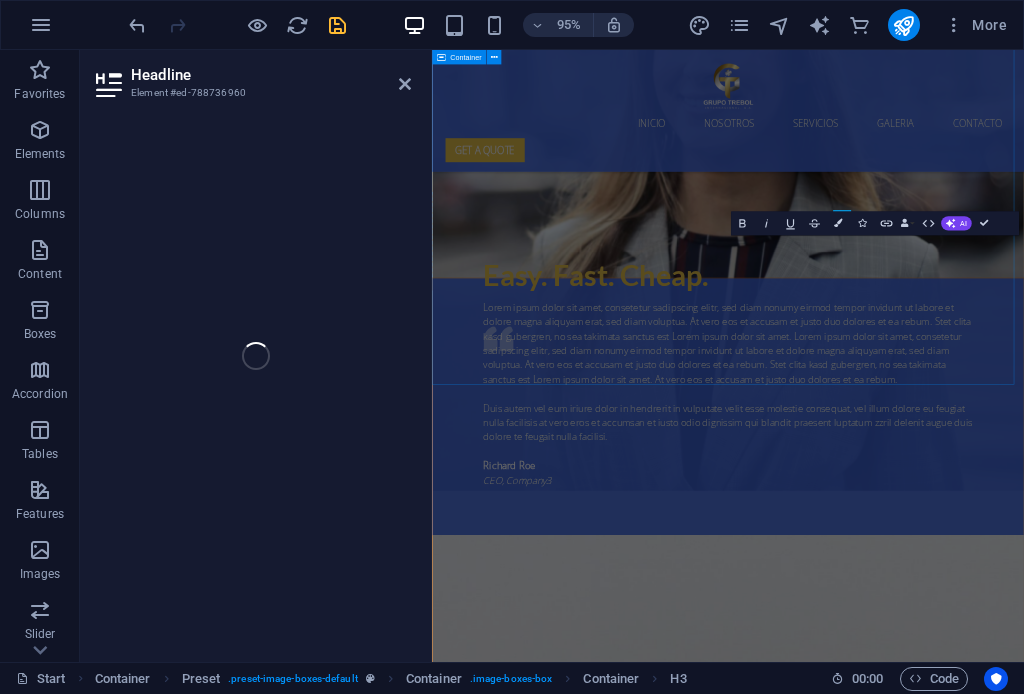 scroll, scrollTop: 4998, scrollLeft: 0, axis: vertical 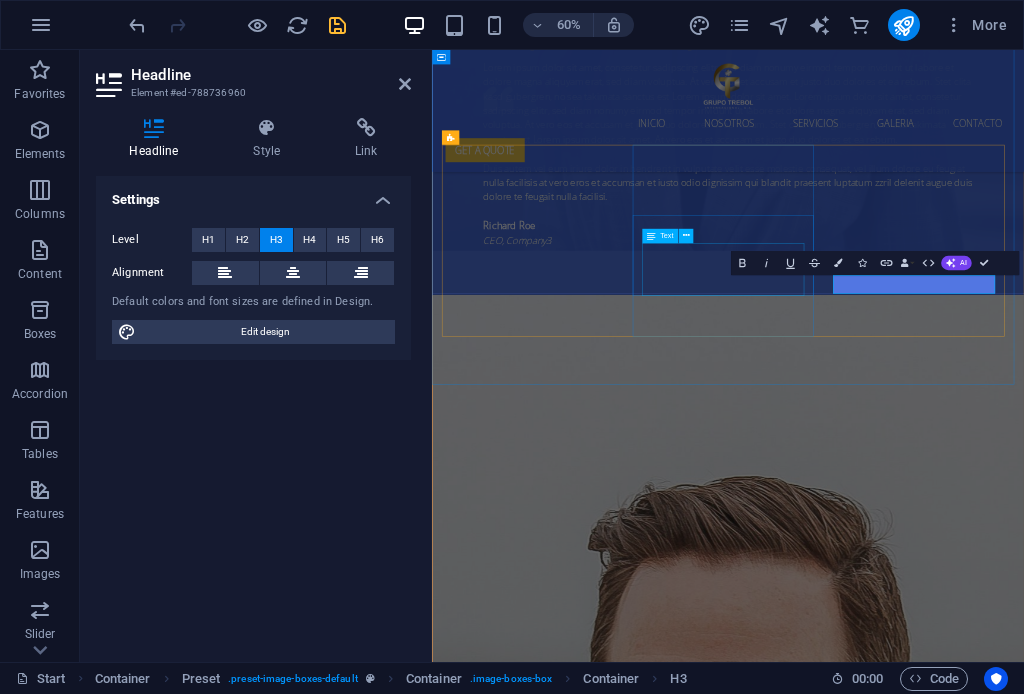 type 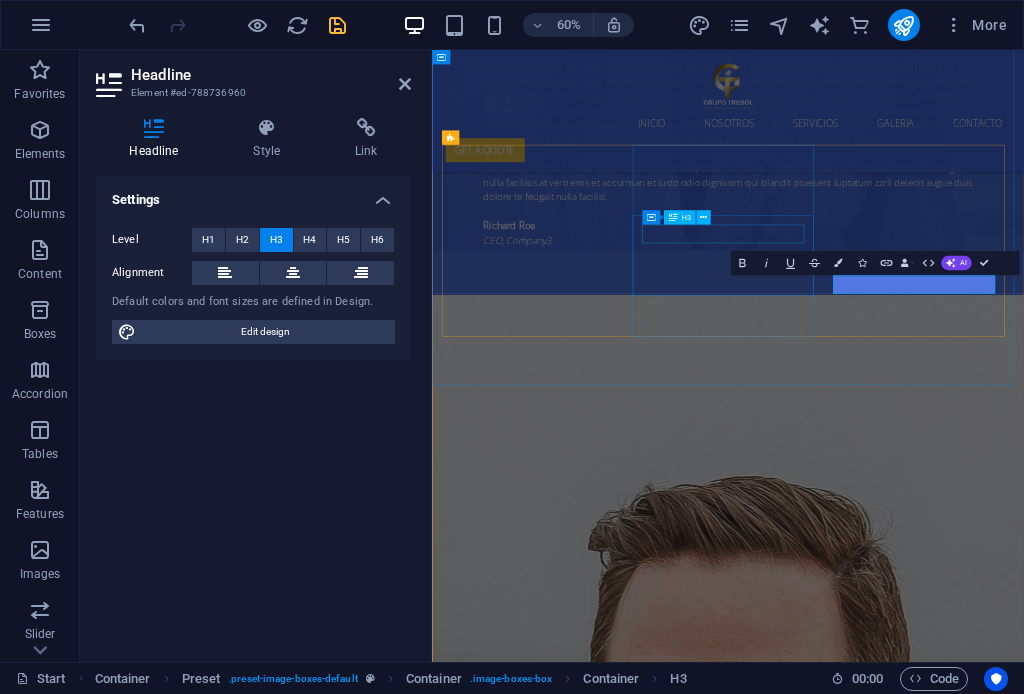 click on "Envios Aereos" at bounding box center [926, 4838] 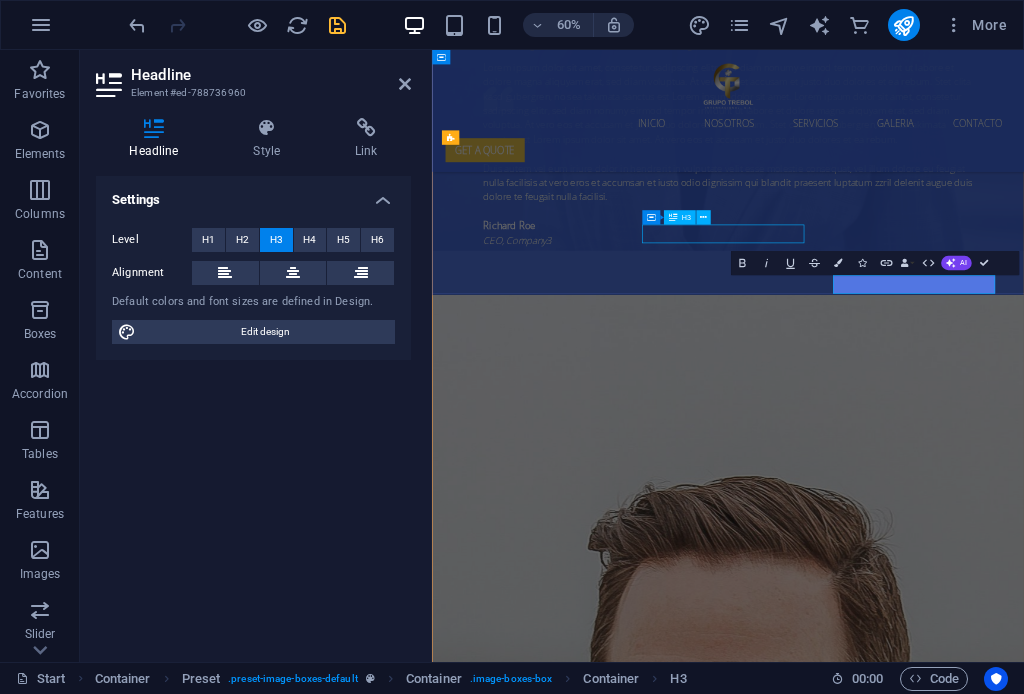 scroll, scrollTop: 4599, scrollLeft: 0, axis: vertical 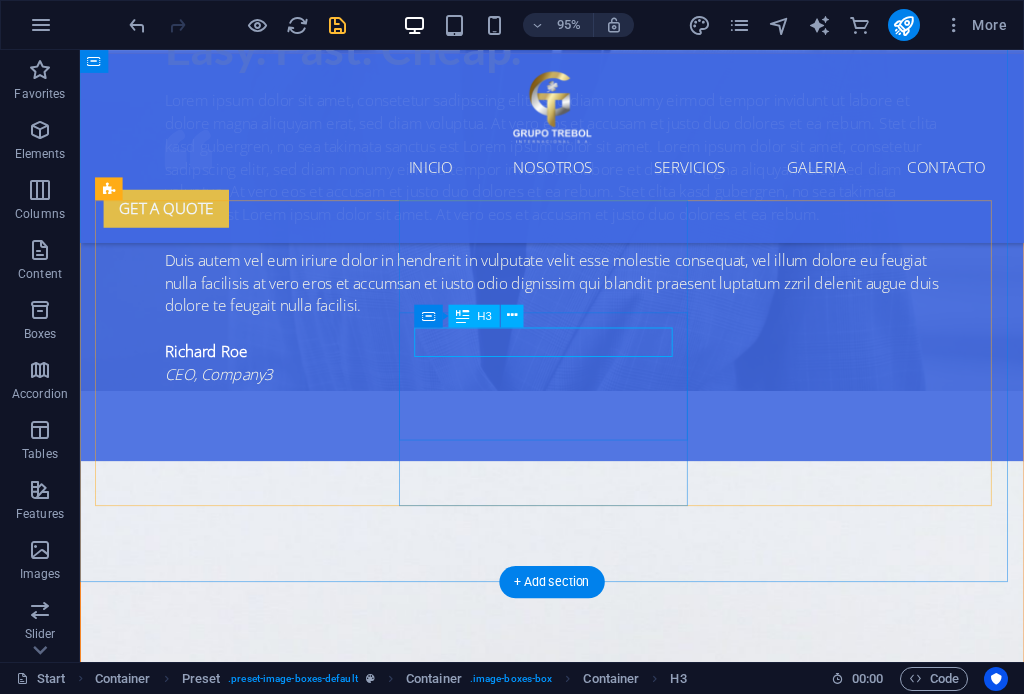 click on "Envios Aereos" at bounding box center [577, 4837] 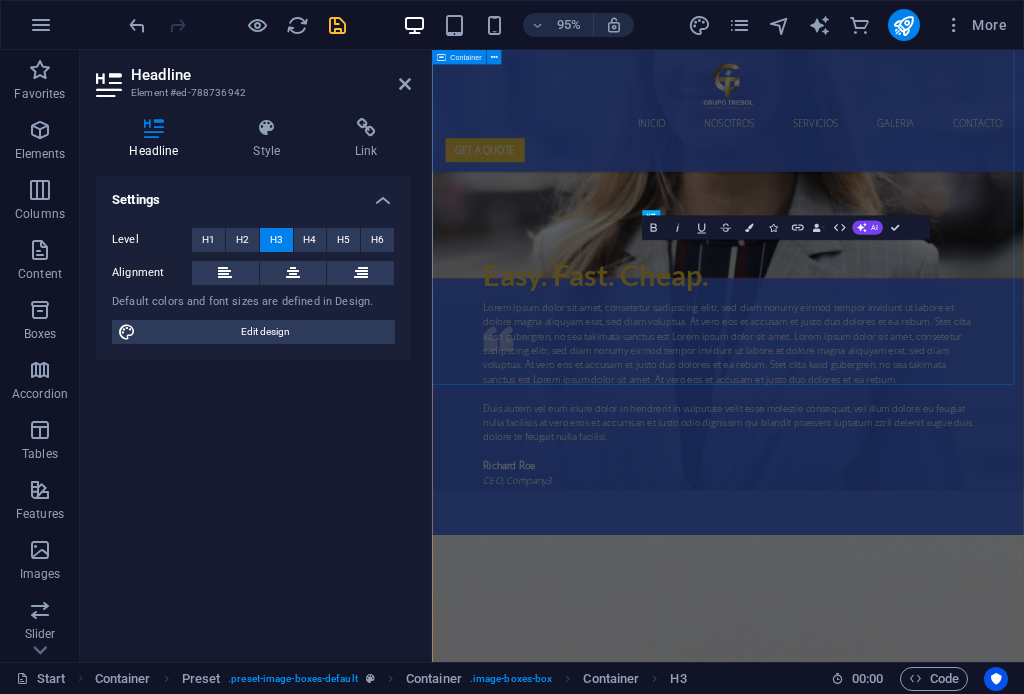 scroll, scrollTop: 4998, scrollLeft: 0, axis: vertical 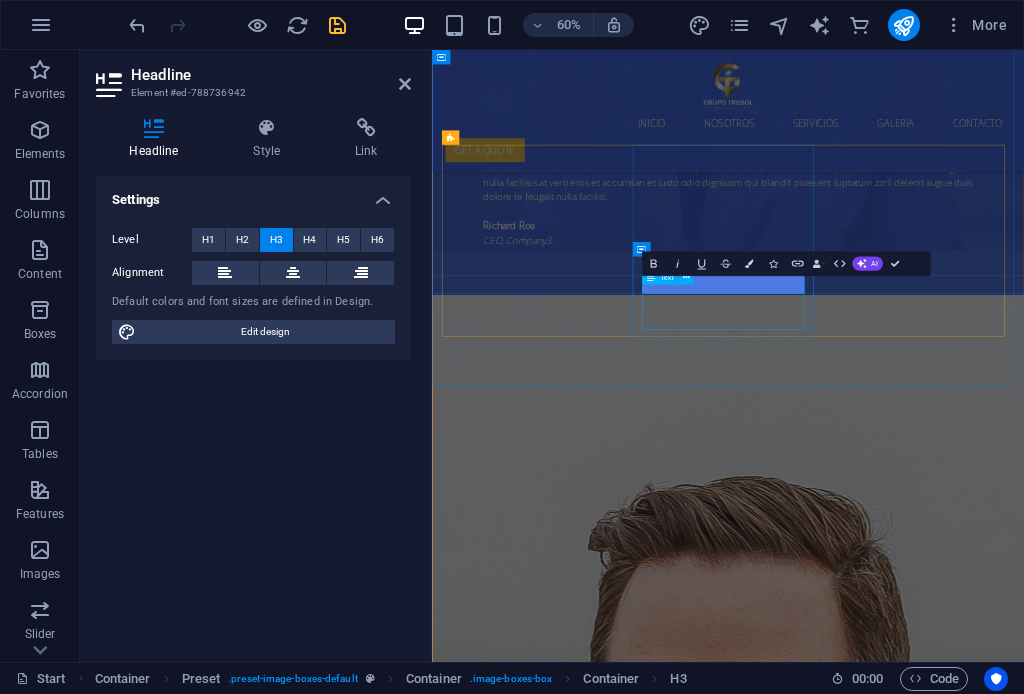 click on "Lorem ipsum dolor sit amet, consectetur adipisicing elit. Veritatis, dolorem!" at bounding box center [926, 5130] 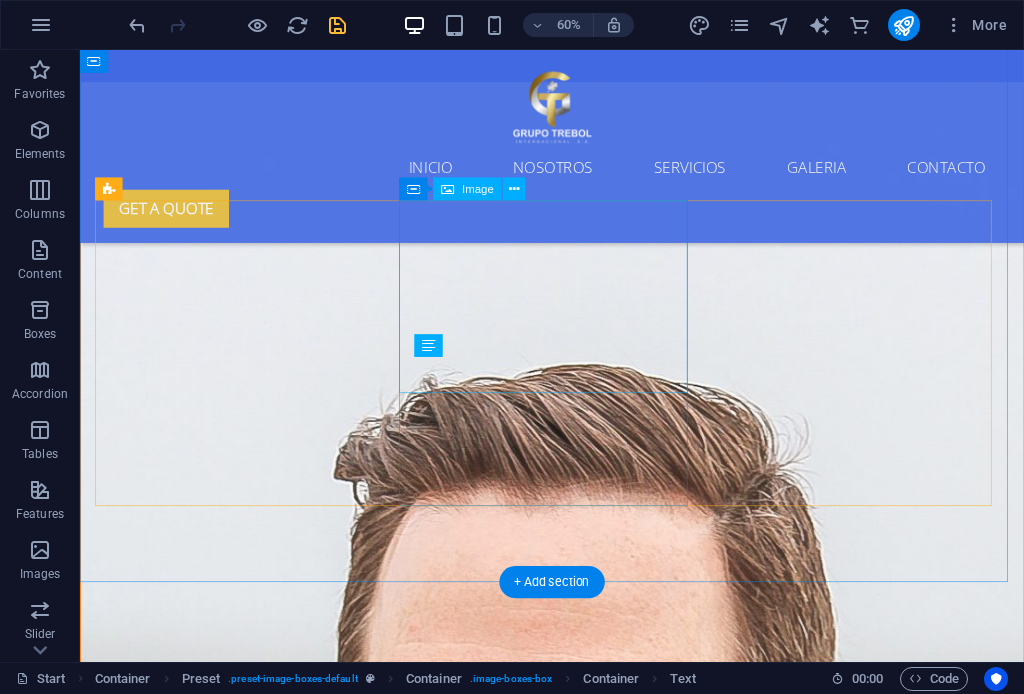 scroll, scrollTop: 4599, scrollLeft: 0, axis: vertical 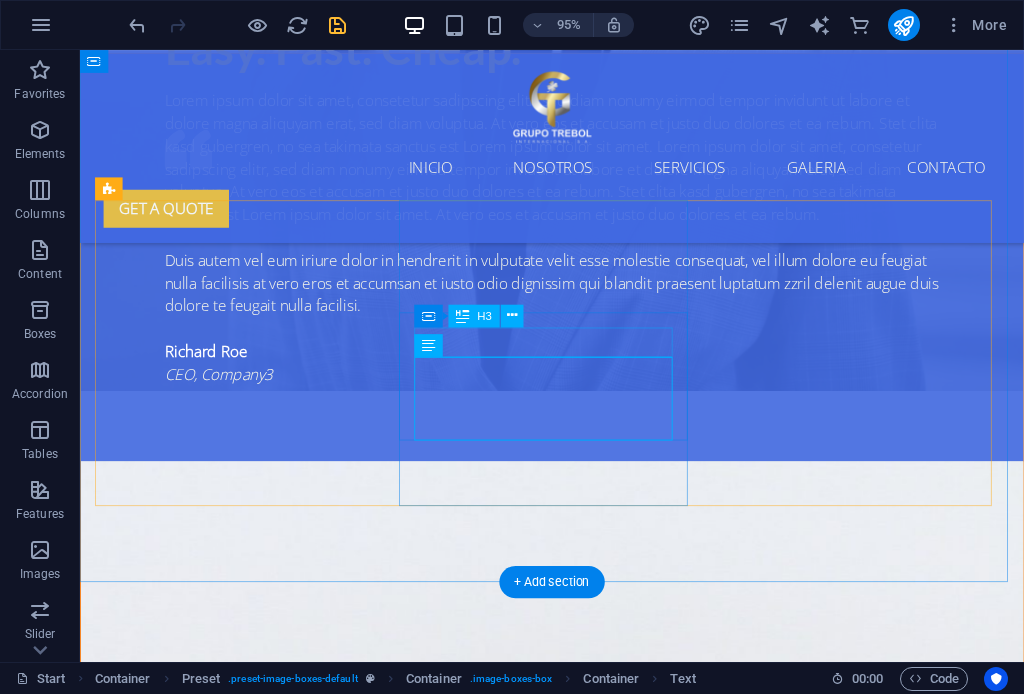 click on "Envios Aereos" at bounding box center [577, 4837] 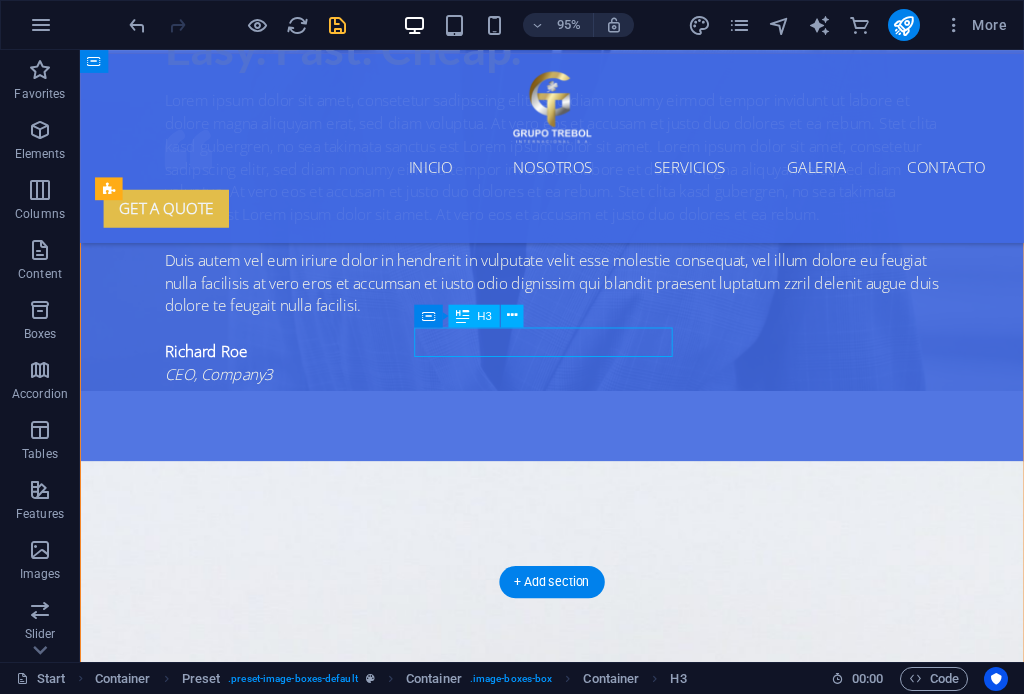 click on "Envios Aereos" at bounding box center (577, 4837) 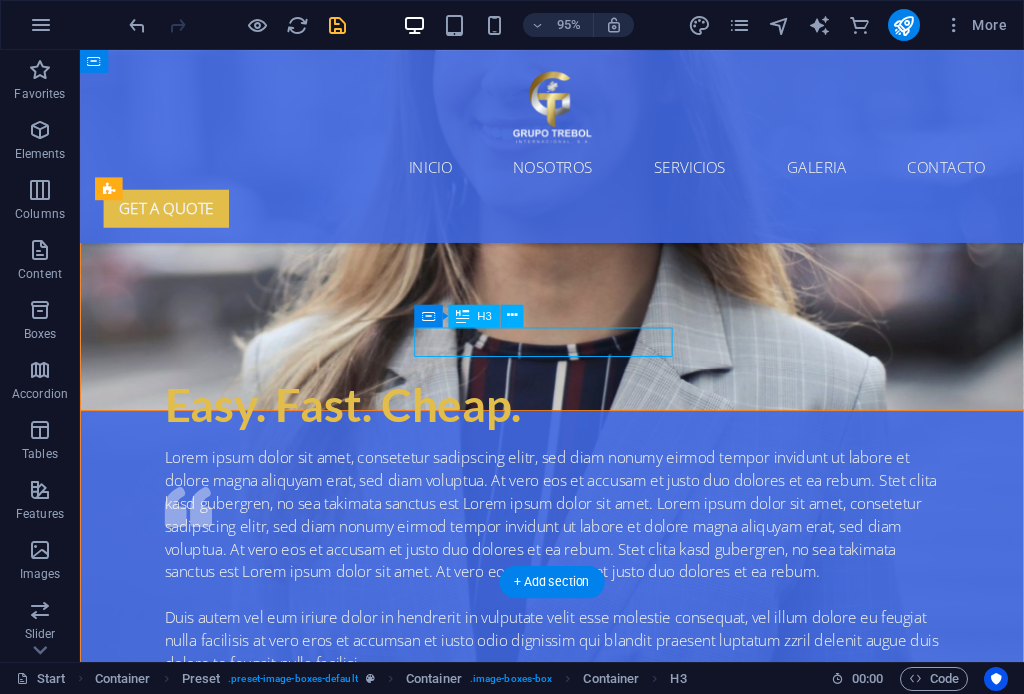 scroll, scrollTop: 4998, scrollLeft: 0, axis: vertical 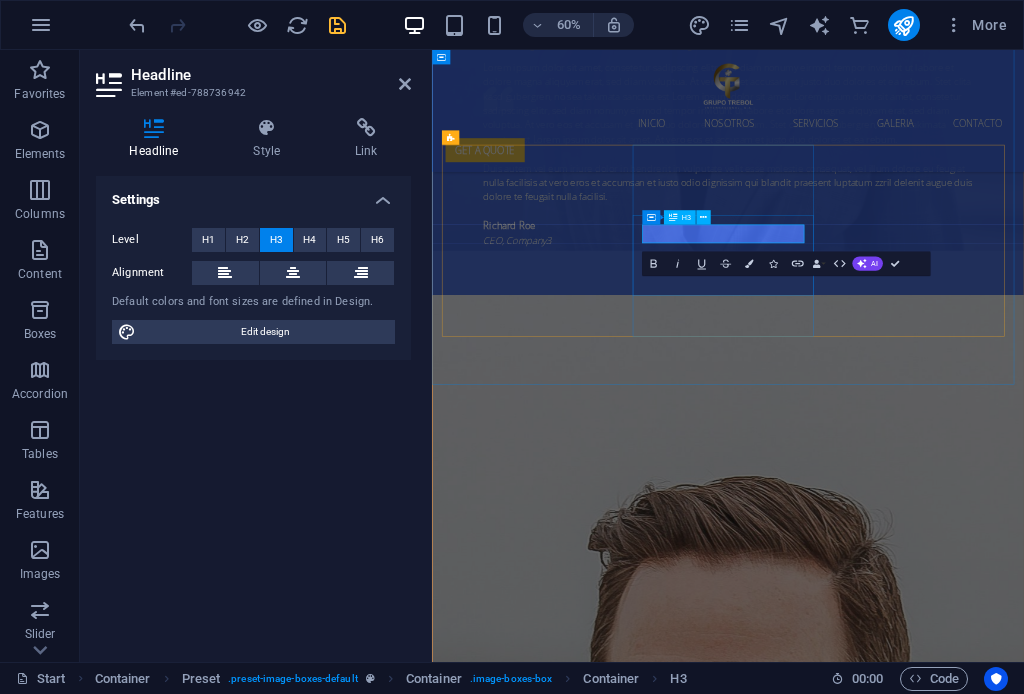 click on "Envios Aereos" at bounding box center (926, 4838) 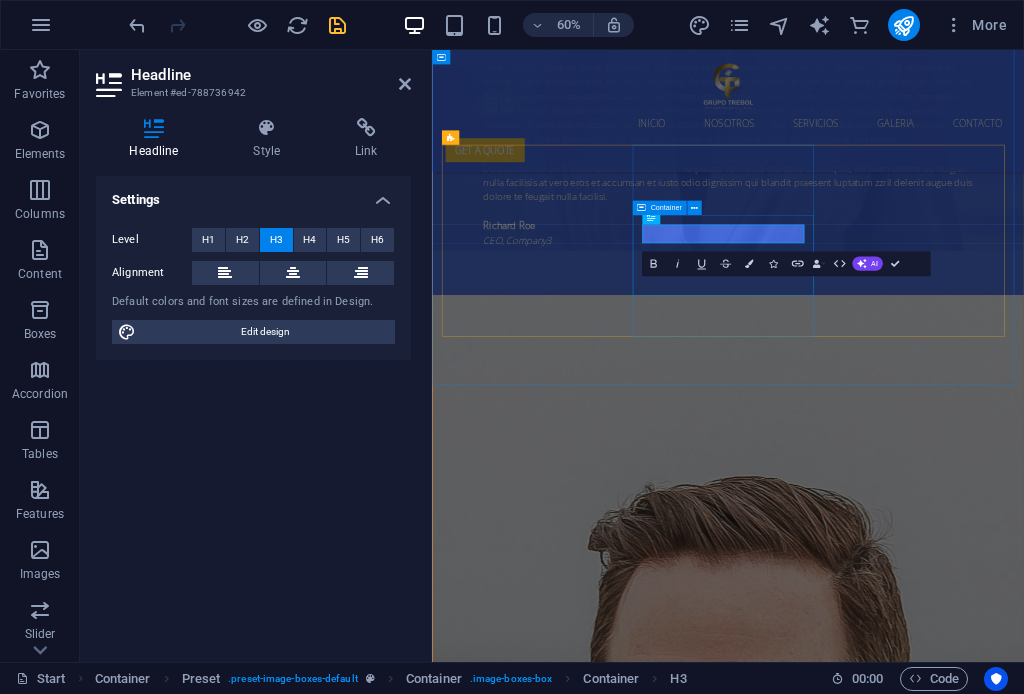 drag, startPoint x: 860, startPoint y: 363, endPoint x: 772, endPoint y: 349, distance: 89.106674 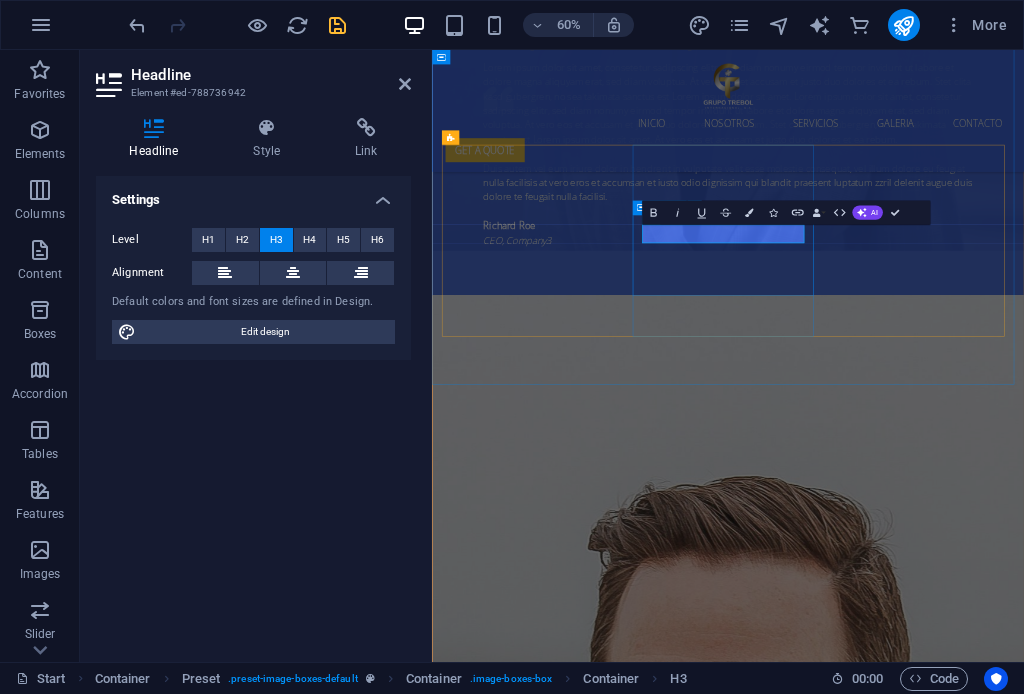 type 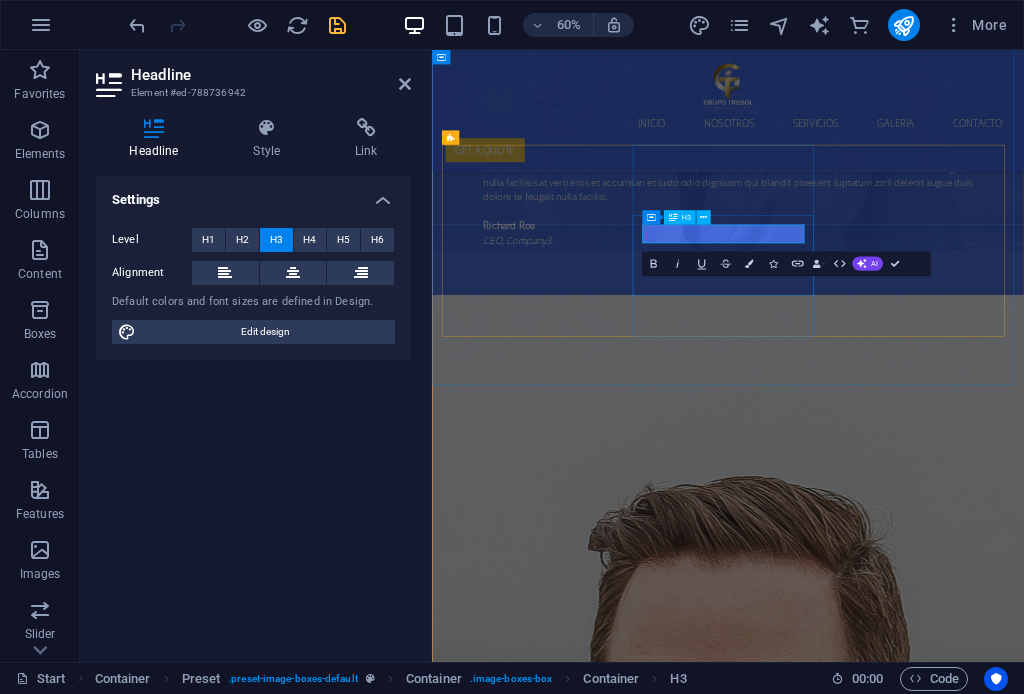 click on "Transporte Aereo" at bounding box center (926, 4838) 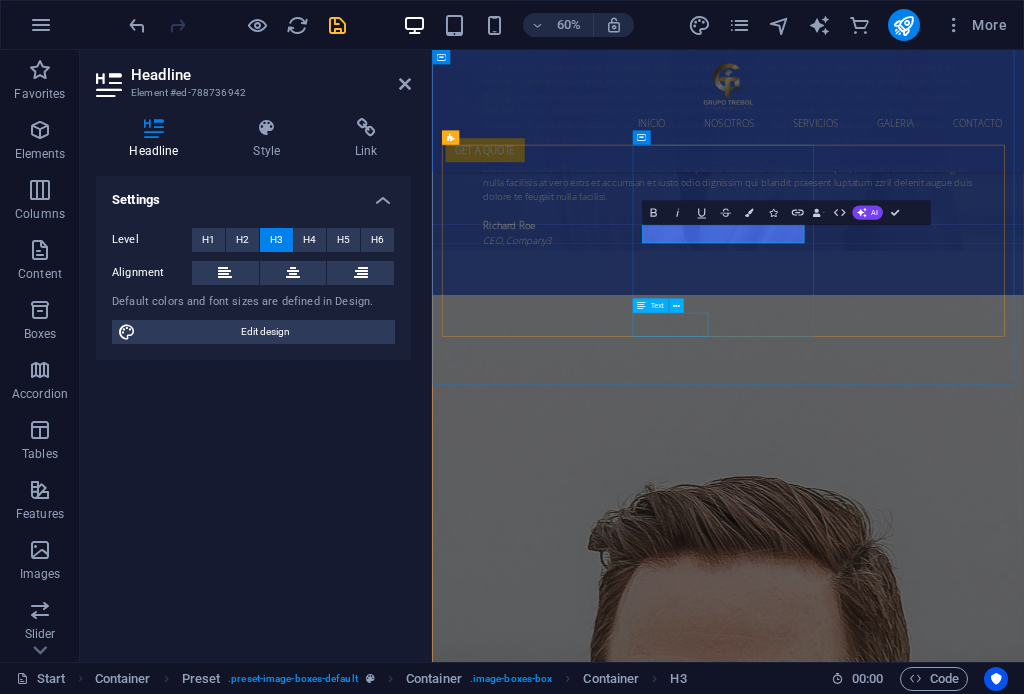 click on "Read more" at bounding box center [509, -3948] 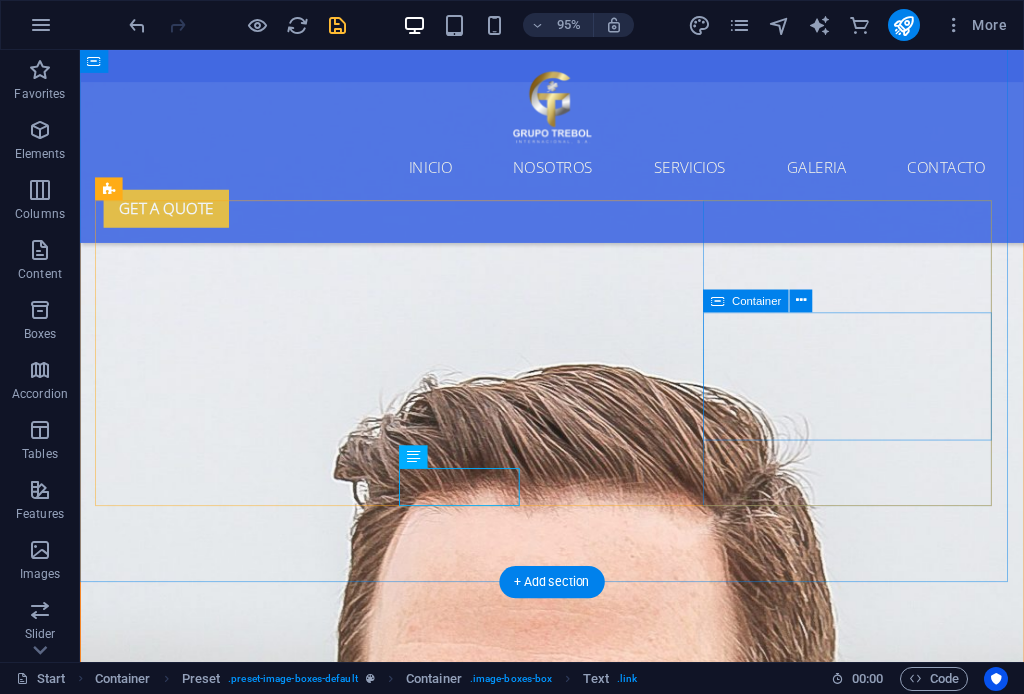 scroll, scrollTop: 4599, scrollLeft: 0, axis: vertical 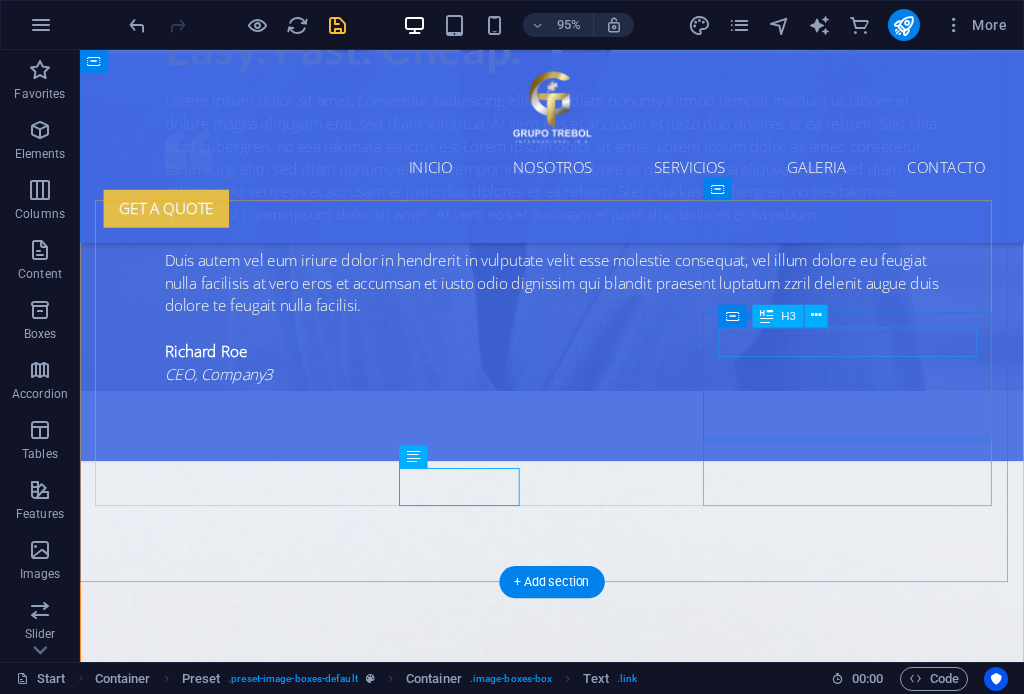 click on "Flete Maritimo" at bounding box center [577, 5545] 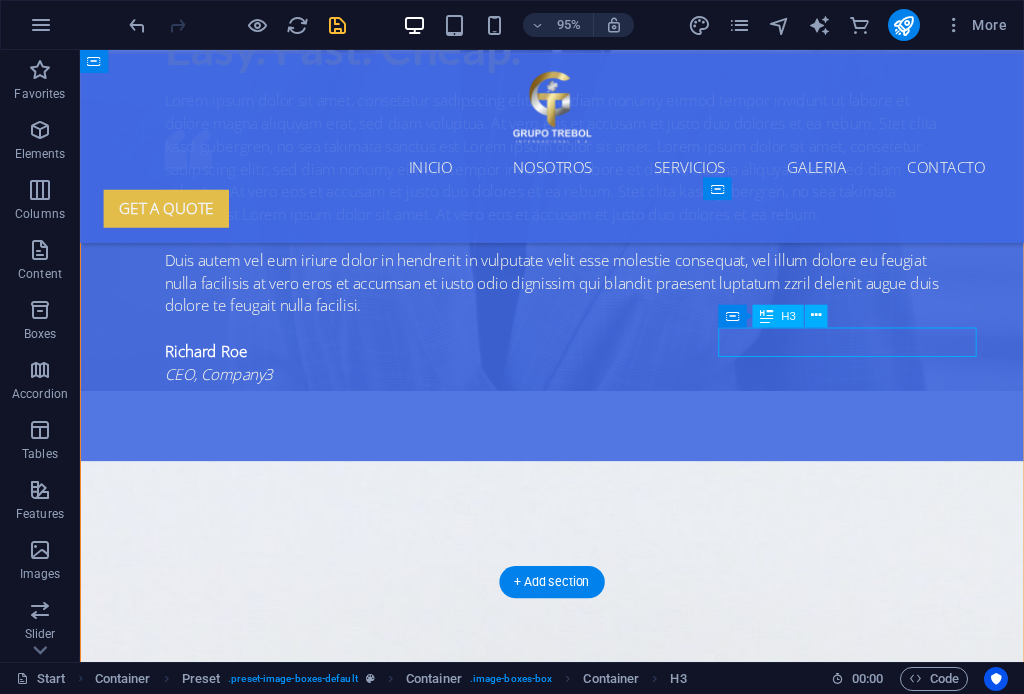 click on "Flete Maritimo" at bounding box center (577, 5545) 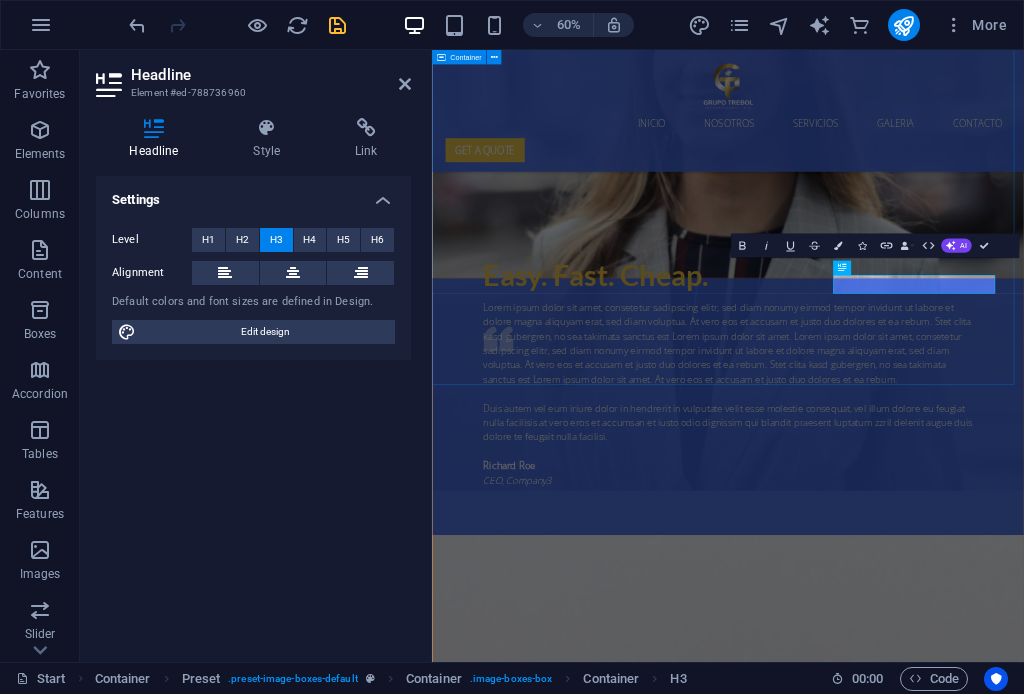 scroll, scrollTop: 4998, scrollLeft: 0, axis: vertical 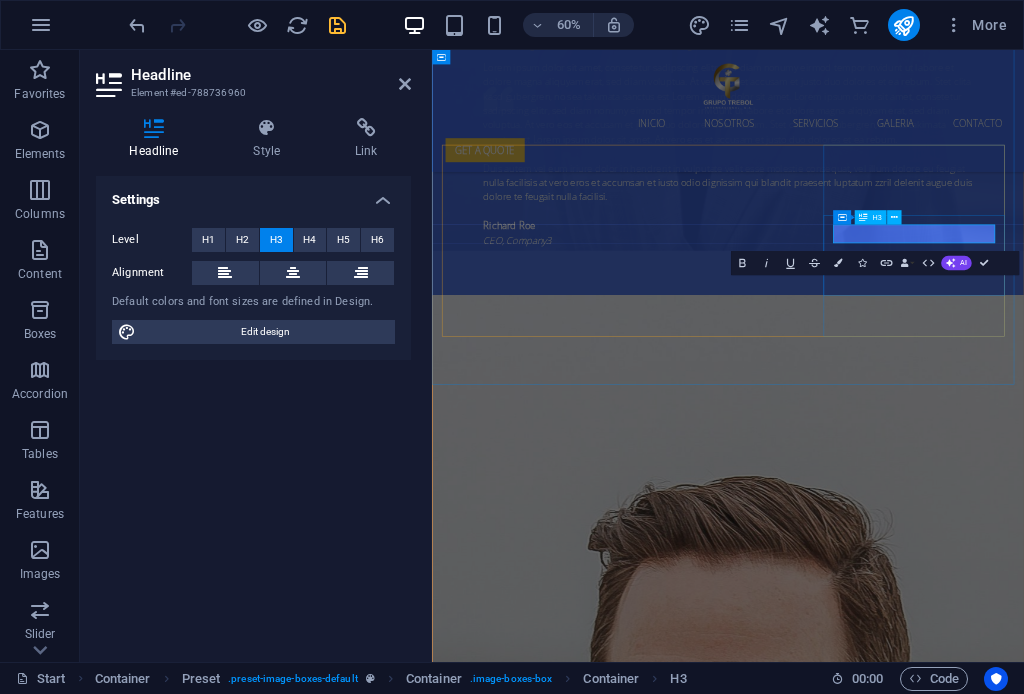 click on "Flete Maritimo" at bounding box center [926, 5546] 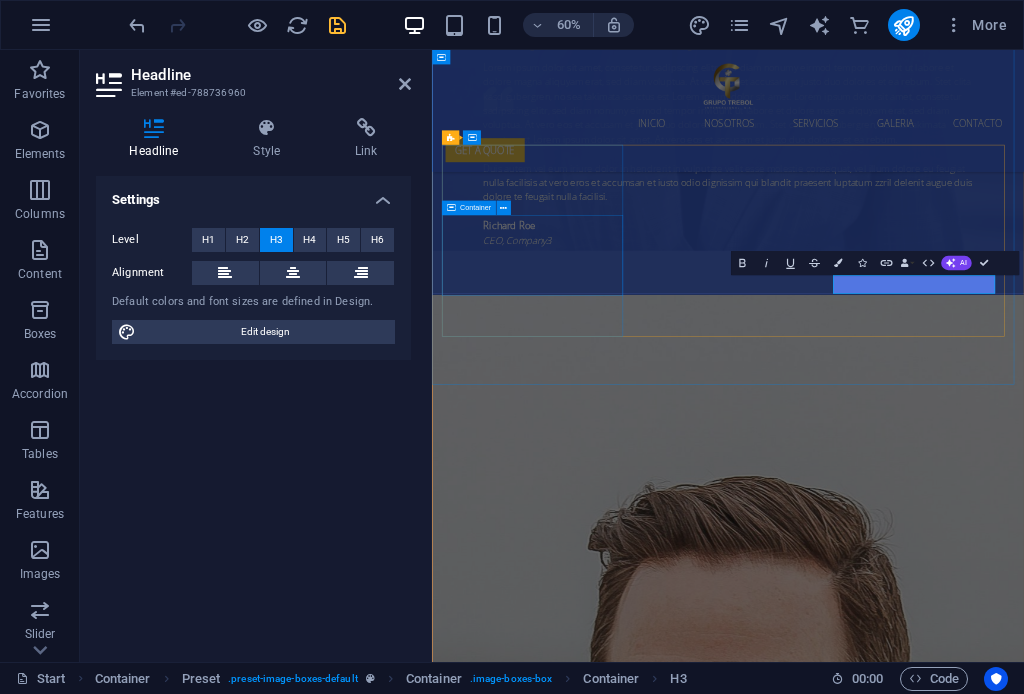 type 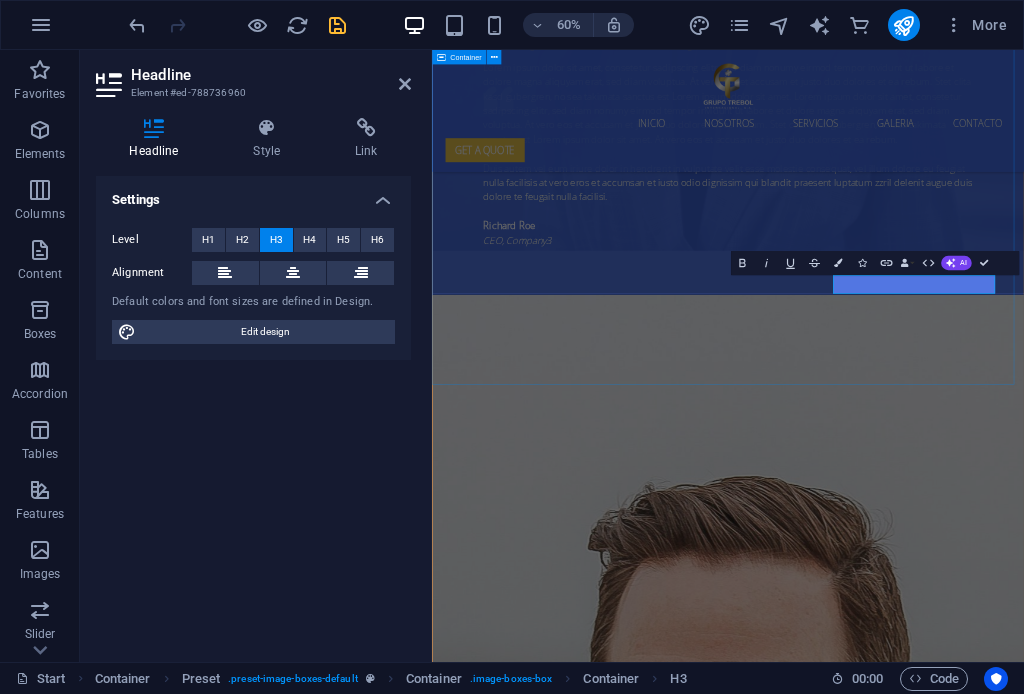 click on "nuestros servicios  Agenciamiento de Aduana Importación y Exportación.  Servicio Logístico para Costados de Buques o Traslados.  Almacén techado y al aire libre.   Servicio de Flete Marítimo   Transporte Terrestre.  Servicio Logístico de vaciado de contenedores.  Agenciamiento de aduana internacional.   Agenciamiento aéreo. Transporte Terrestre Lorem ipsum dolor sit amet, consectetur adipisicing elit. Veritatis, dolorem!   Read more Transporte Aéreo Lorem ipsum dolor sit amet, consectetur adipisicing elit. Veritatis, dolorem!   Read more Flete Marítimo Lorem ipsum dolor sit amet, consectetur adipisicing elit. Veritatis, dolorem!   Read more" at bounding box center (925, 4622) 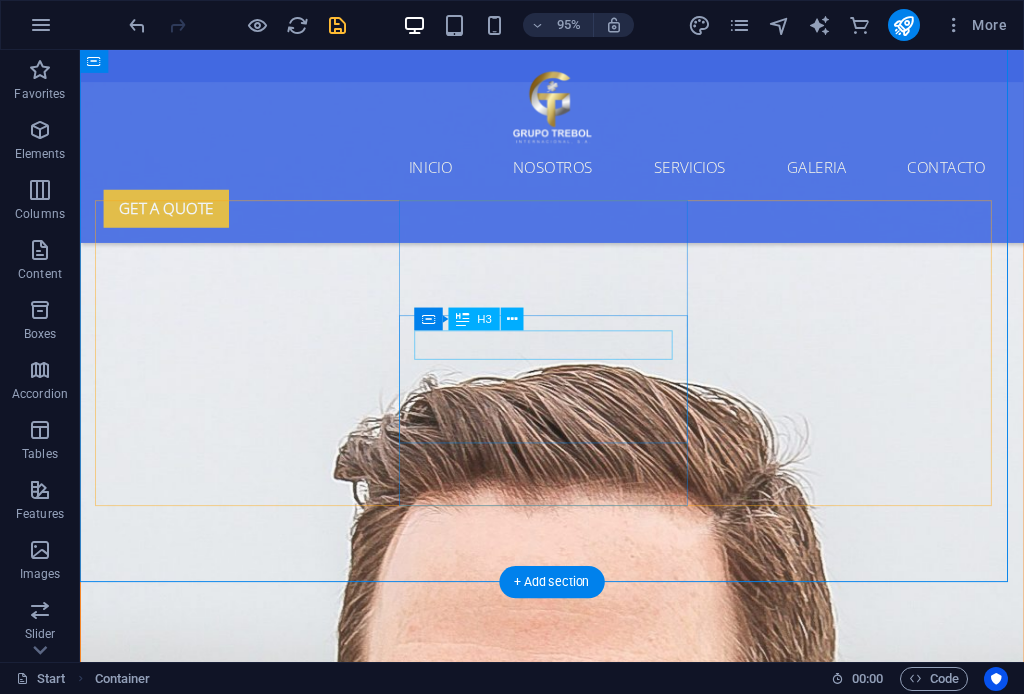 scroll, scrollTop: 4599, scrollLeft: 0, axis: vertical 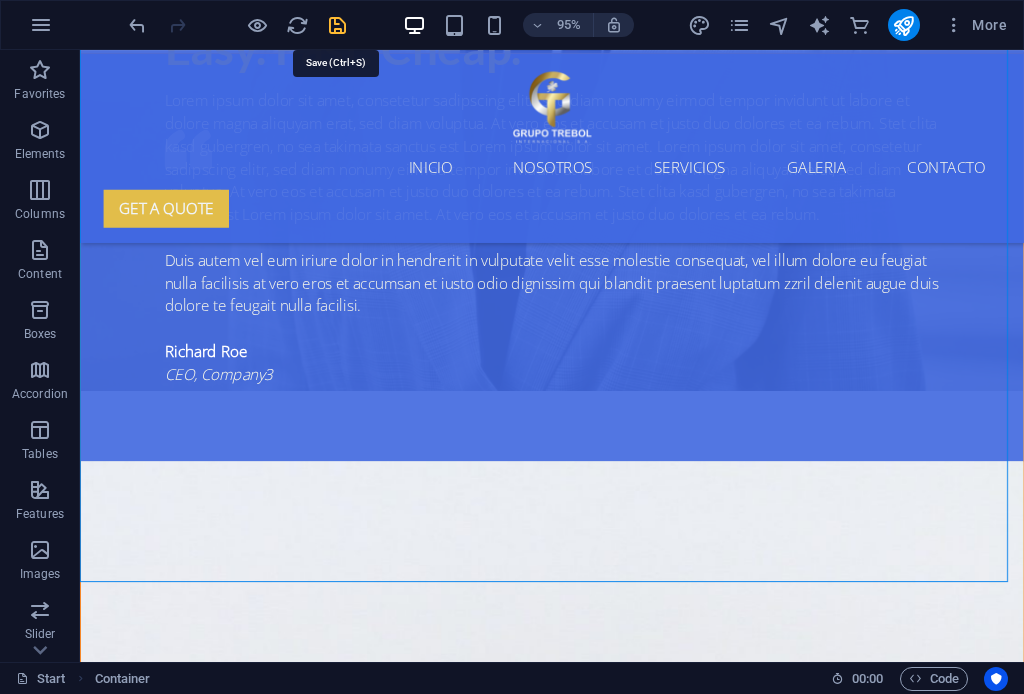 click at bounding box center (337, 25) 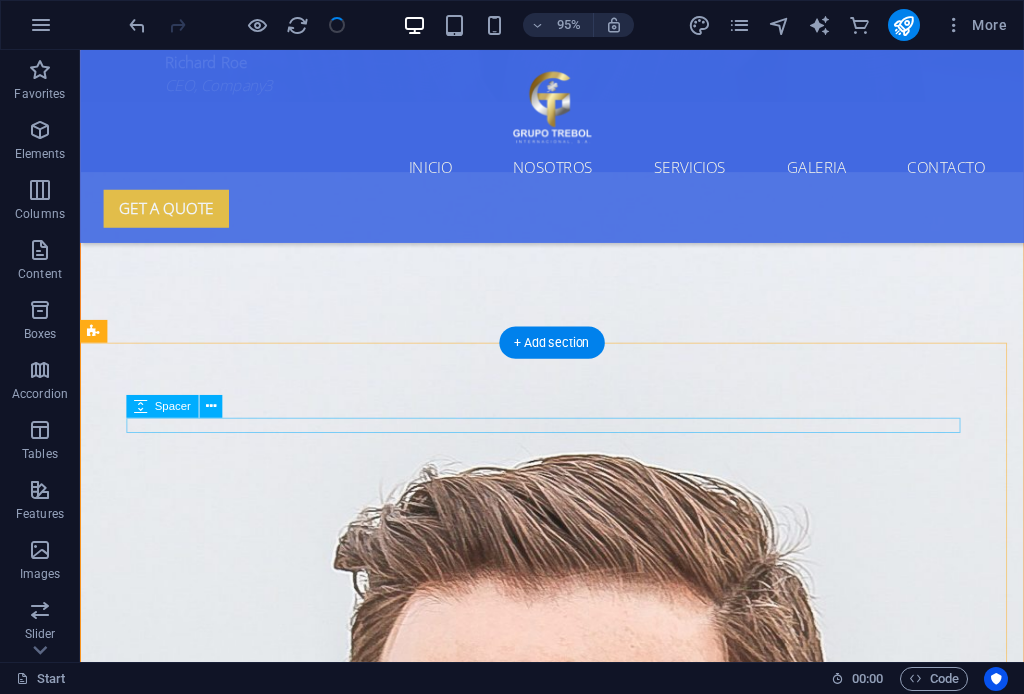 scroll, scrollTop: 4916, scrollLeft: 0, axis: vertical 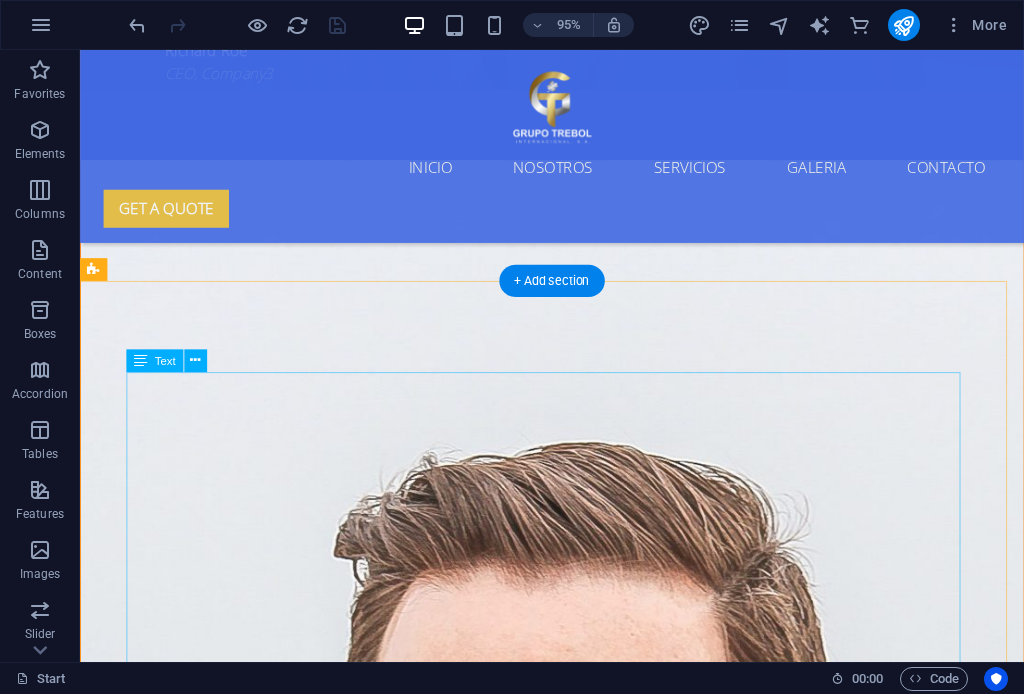 click on "Lorem ipsum dolor sit amet, consetetur sadipscing elitr, sed diam nonumy eirmod tempor invidunt ut labore et dolore magna aliquyam erat, sed diam voluptua. At vero eos et accusam et justo duo dolores et ea rebum. Stet clita kasd gubergren, no sea takimata sanctus est Lorem ipsum dolor sit amet. Lorem ipsum dolor sit amet, consetetur sadipscing elitr, sed diam nonumy eirmod tempor invidunt ut labore et dolore magna aliquyam erat, sed diam voluptua. At vero eos et accusam et justo duo dolores et ea rebum. Stet clita kasd gubergren, no sea takimata sanctus est Lorem ipsum dolor sit amet. Lorem ipsum dolor sit amet, consetetur sadipscing elitr, sed diam nonumy eirmod tempor invidunt ut labore et dolore magna aliquyam erat, sed diam voluptua. At vero eos et accusam et justo duo dolores et ea rebum. Stet clita kasd gubergren, no sea takimata sanctus est Lorem ipsum dolor sit amet." at bounding box center [568, 7076] 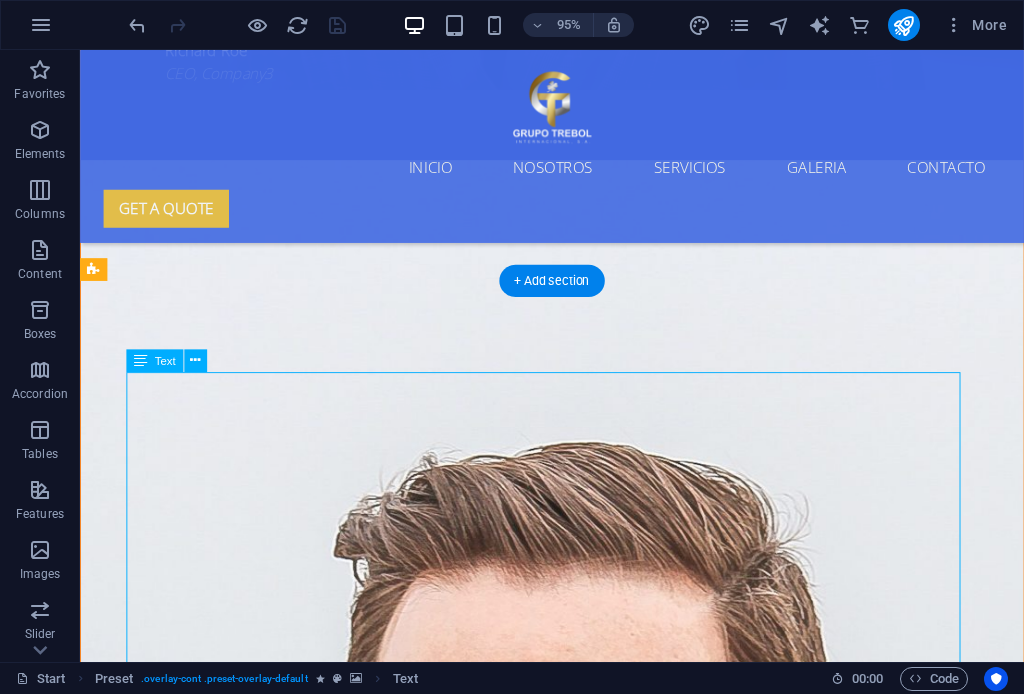 click on "Lorem ipsum dolor sit amet, consetetur sadipscing elitr, sed diam nonumy eirmod tempor invidunt ut labore et dolore magna aliquyam erat, sed diam voluptua. At vero eos et accusam et justo duo dolores et ea rebum. Stet clita kasd gubergren, no sea takimata sanctus est Lorem ipsum dolor sit amet. Lorem ipsum dolor sit amet, consetetur sadipscing elitr, sed diam nonumy eirmod tempor invidunt ut labore et dolore magna aliquyam erat, sed diam voluptua. At vero eos et accusam et justo duo dolores et ea rebum. Stet clita kasd gubergren, no sea takimata sanctus est Lorem ipsum dolor sit amet. Lorem ipsum dolor sit amet, consetetur sadipscing elitr, sed diam nonumy eirmod tempor invidunt ut labore et dolore magna aliquyam erat, sed diam voluptua. At vero eos et accusam et justo duo dolores et ea rebum. Stet clita kasd gubergren, no sea takimata sanctus est Lorem ipsum dolor sit amet." at bounding box center (568, 7076) 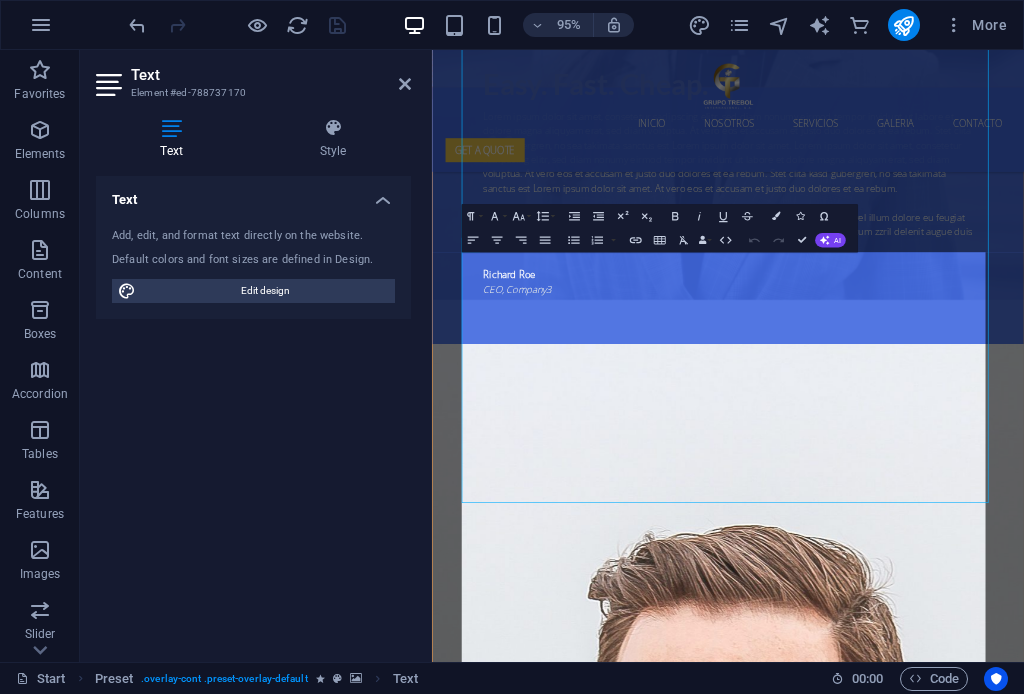 scroll, scrollTop: 5315, scrollLeft: 0, axis: vertical 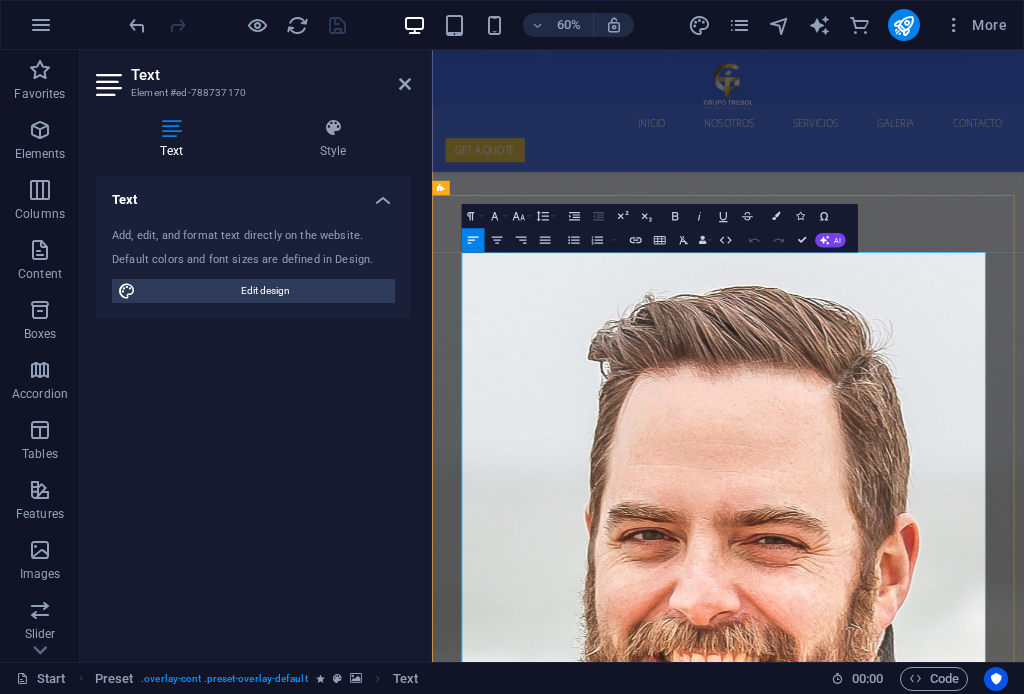 drag, startPoint x: 483, startPoint y: 395, endPoint x: 1309, endPoint y: 420, distance: 826.37823 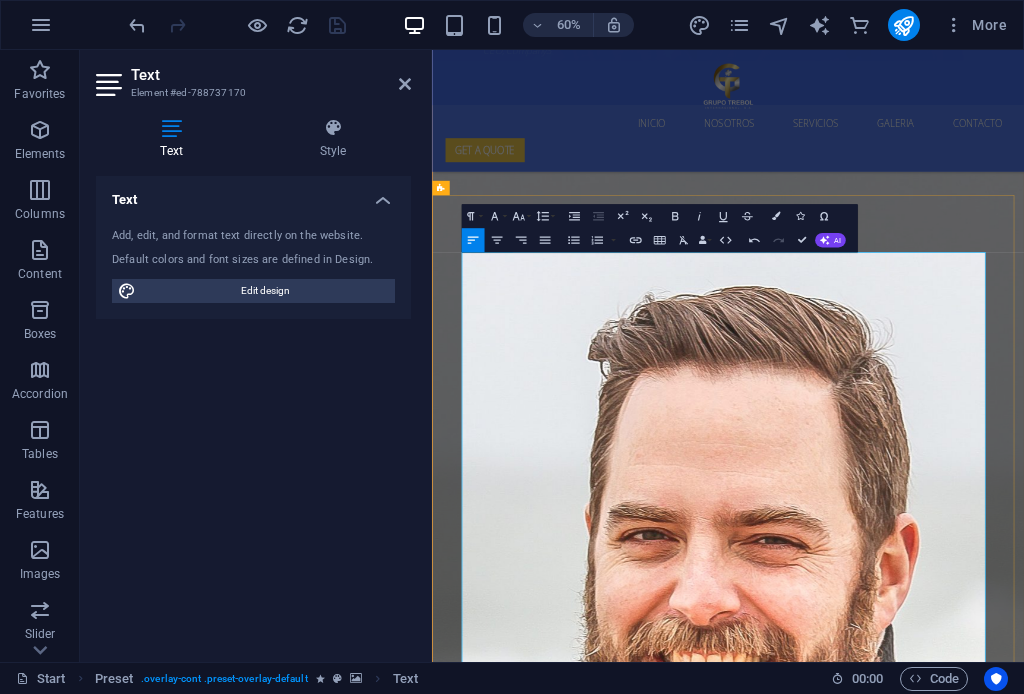 click on "Tu aliado en la última milla.  Soluciones integrales para el  transporte terrestre de tu carga.[NAME], no sea takimata sanctus est Lorem ipsum dolor sit amet. Lorem ipsum dolor sit amet, consetetur sadipscing elitr, sed diam nonumy eirmod tempor invidunt ut labore et dolore magna aliquyam erat, sed diam voluptua. At vero eos et accusam et justo duo dolores et ea rebum. Stet clita kasd [NAME], no sea takimata sanctus est Lorem ipsum dolor sit amet. Lorem ipsum dolor sit amet, consetetur sadipscing elitr, sed diam nonumy eirmod tempor invidunt ut labore et dolore magna aliquyam erat, sed diam voluptua. At vero eos et accusam et justo duo dolores et ea rebum. Stet clita kasd [NAME], no sea takimata sanctus est Lorem ipsum dolor sit amet." at bounding box center (917, 6765) 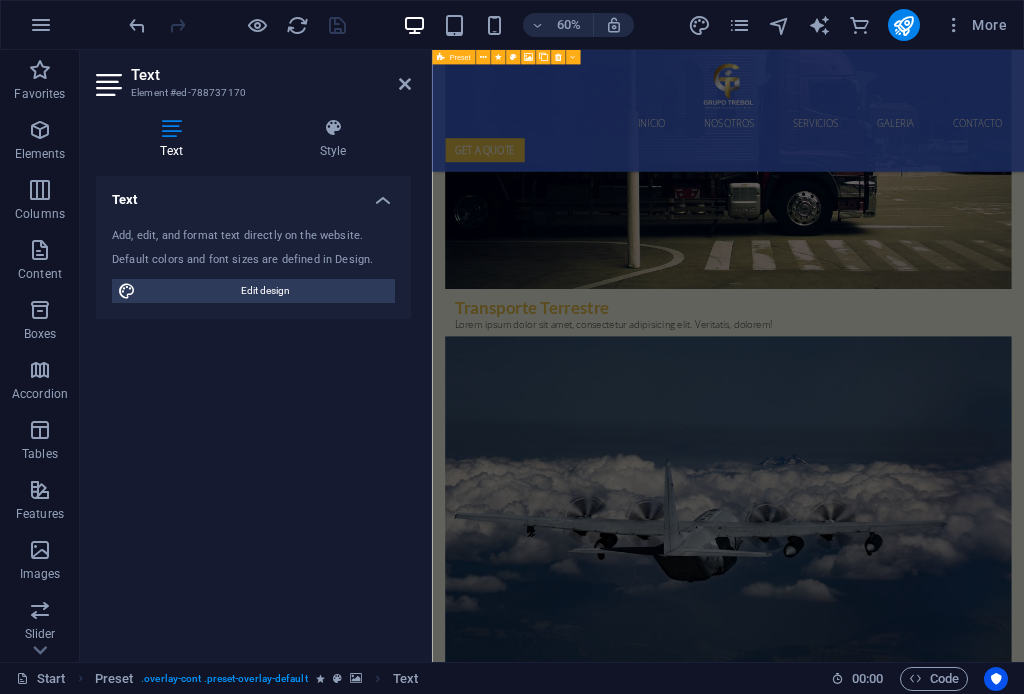 scroll, scrollTop: 9037, scrollLeft: 0, axis: vertical 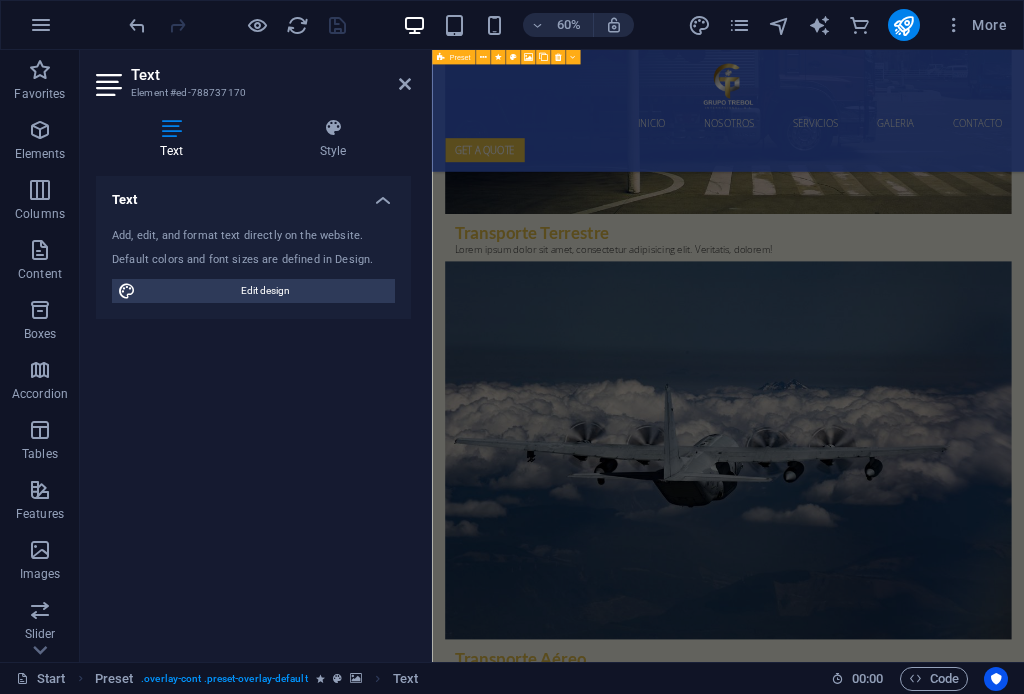drag, startPoint x: 1120, startPoint y: 401, endPoint x: 931, endPoint y: 244, distance: 245.70308 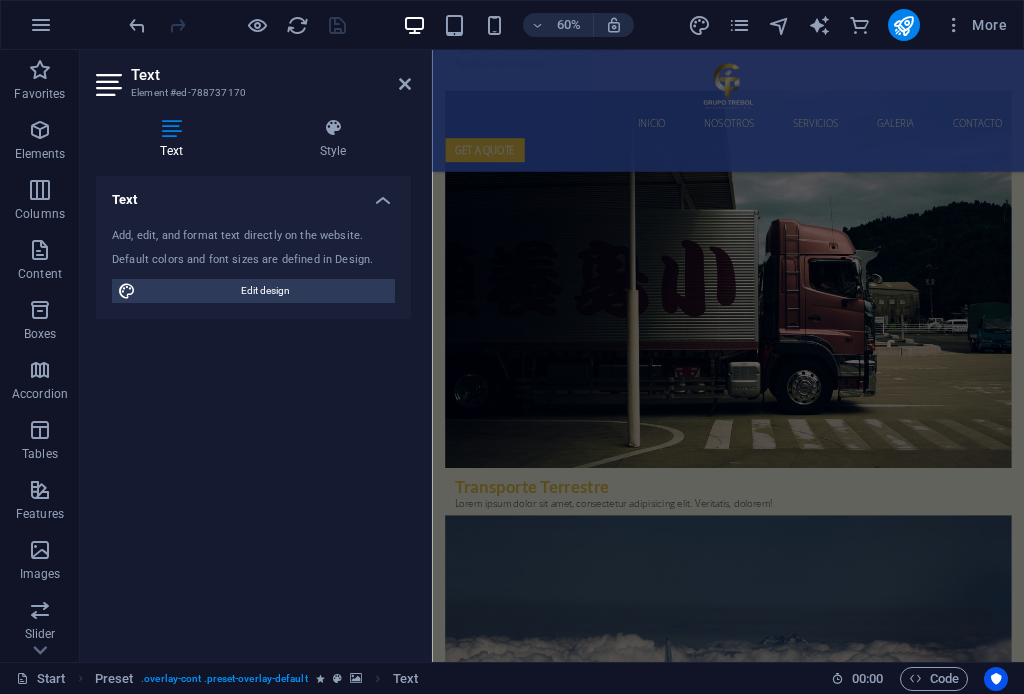scroll, scrollTop: 8298, scrollLeft: 0, axis: vertical 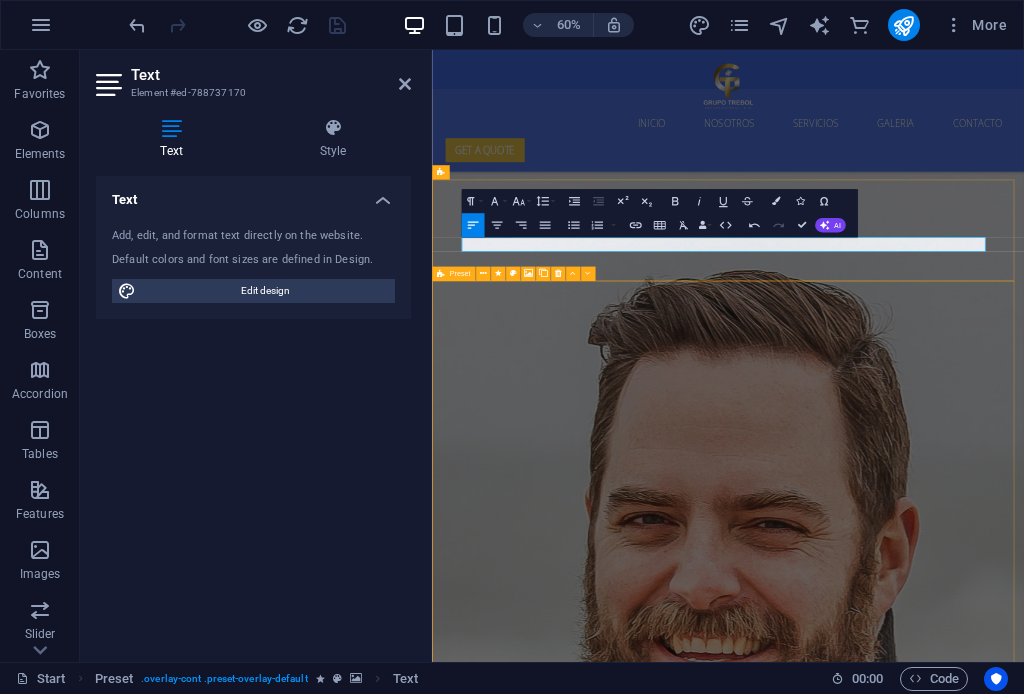 click on "Tu aliado en la última milla. Soluciones integrales para el transporte terrestre de tu carga." at bounding box center [917, 5863] 